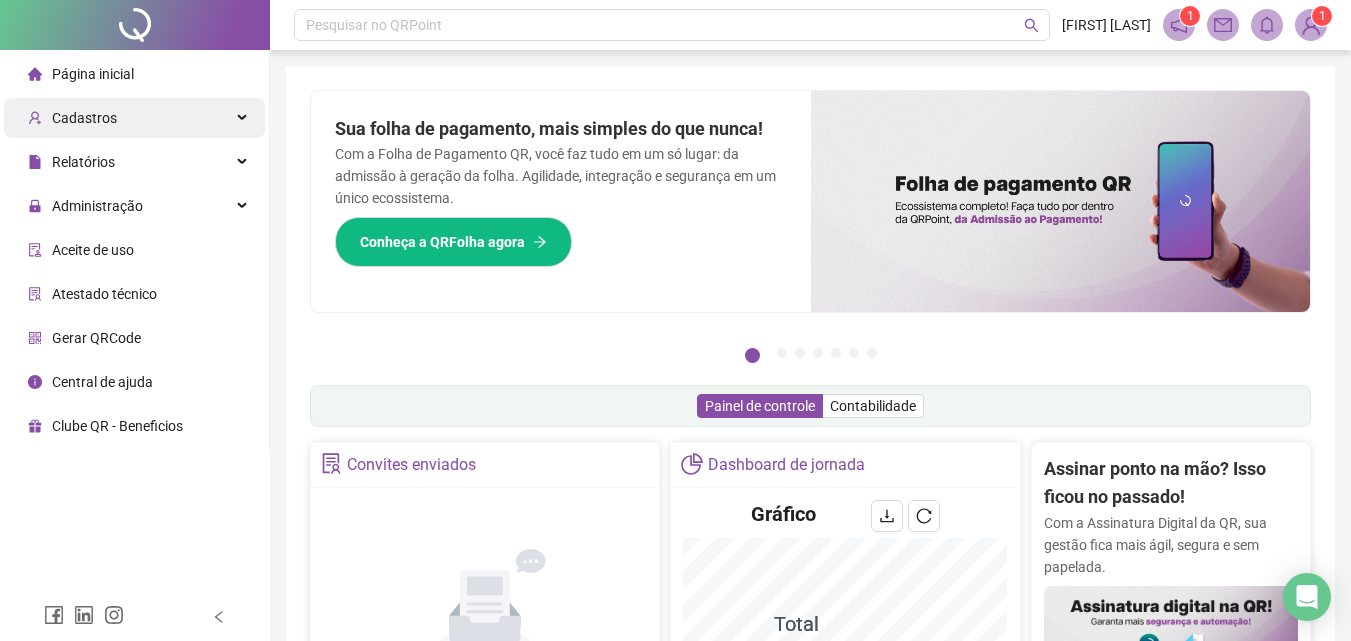 scroll, scrollTop: 0, scrollLeft: 0, axis: both 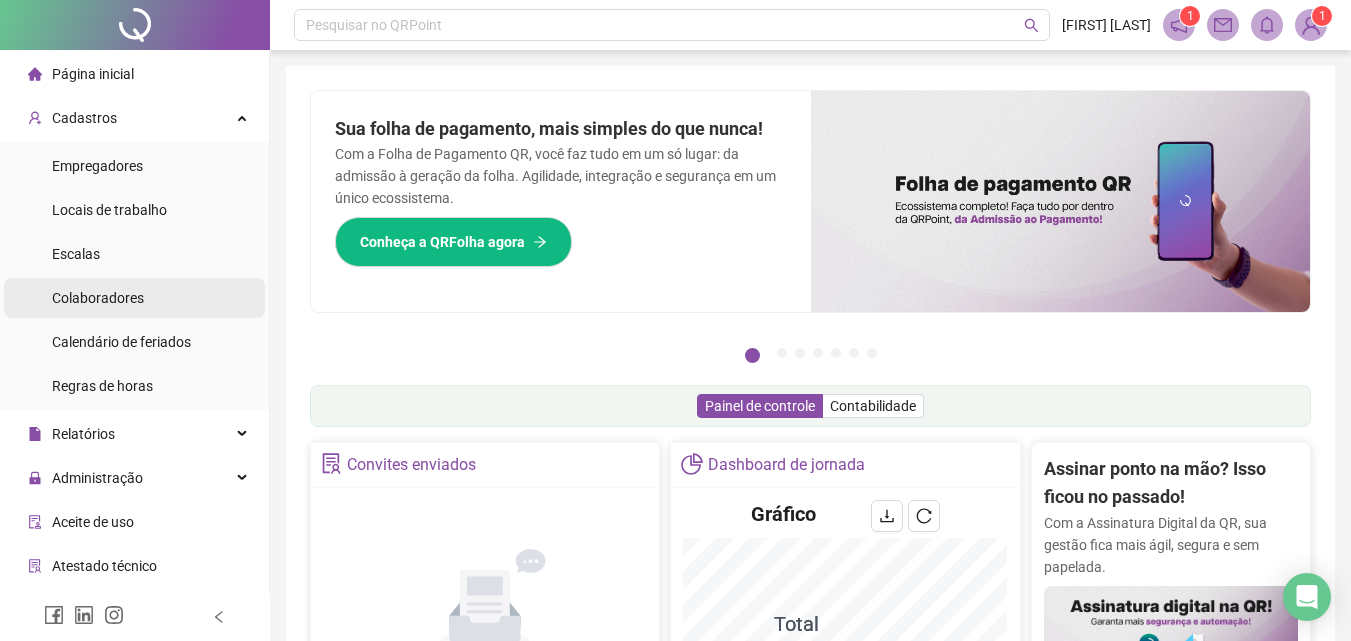 click on "Colaboradores" at bounding box center (98, 298) 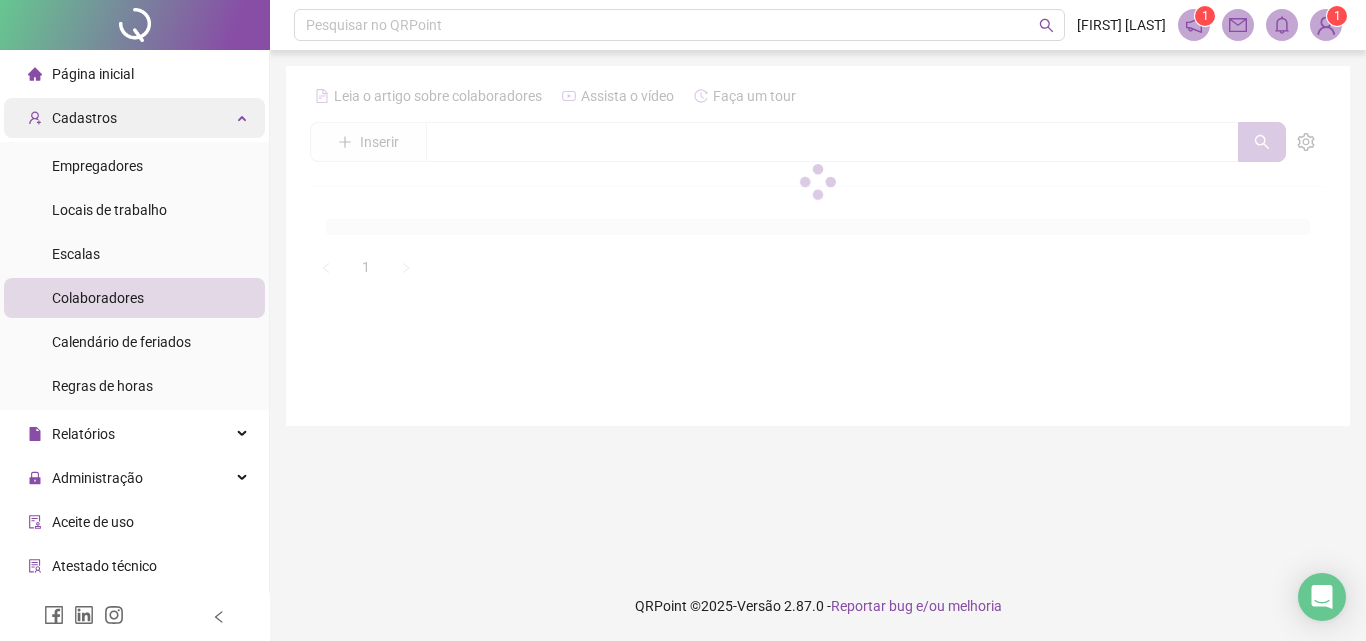 click on "Cadastros" at bounding box center [134, 118] 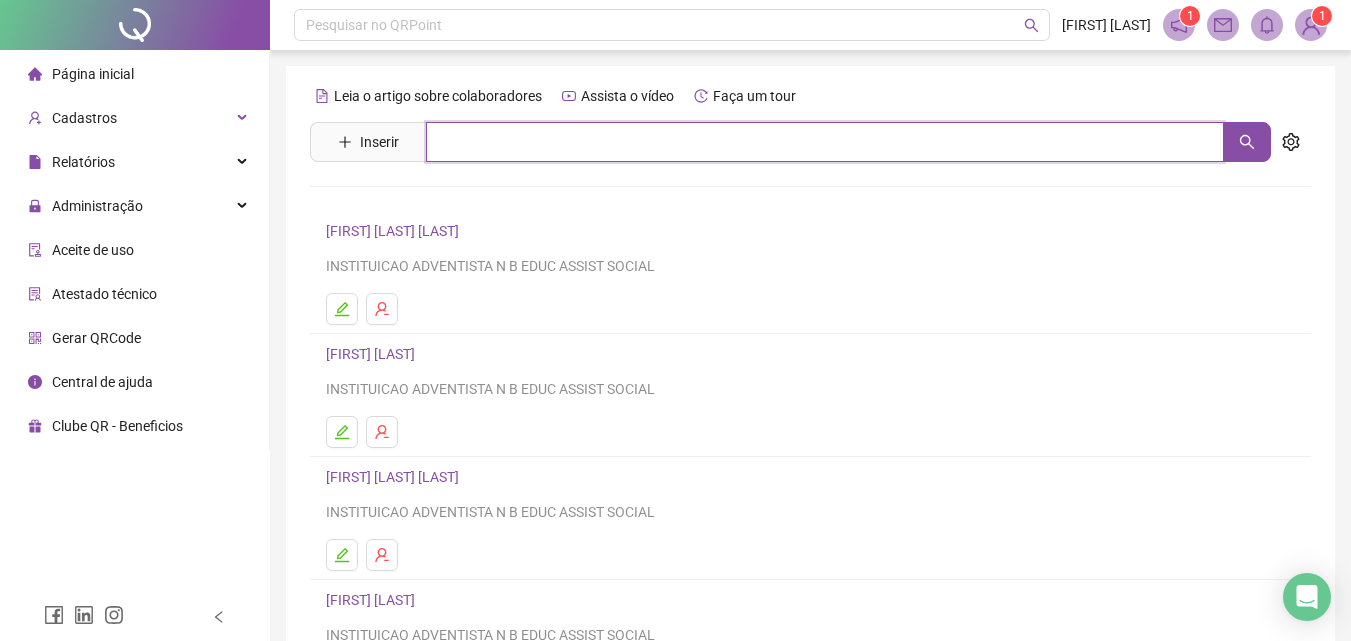 click at bounding box center (825, 142) 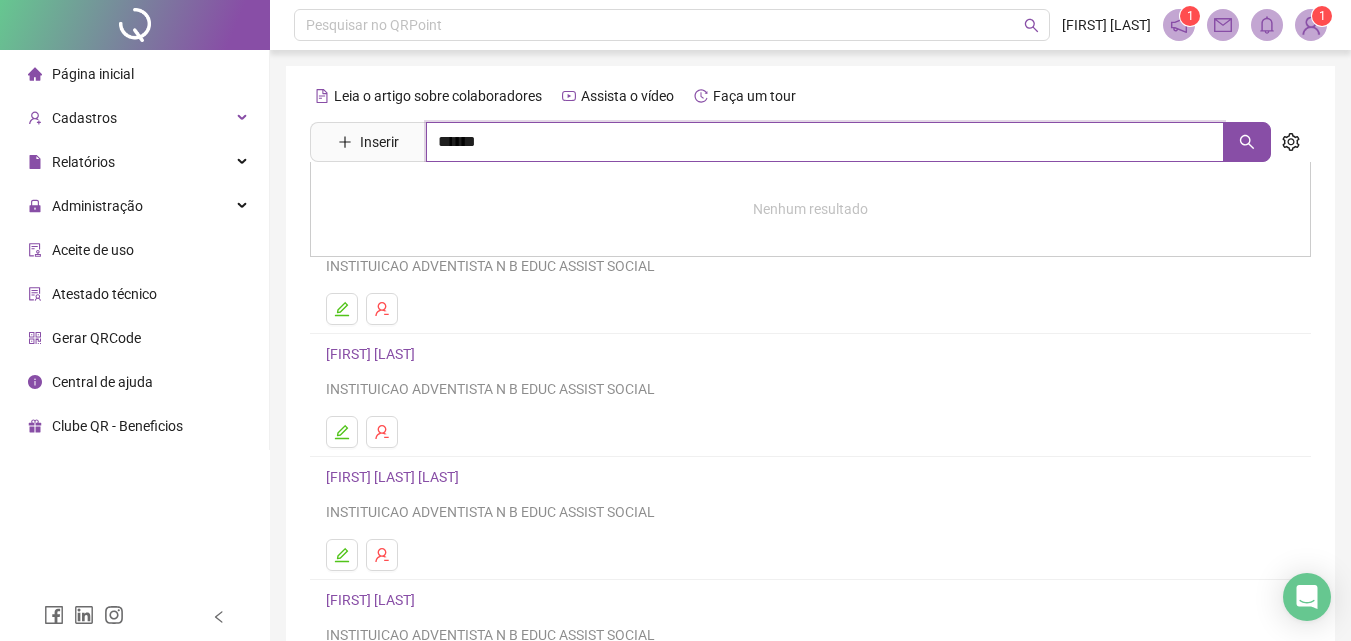 type on "******" 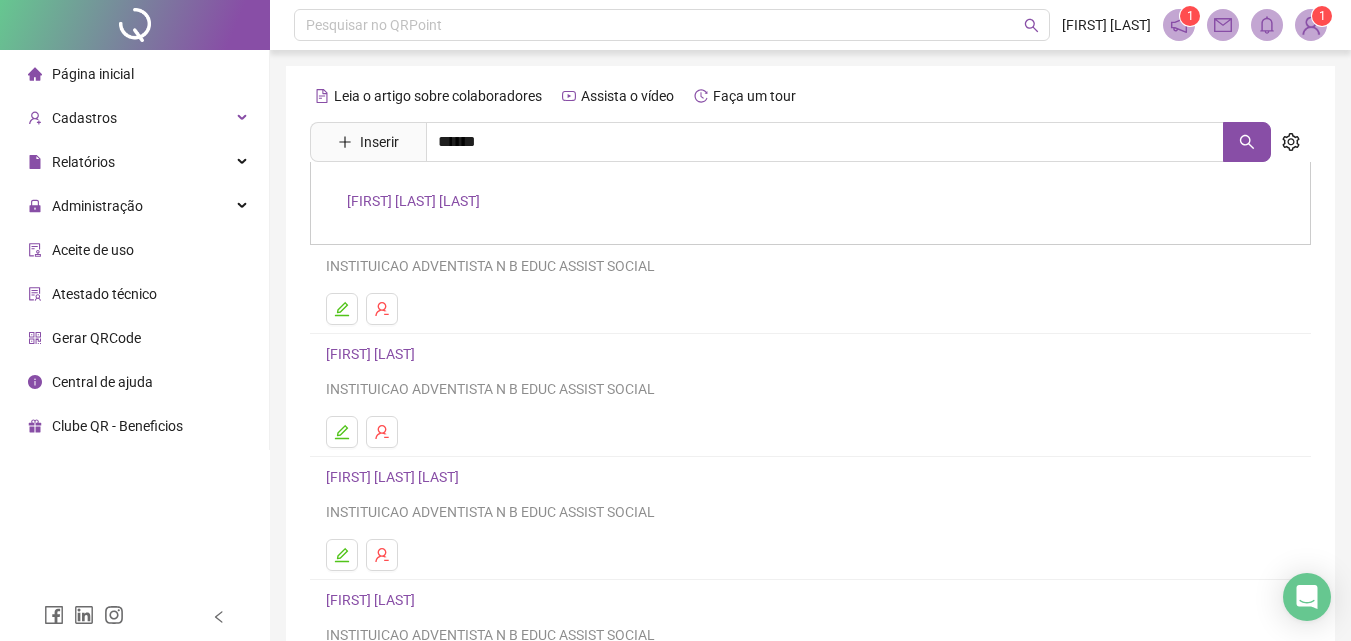 click on "[FIRST] [LAST] [LAST]" at bounding box center (413, 201) 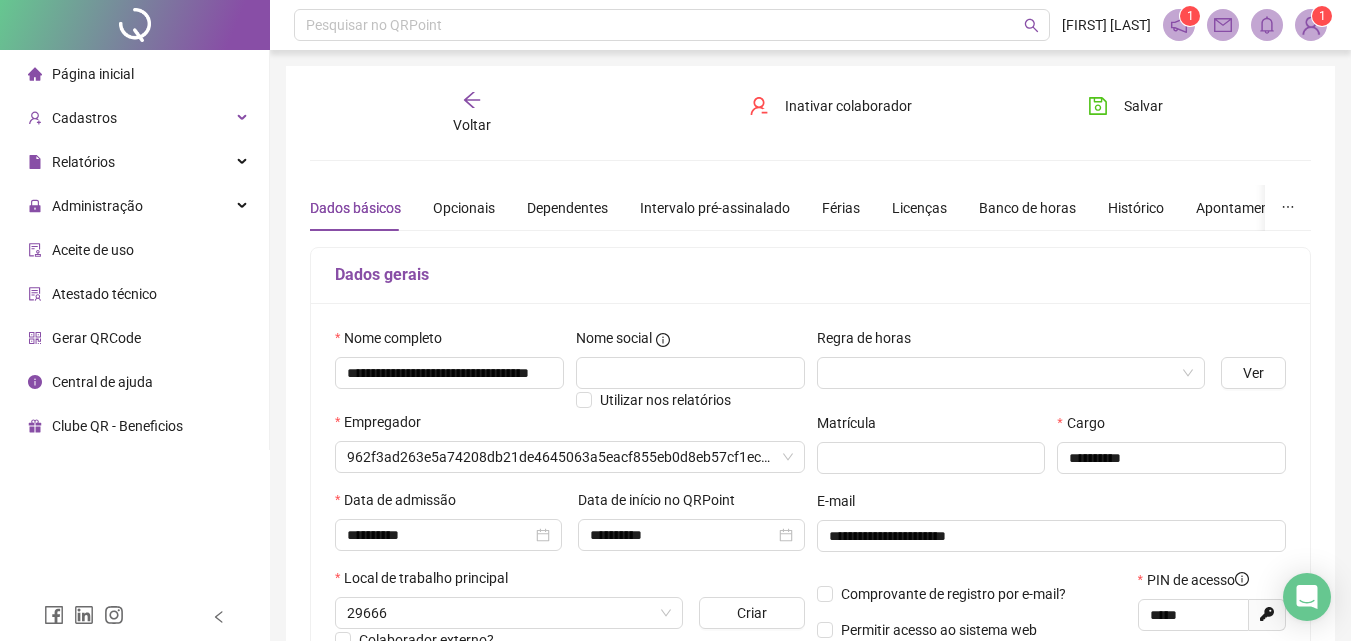 type on "**********" 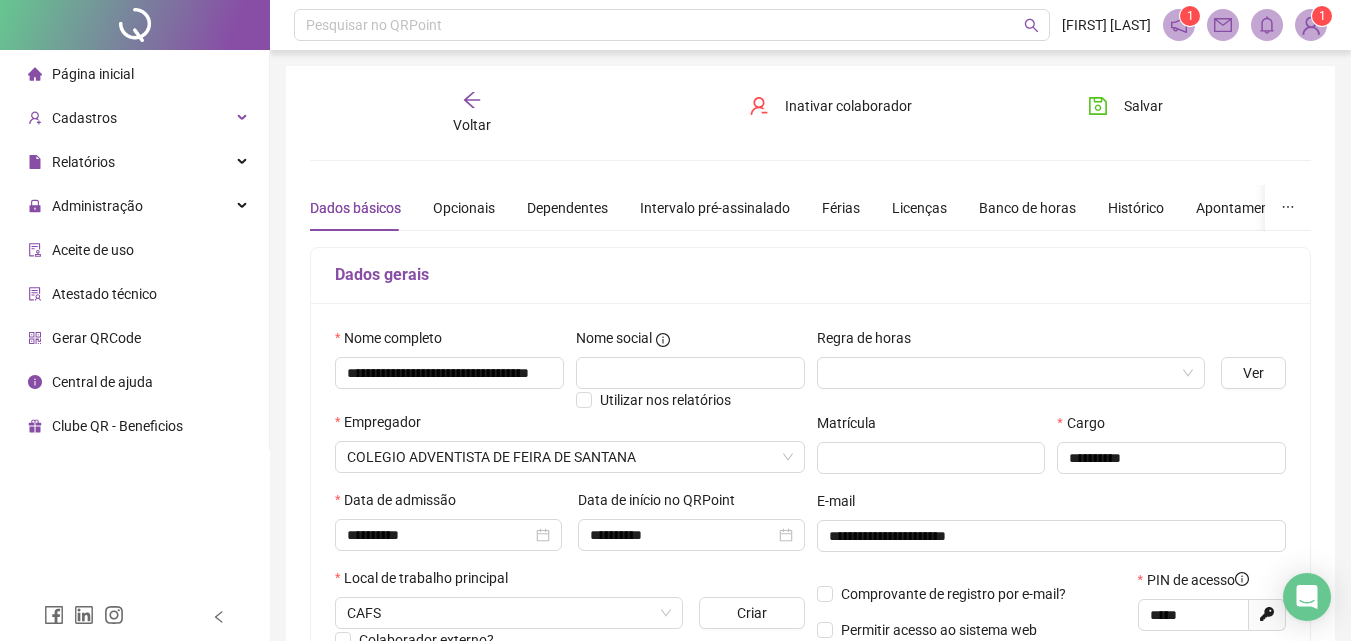 click 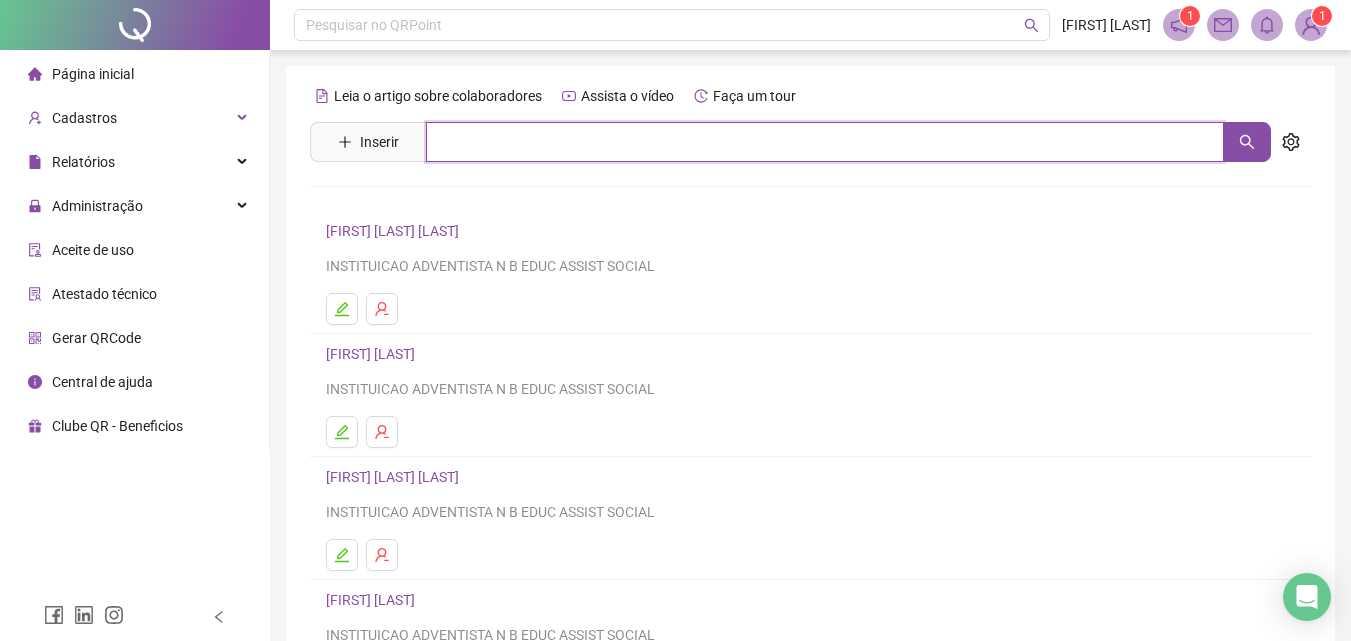 click at bounding box center (825, 142) 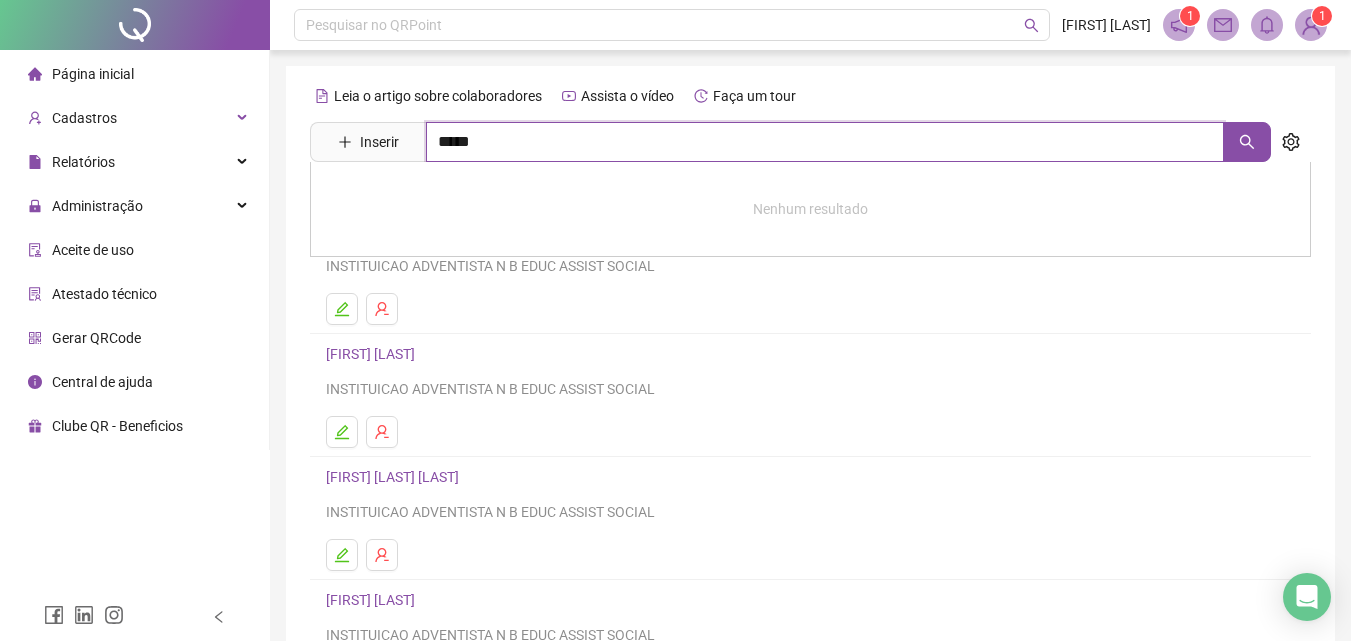 type on "*****" 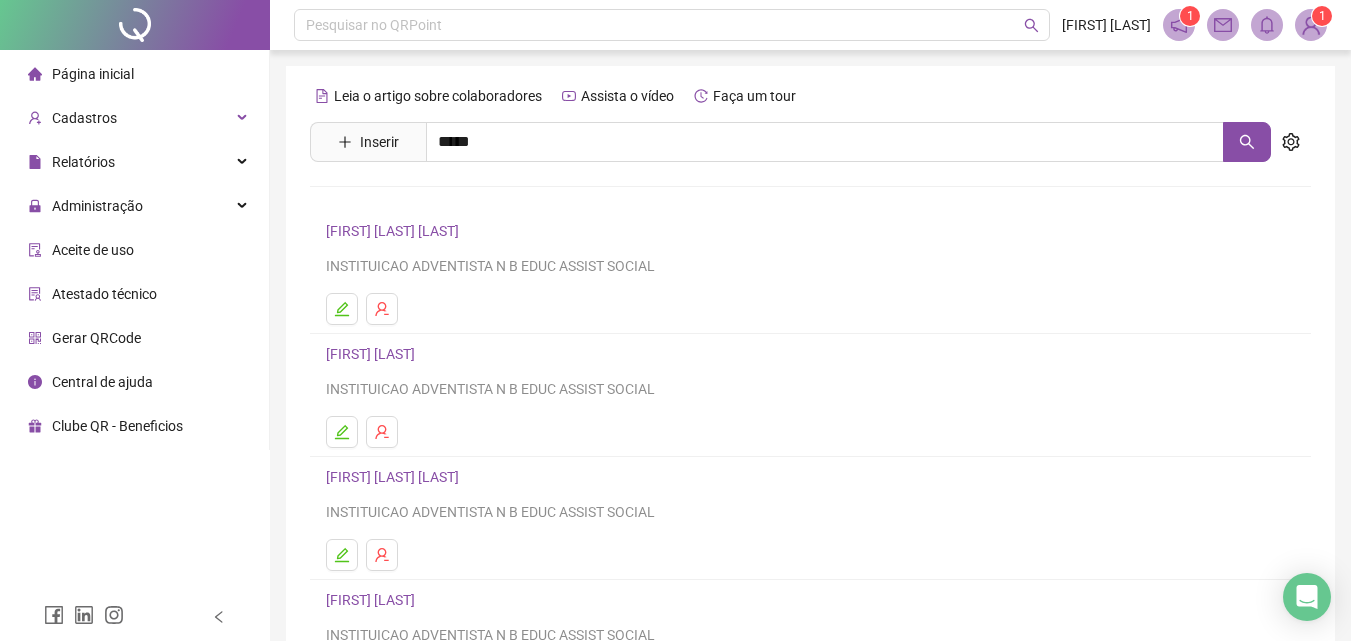 click on "[FIRST] [LAST]" at bounding box center [810, 203] 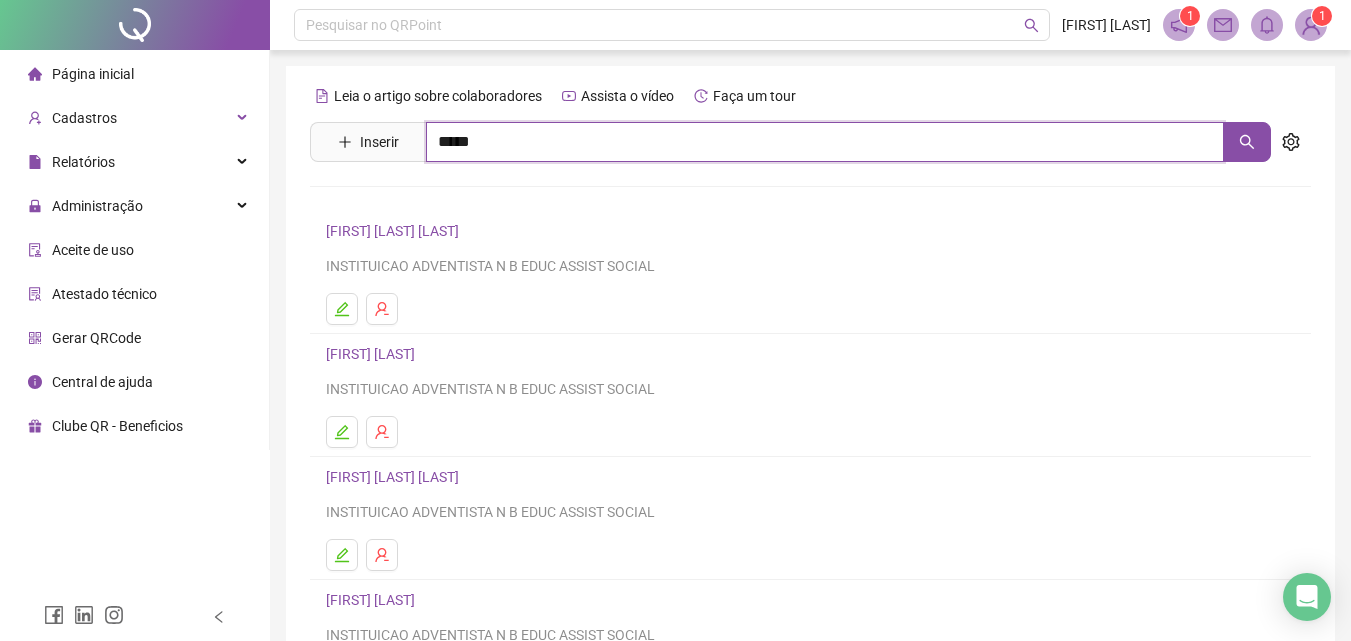 click on "*****" at bounding box center (825, 142) 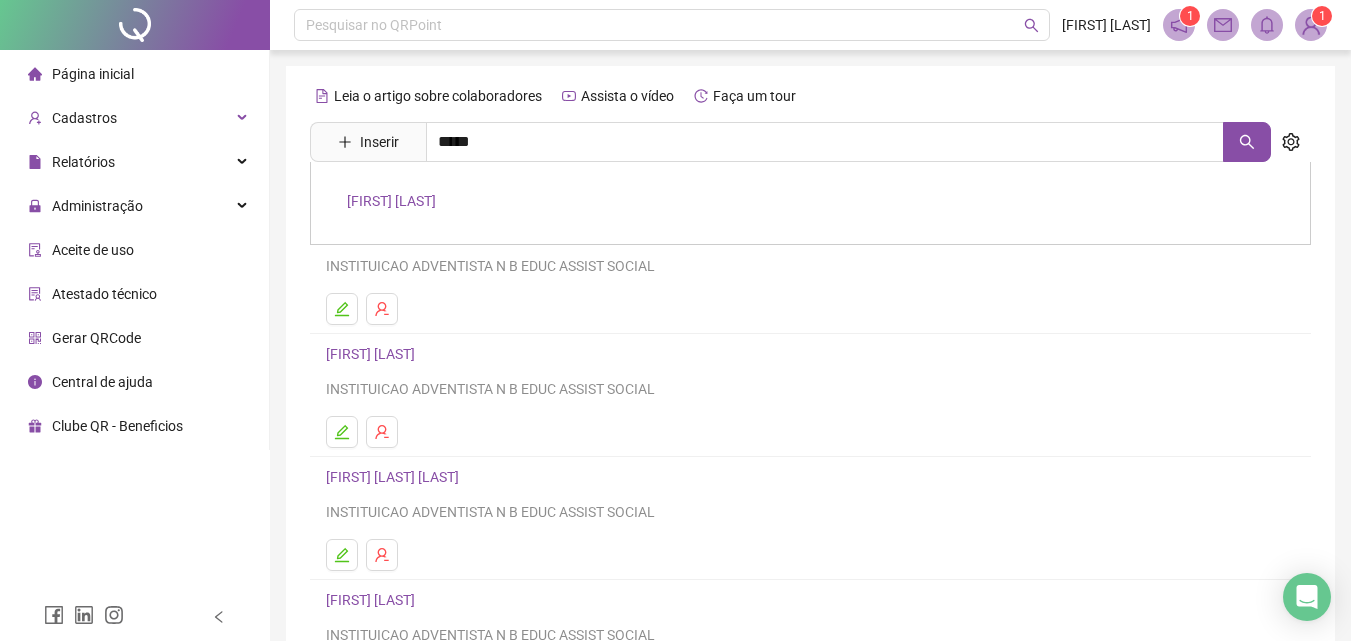 click on "[FIRST] [LAST]" at bounding box center (810, 203) 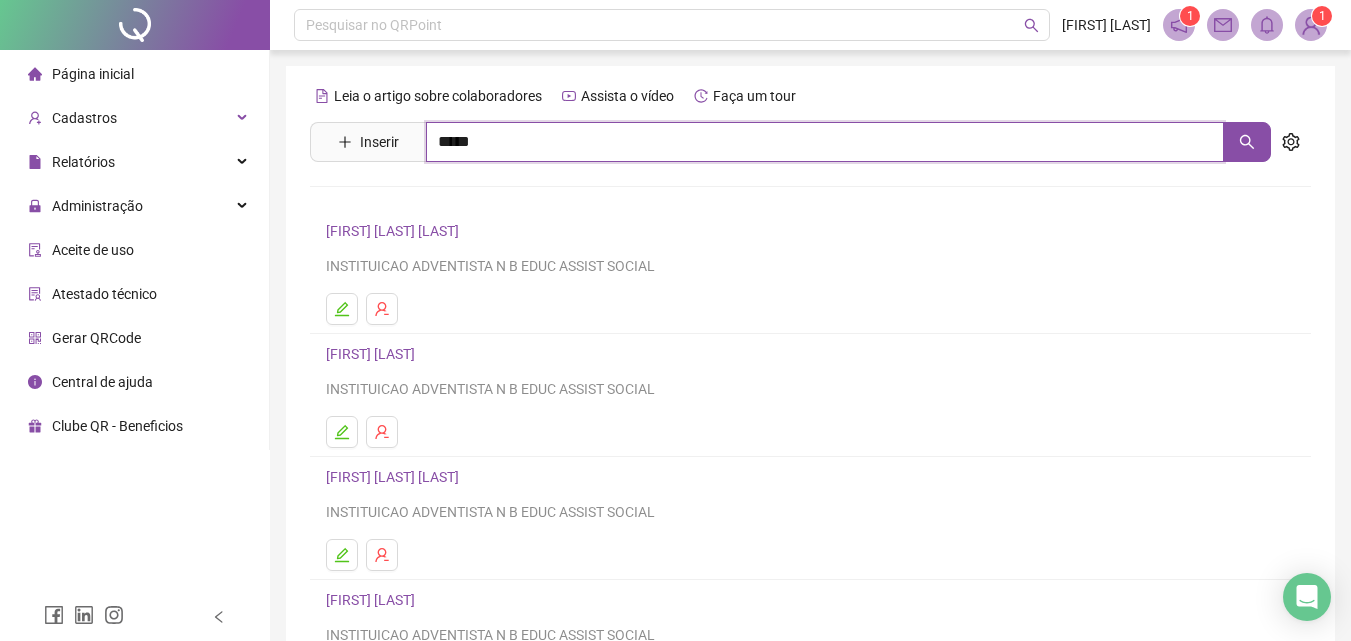 click on "*****" at bounding box center (825, 142) 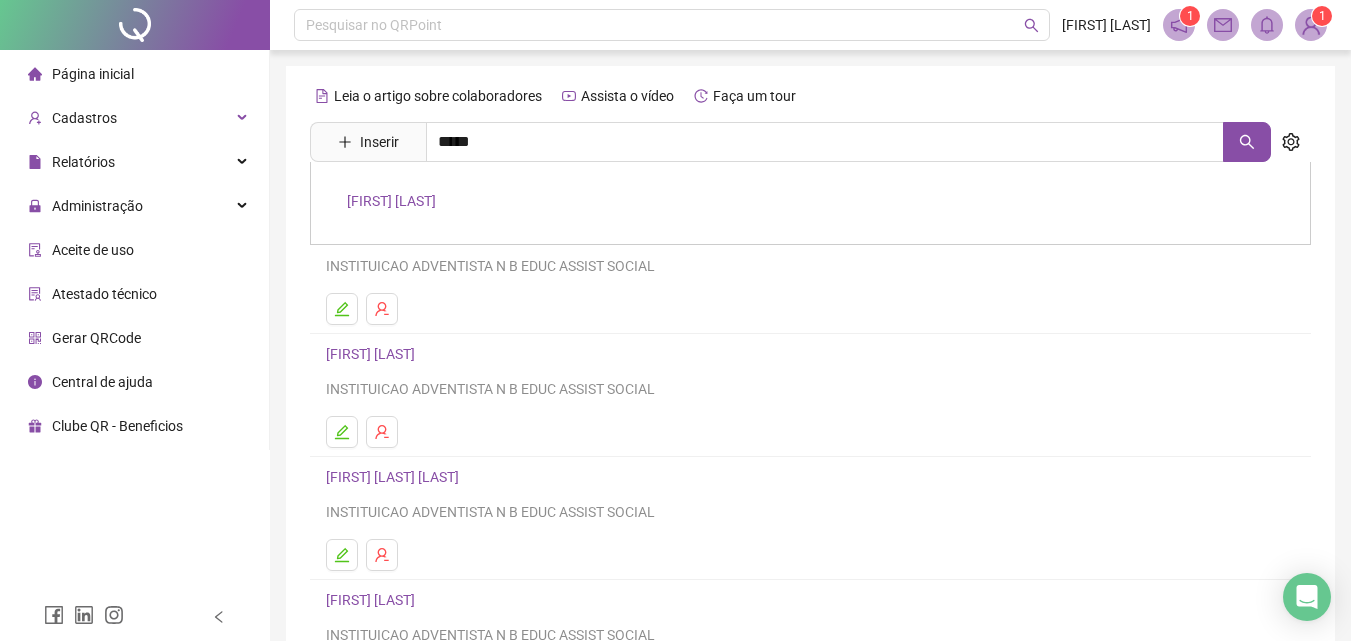 click on "[FIRST] [LAST]" at bounding box center (391, 201) 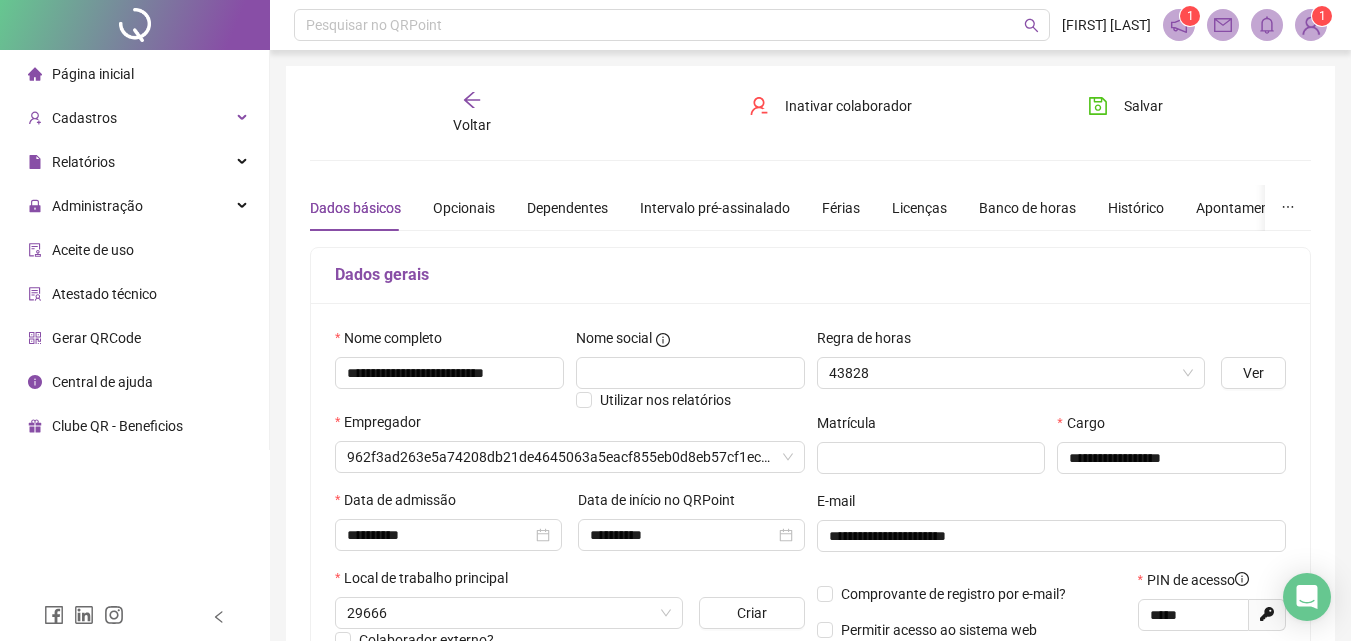 type on "**********" 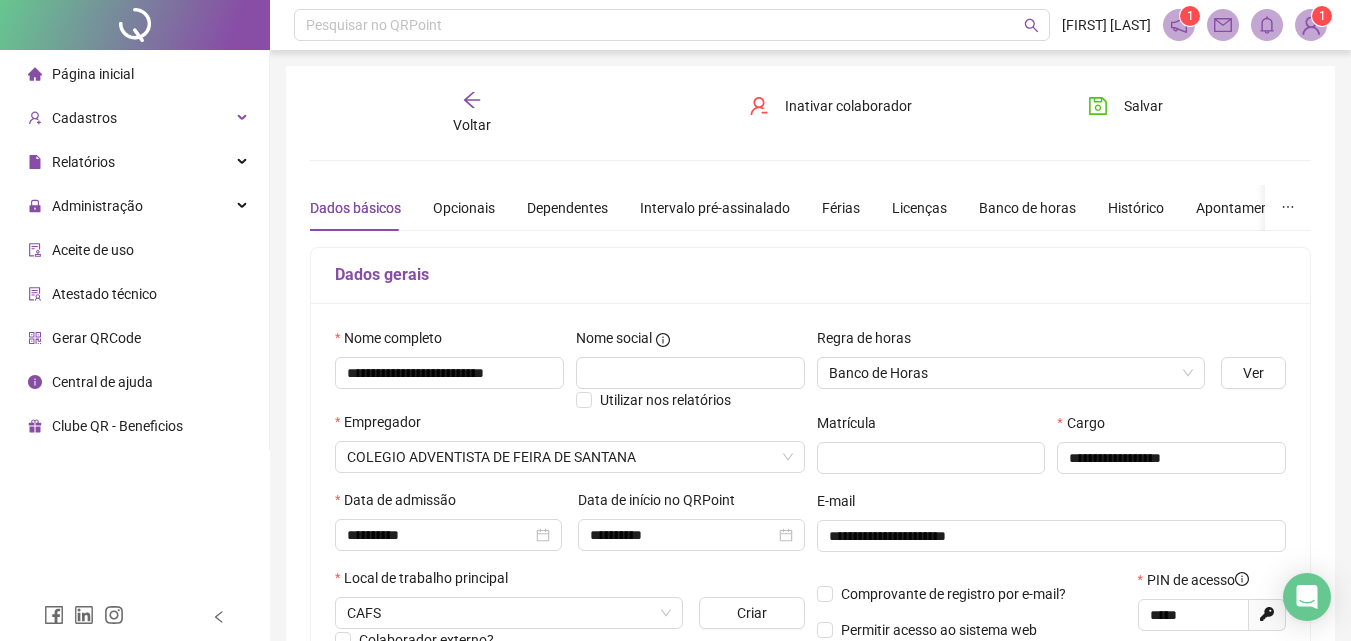 drag, startPoint x: 482, startPoint y: 88, endPoint x: 457, endPoint y: 139, distance: 56.797886 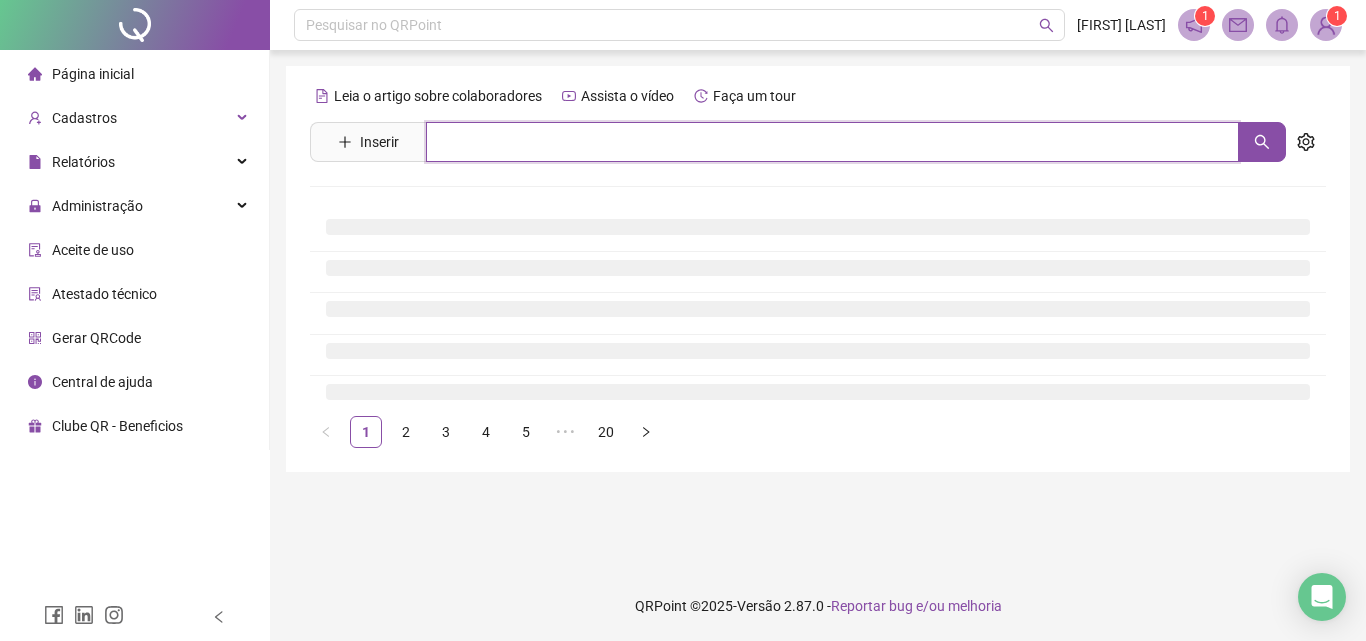 click at bounding box center (832, 142) 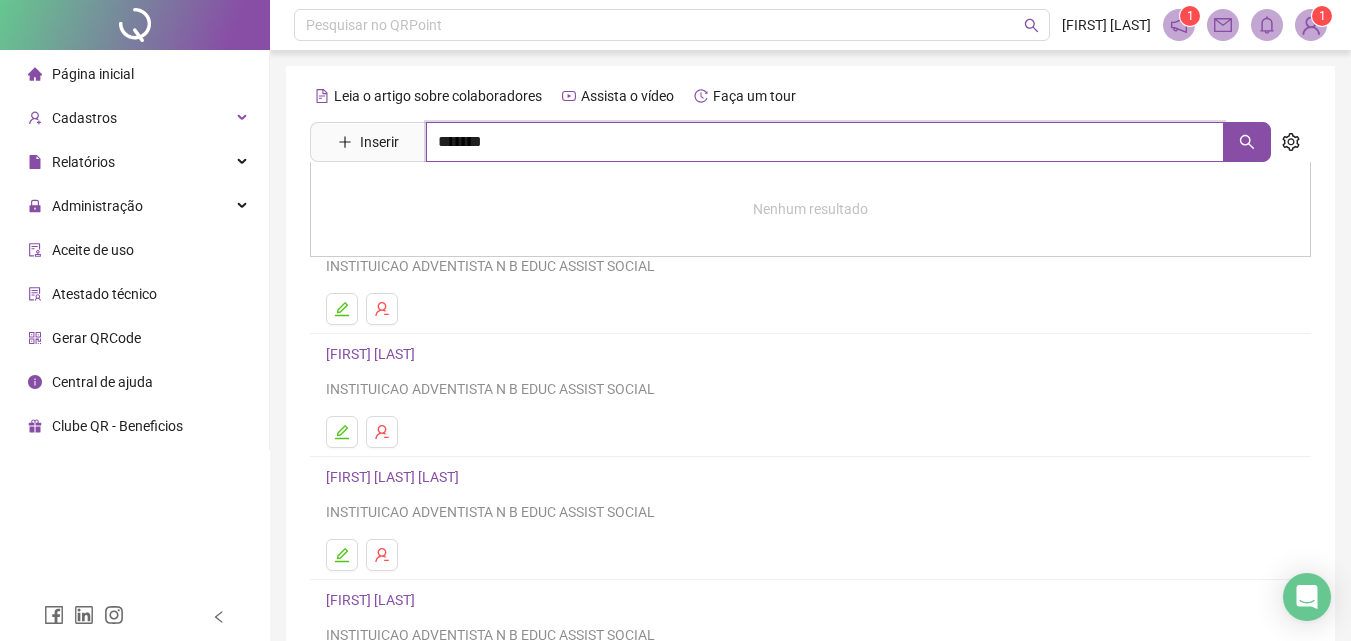 type on "*******" 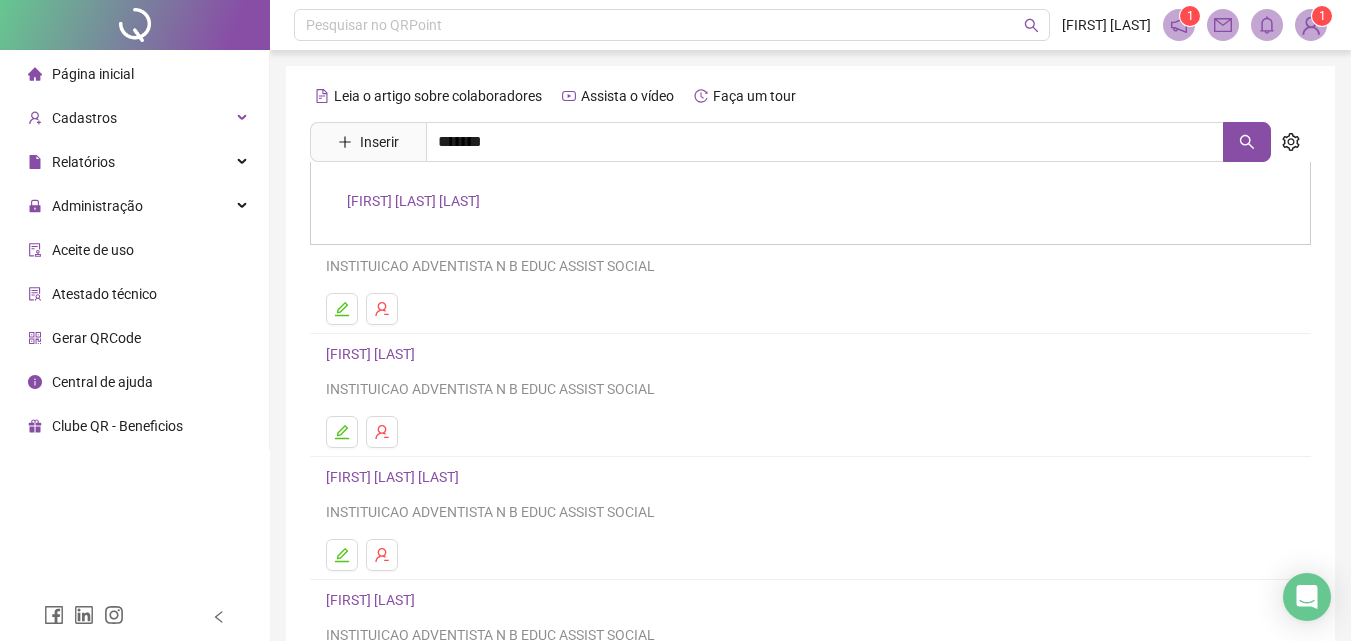 click on "[FIRST] [LAST] [LAST]" at bounding box center (413, 201) 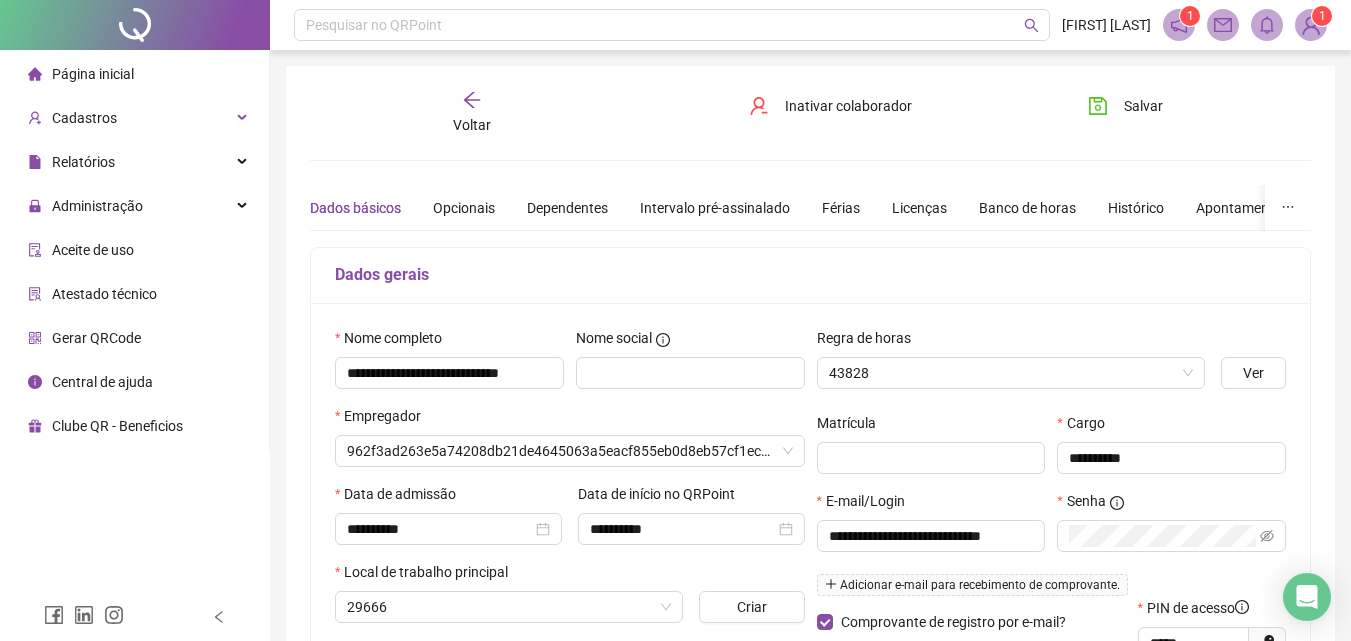 type on "**********" 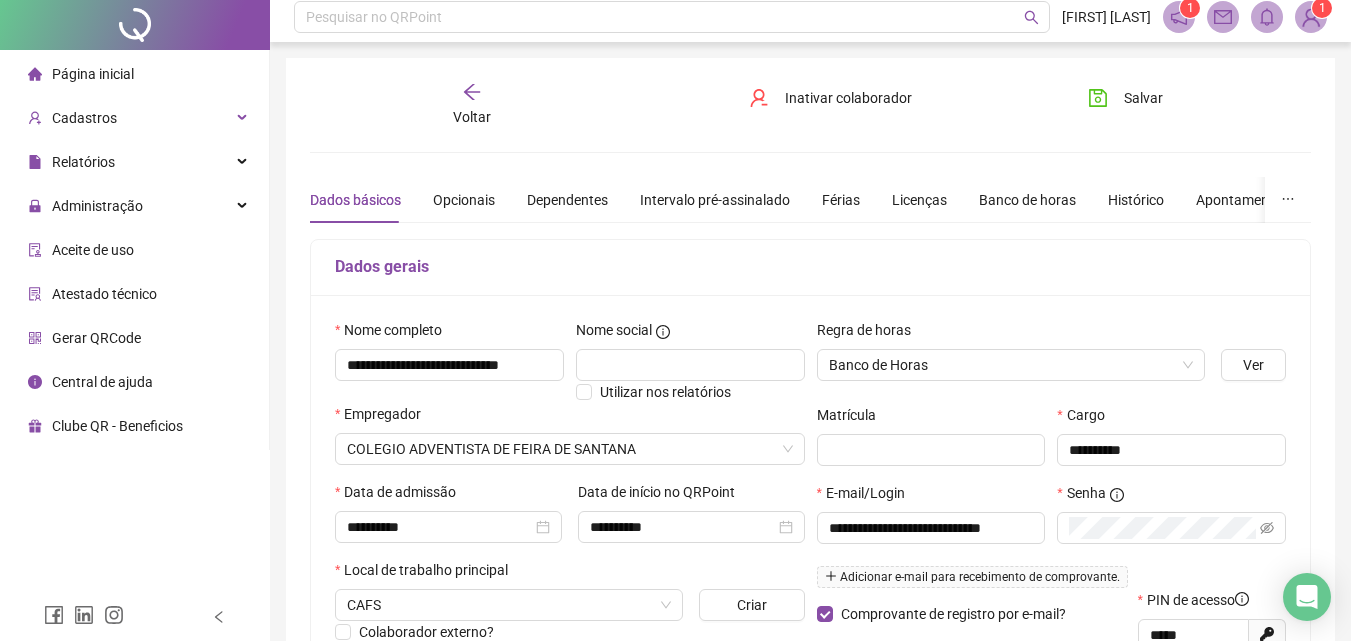 scroll, scrollTop: 0, scrollLeft: 0, axis: both 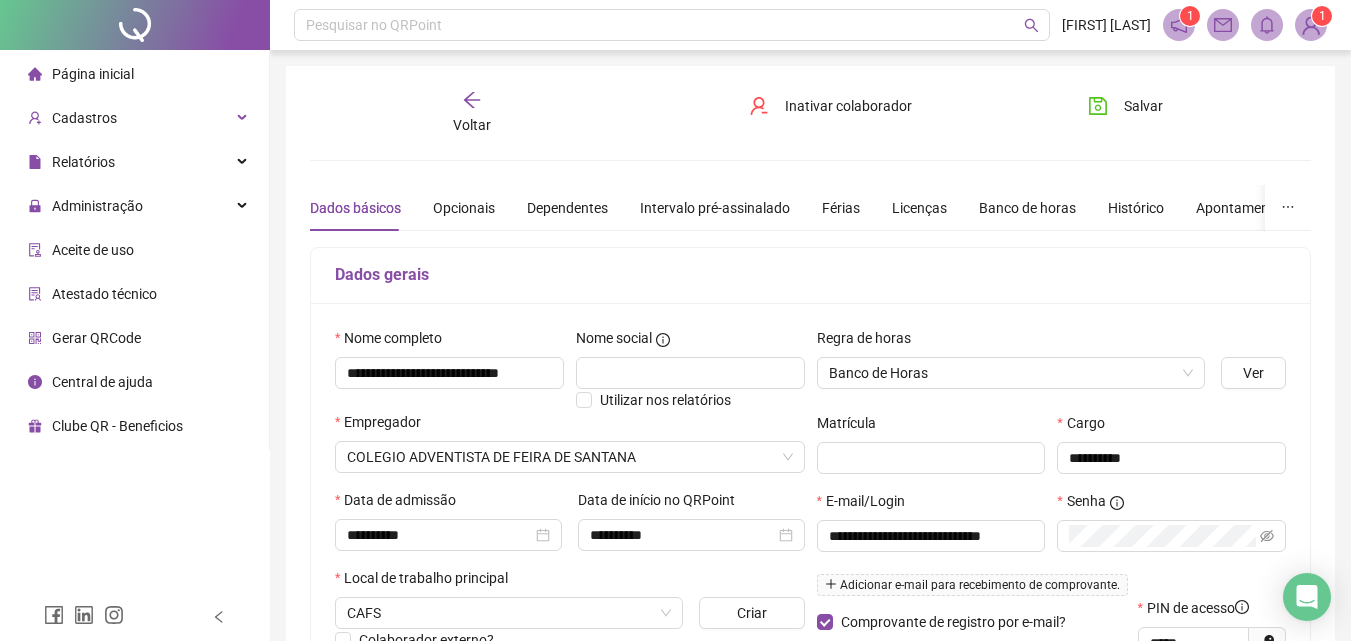 click 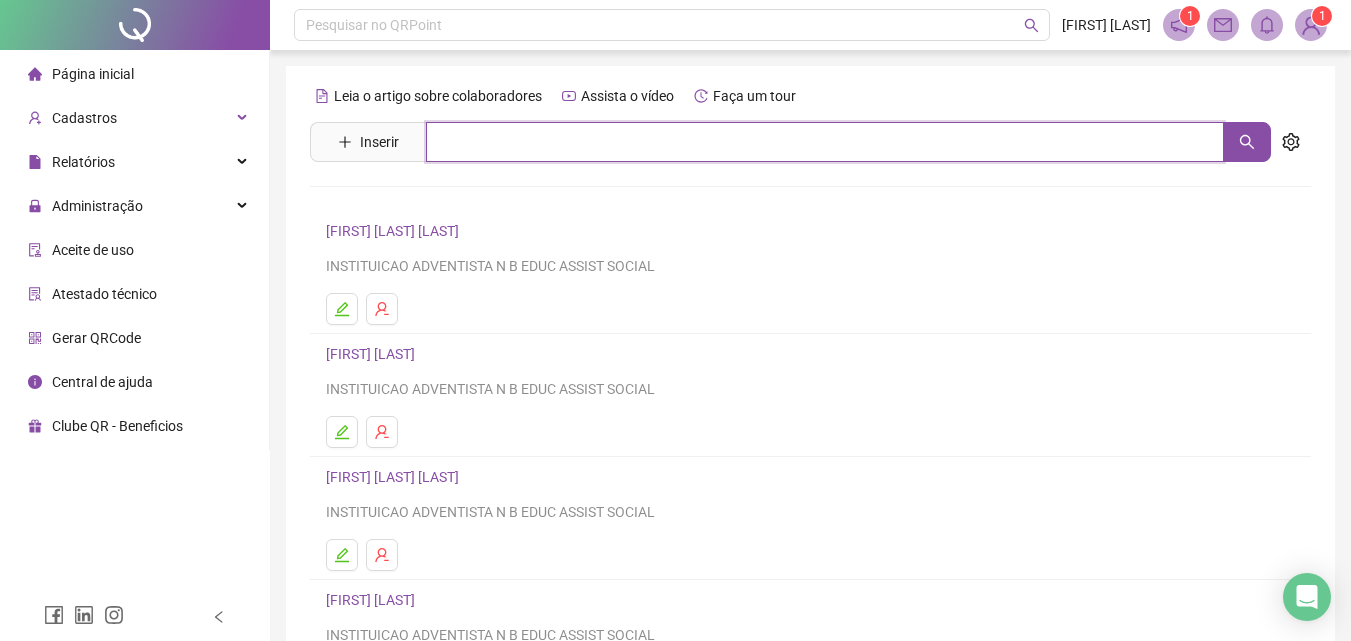 click at bounding box center (825, 142) 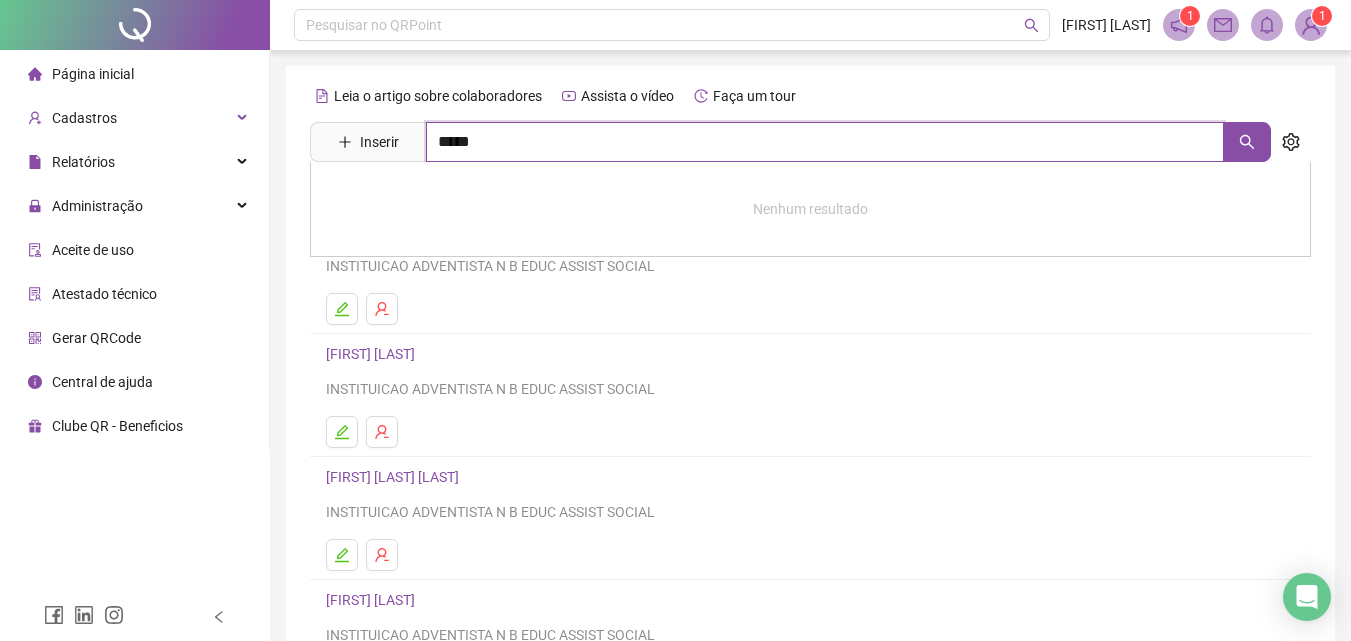 type on "*****" 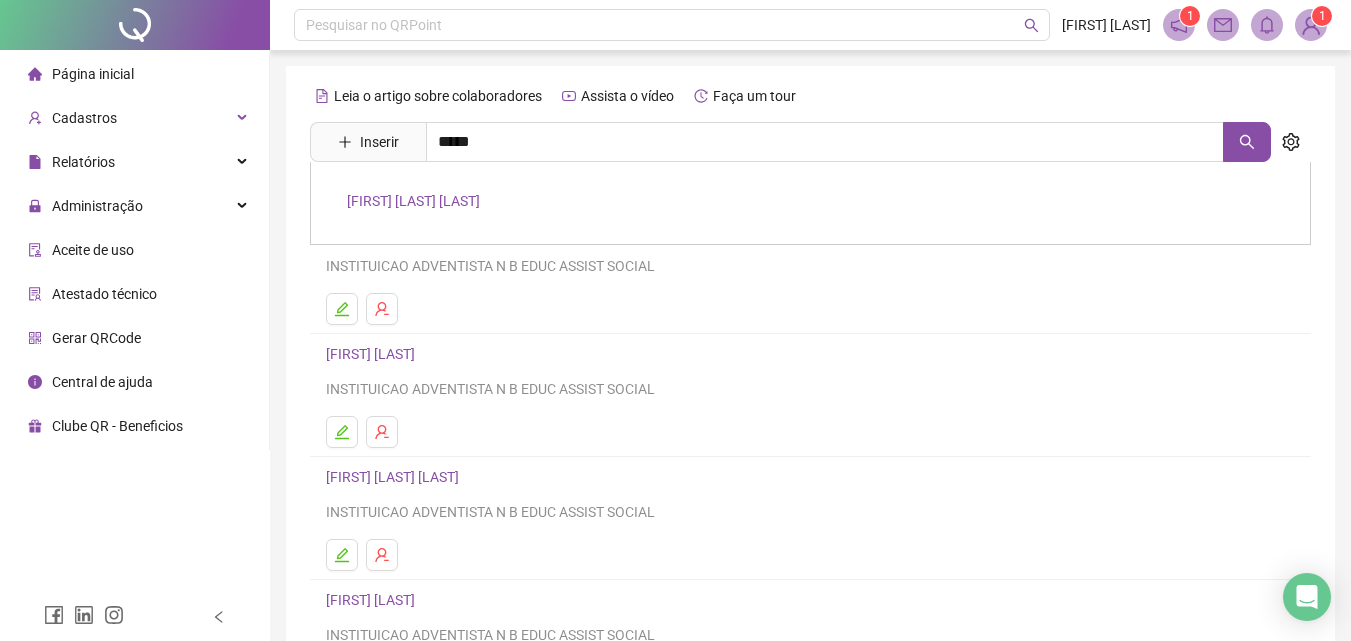click on "[FIRST] [LAST] [LAST]" at bounding box center [413, 201] 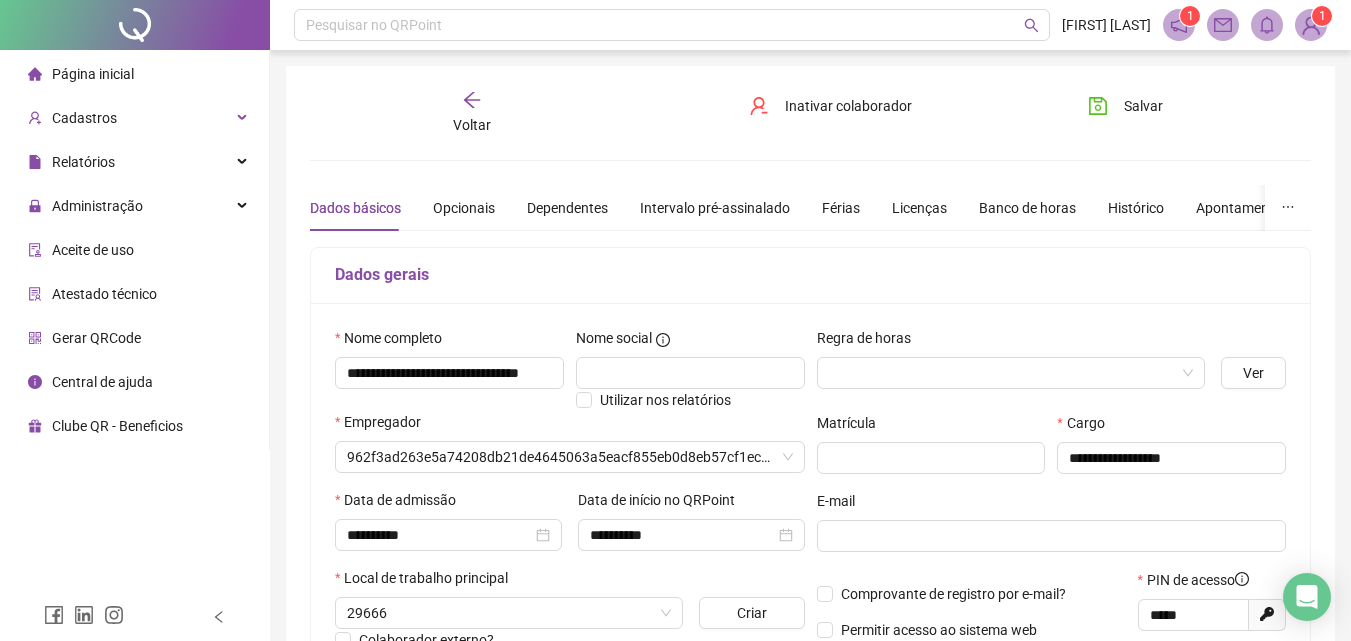 type on "**********" 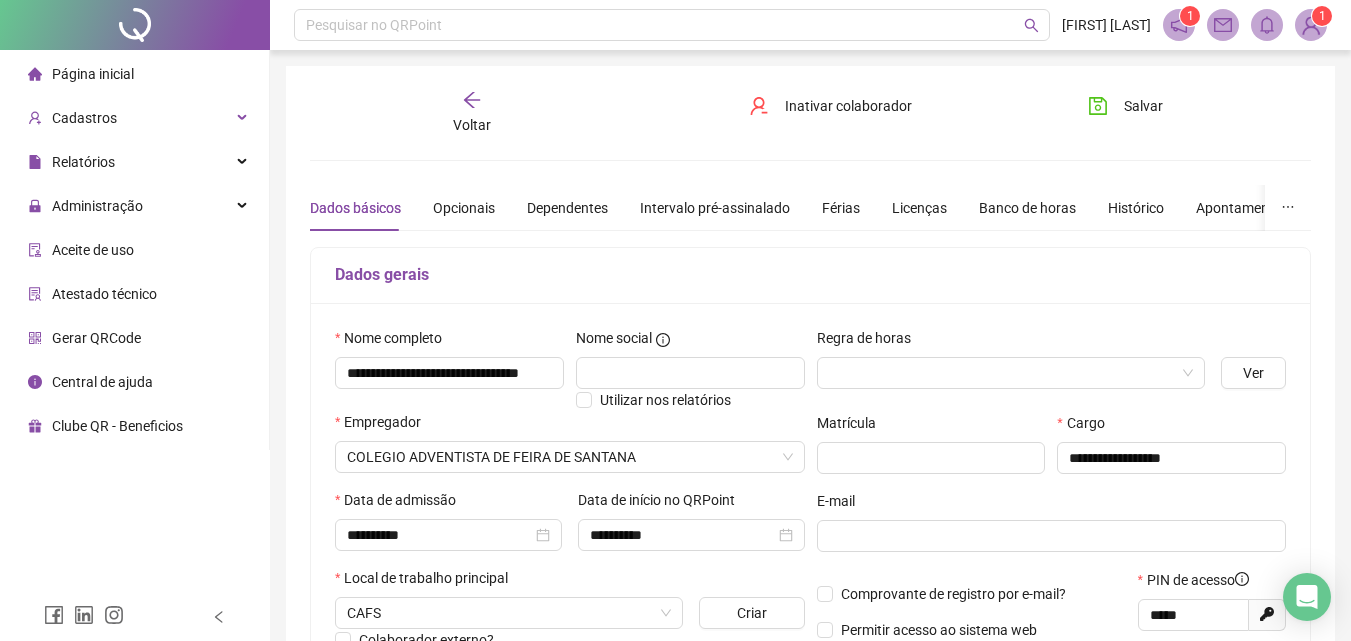 click on "Voltar" at bounding box center (472, 113) 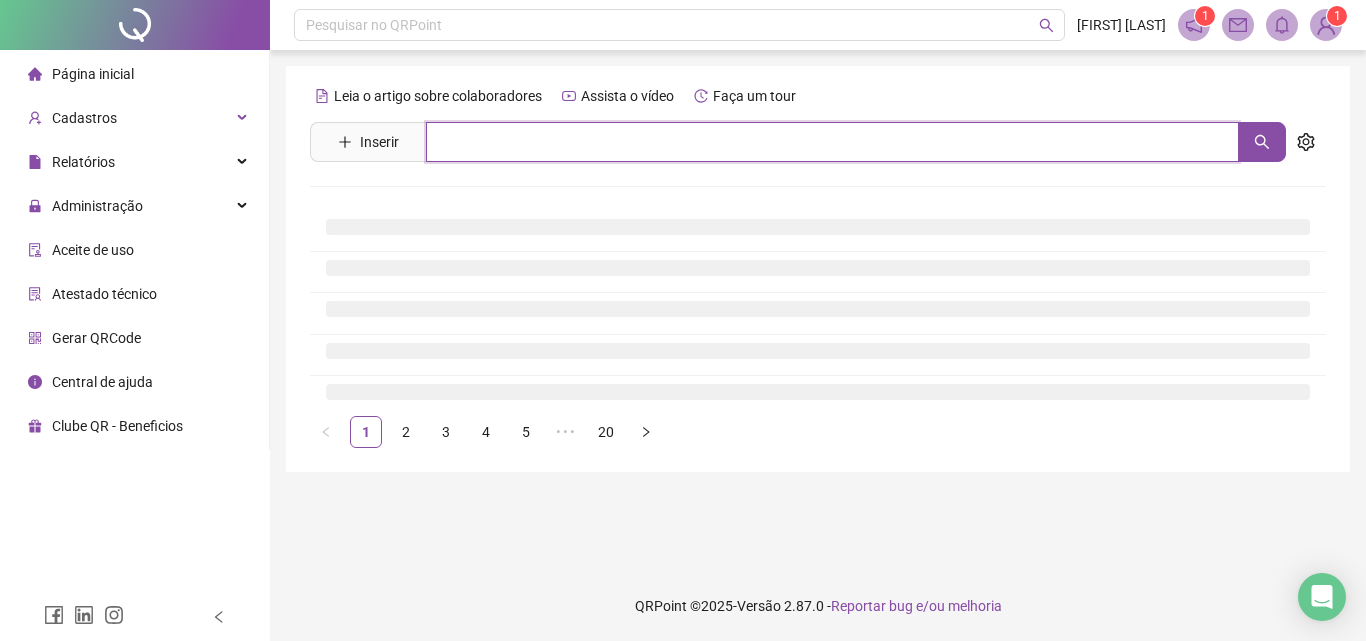 click at bounding box center [832, 142] 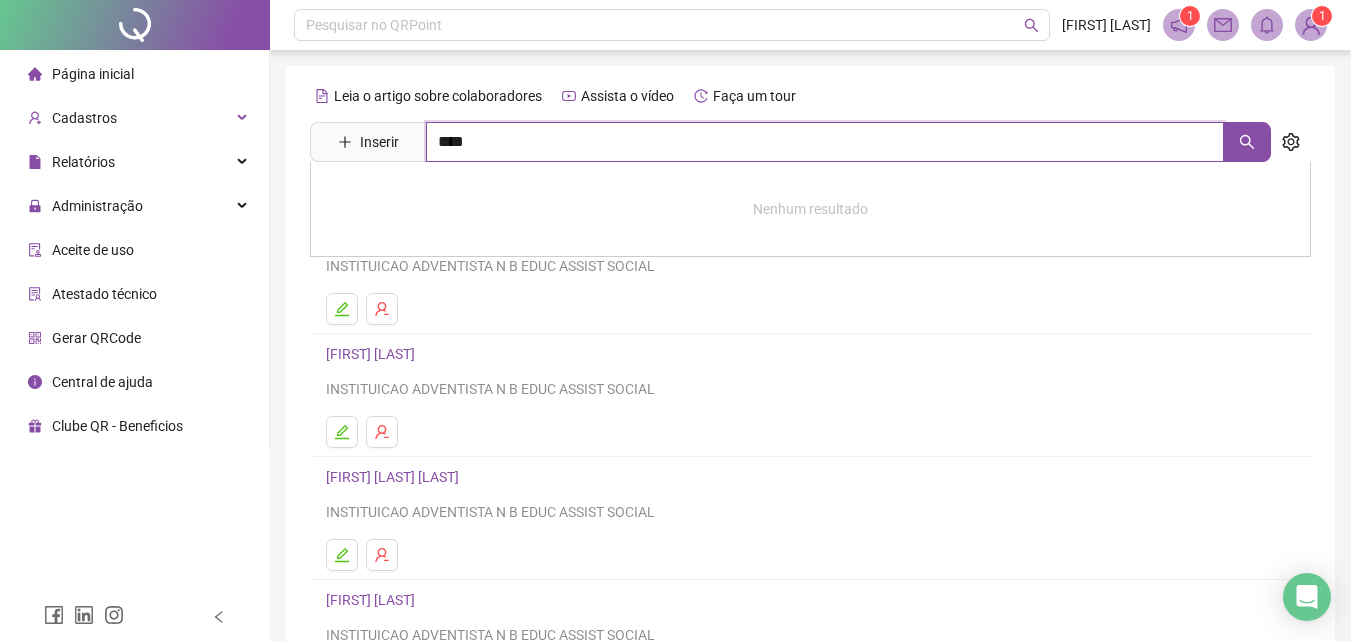 type on "****" 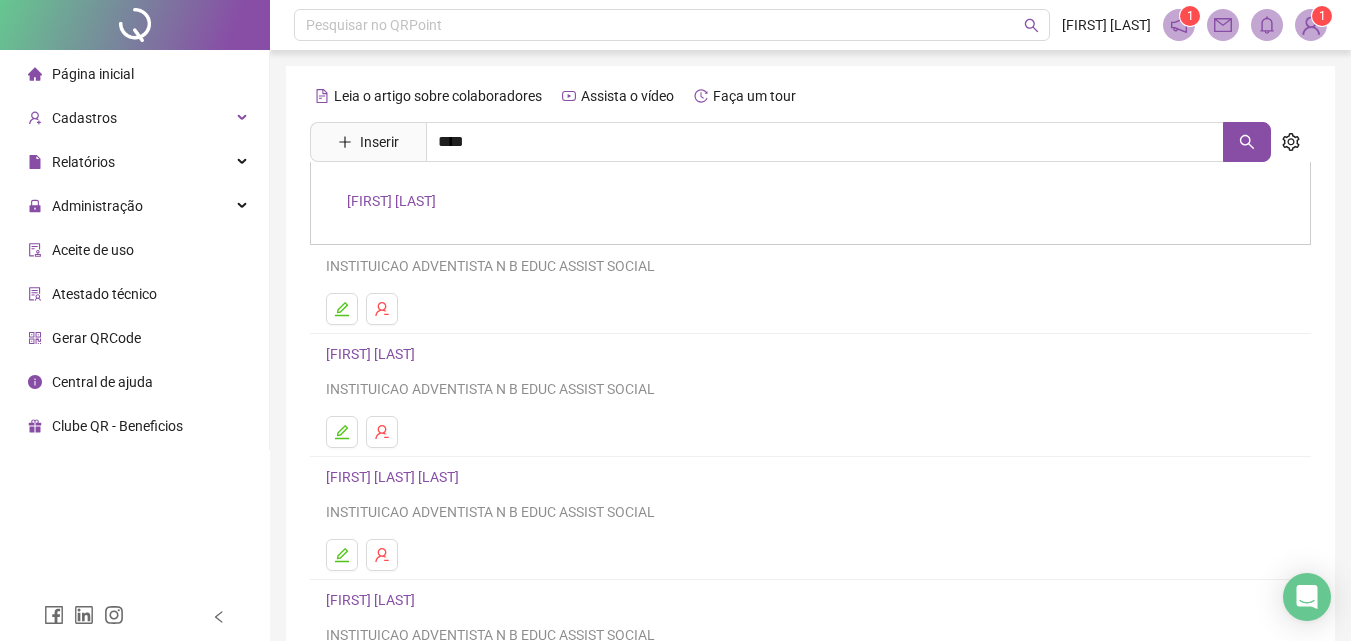 click on "[FIRST] [LAST]" at bounding box center (391, 201) 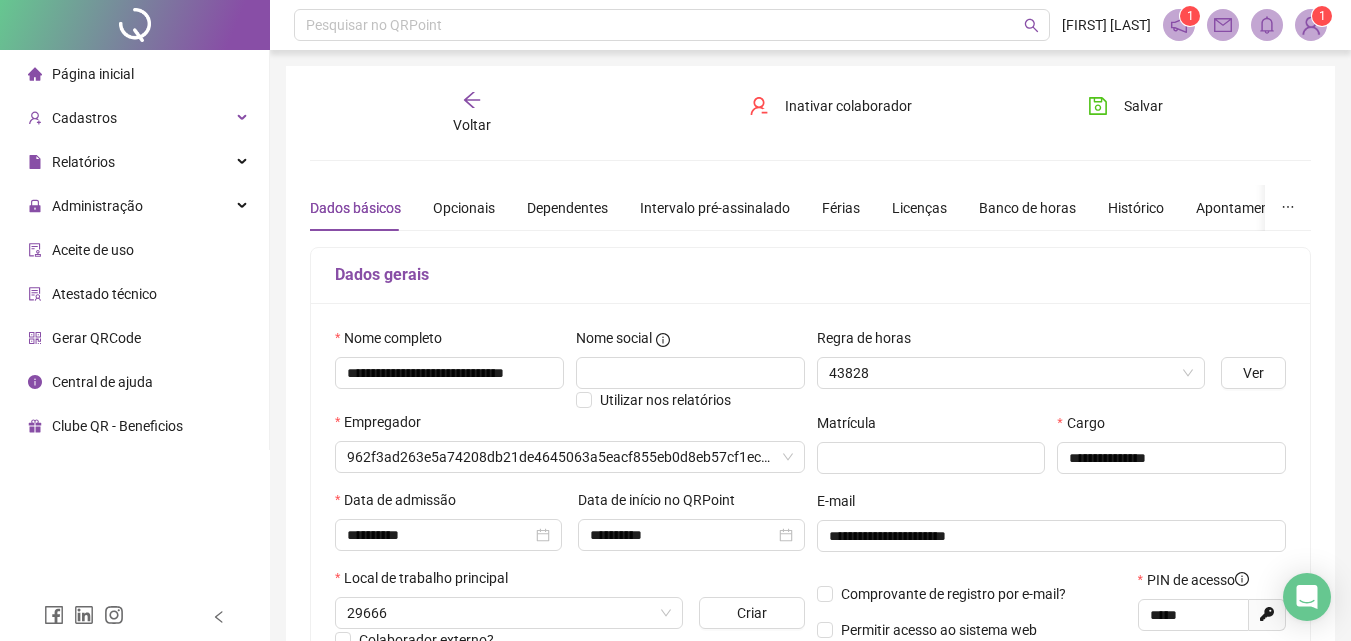type on "**********" 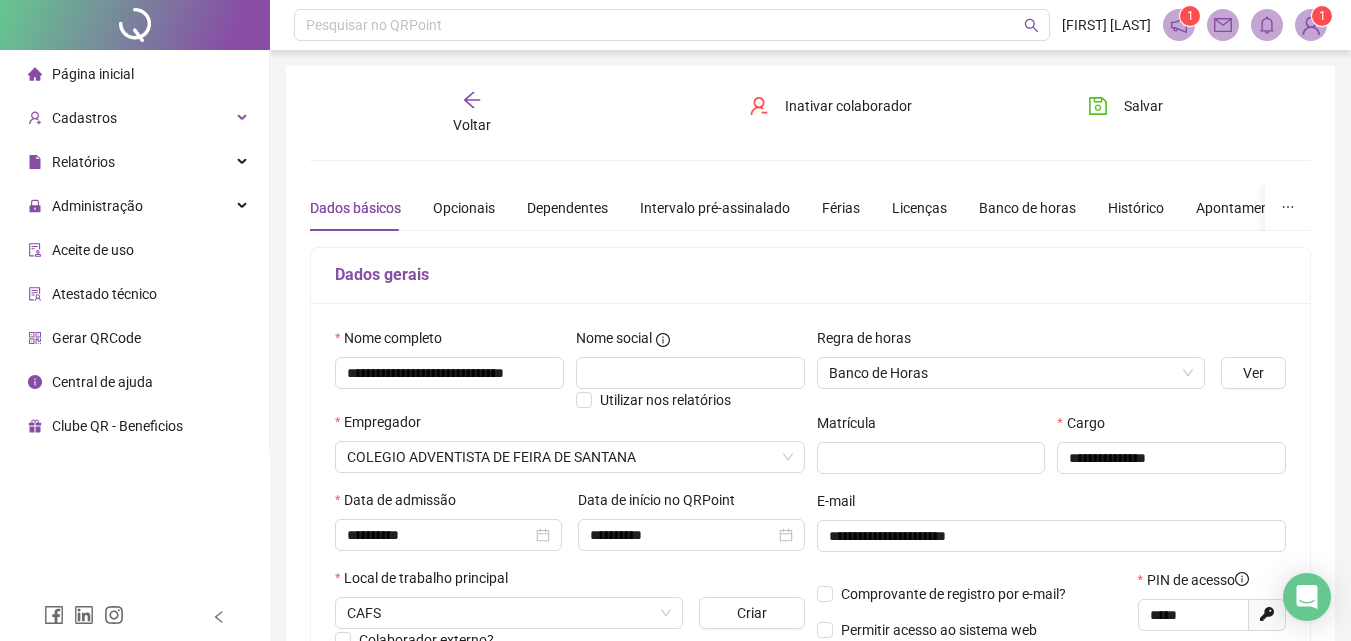 click 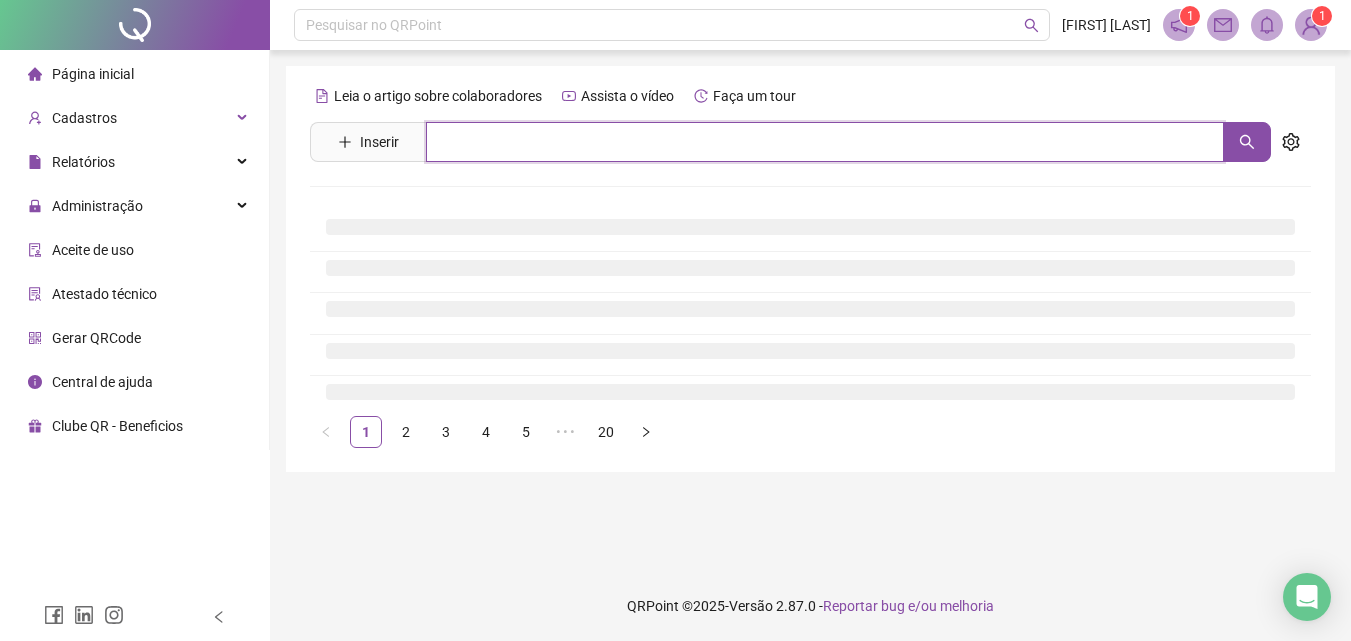 click at bounding box center (825, 142) 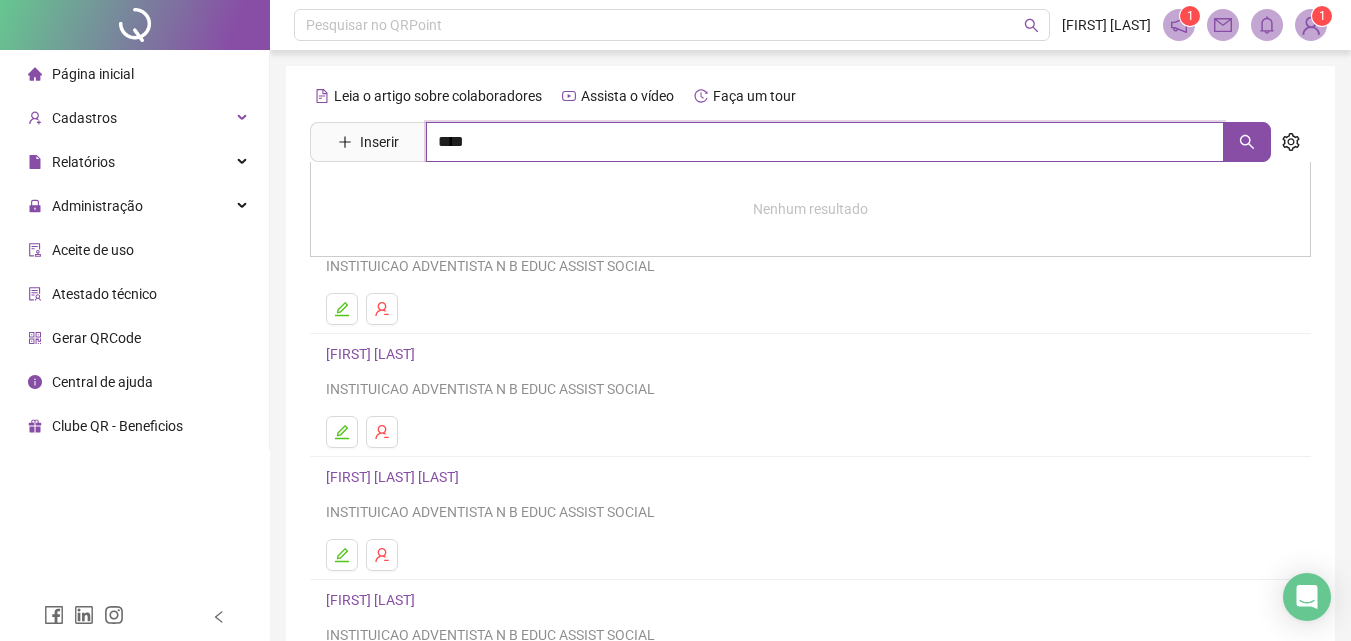 type on "****" 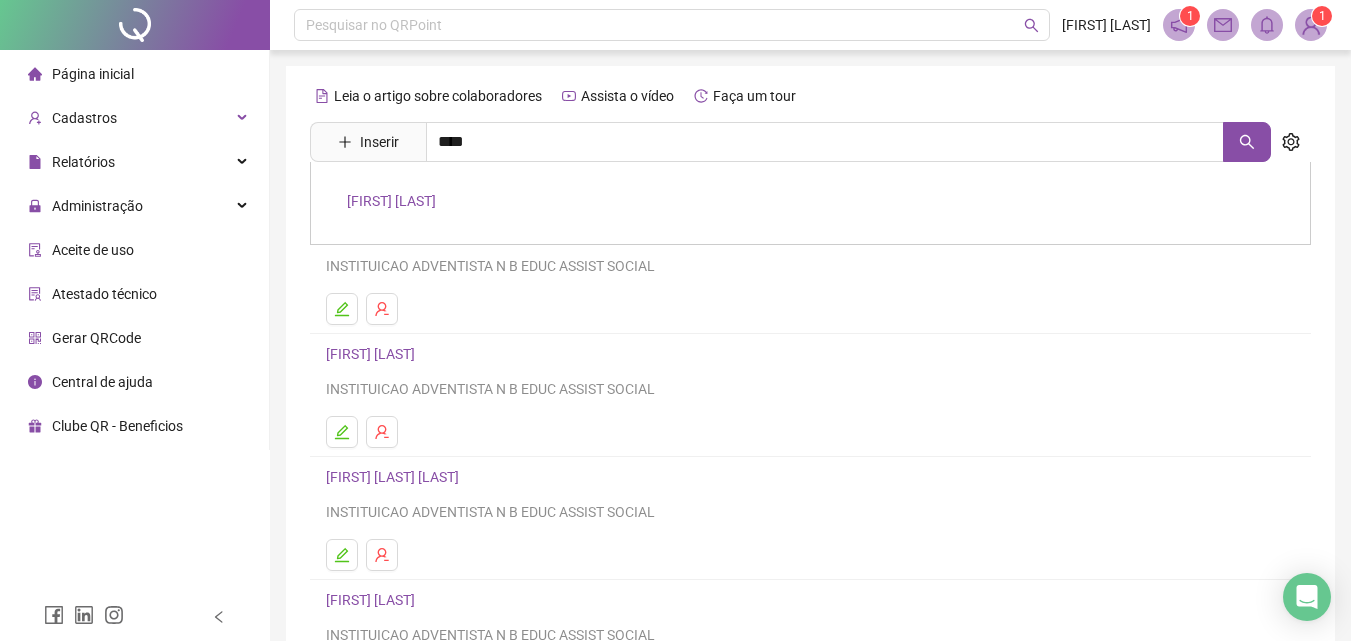 click on "[FIRST] [LAST]" at bounding box center [391, 201] 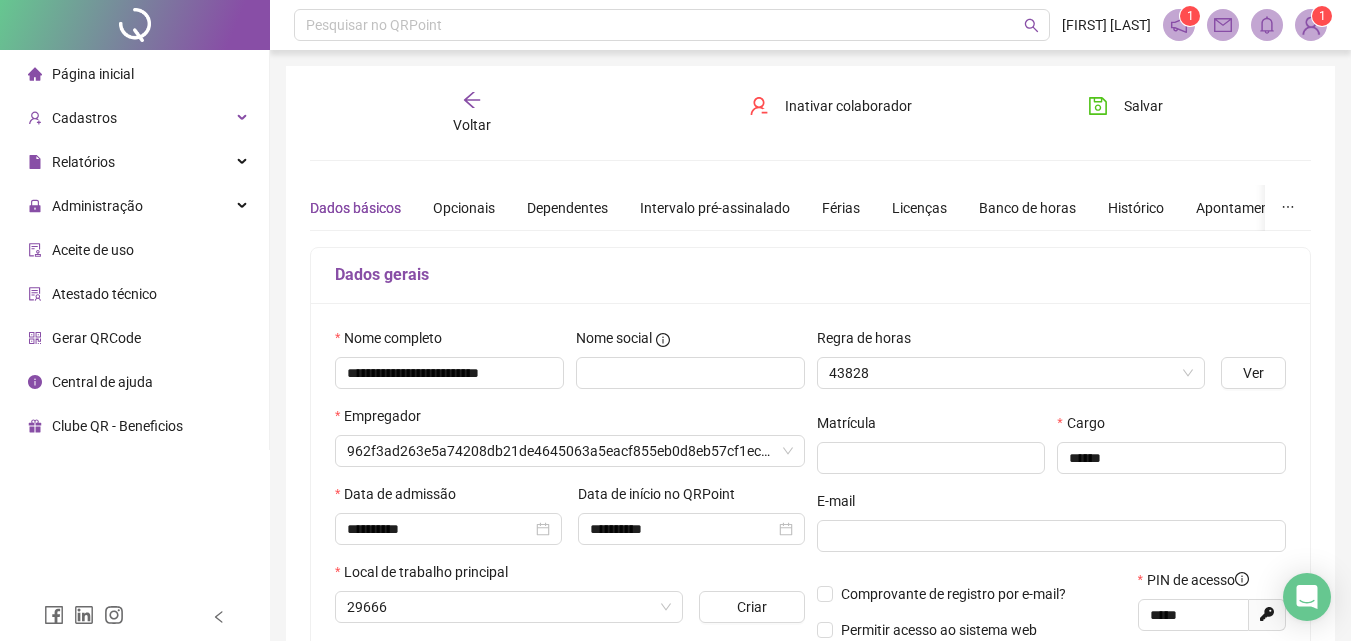 type on "**********" 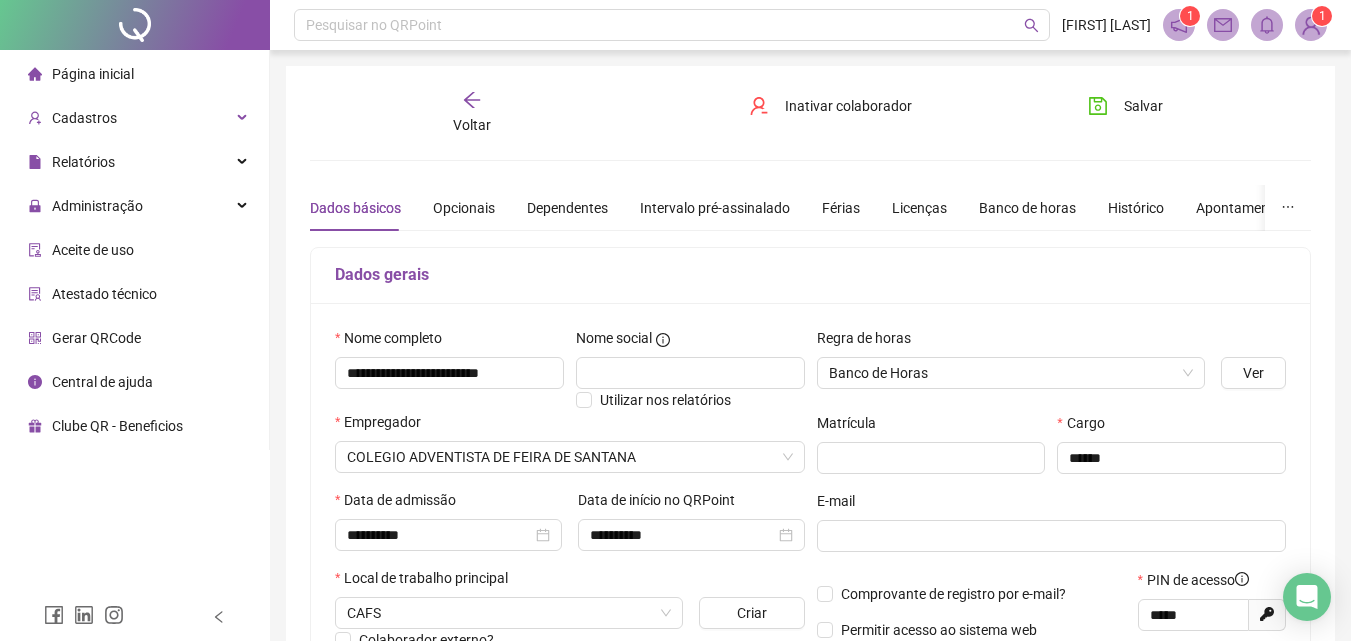 click on "Voltar" at bounding box center (472, 125) 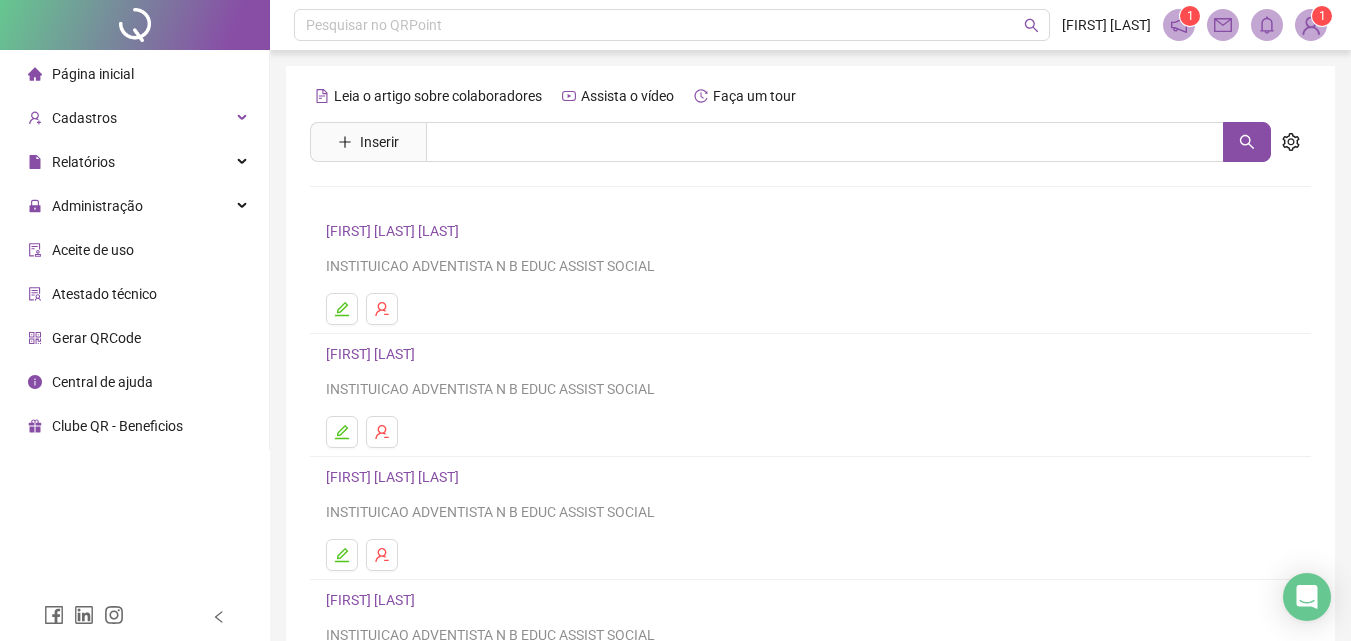 click on "Leia o artigo sobre colaboradores Assista o vídeo Faça um tour Inserir Nenhum resultado [FIRST] [LAST]     INSTITUICAO ADVENTISTA N B  EDUC ASSIST SOCIAL [FIRST] [LAST]                   INSTITUICAO ADVENTISTA N B  EDUC ASSIST SOCIAL [FIRST] [LAST]     INSTITUICAO ADVENTISTA N B  EDUC ASSIST SOCIAL [FIRST] [LAST]     INSTITUICAO ADVENTISTA N B  EDUC ASSIST SOCIAL [FIRST] [LAST]       INSTITUICAO ADVENTISTA N B  EDUC ASSIST SOCIAL 1 2 3 4 5 ••• 20" at bounding box center [810, 468] 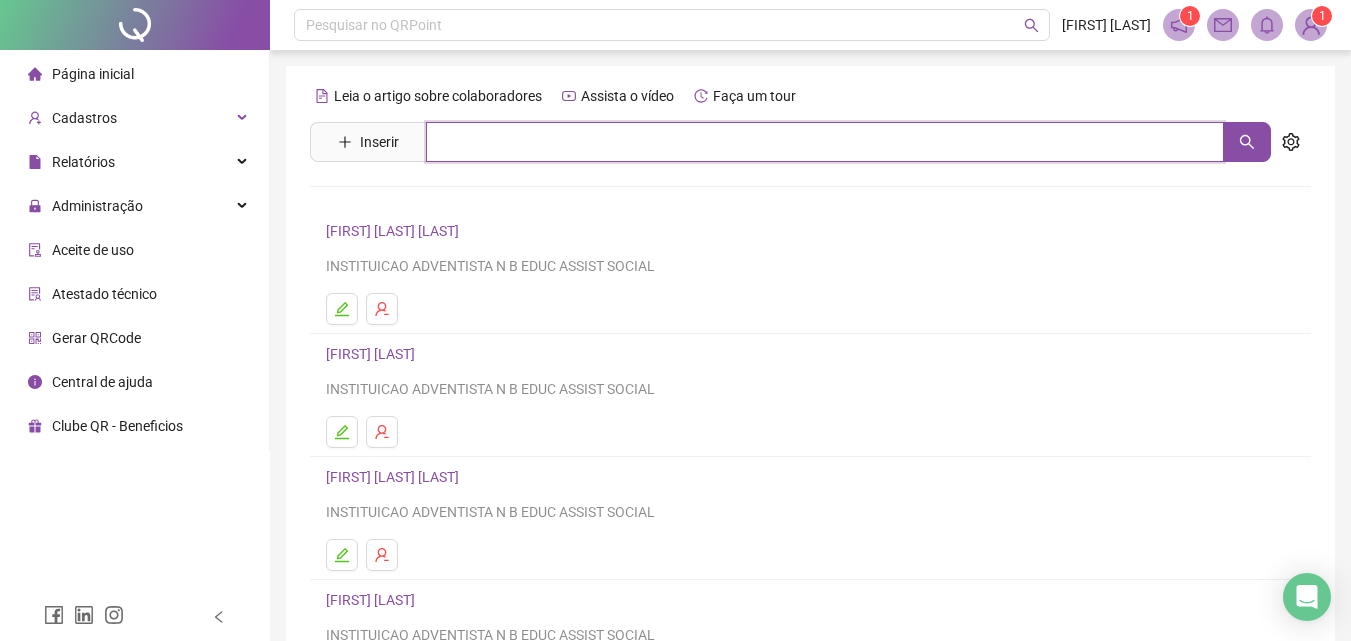 click at bounding box center (825, 142) 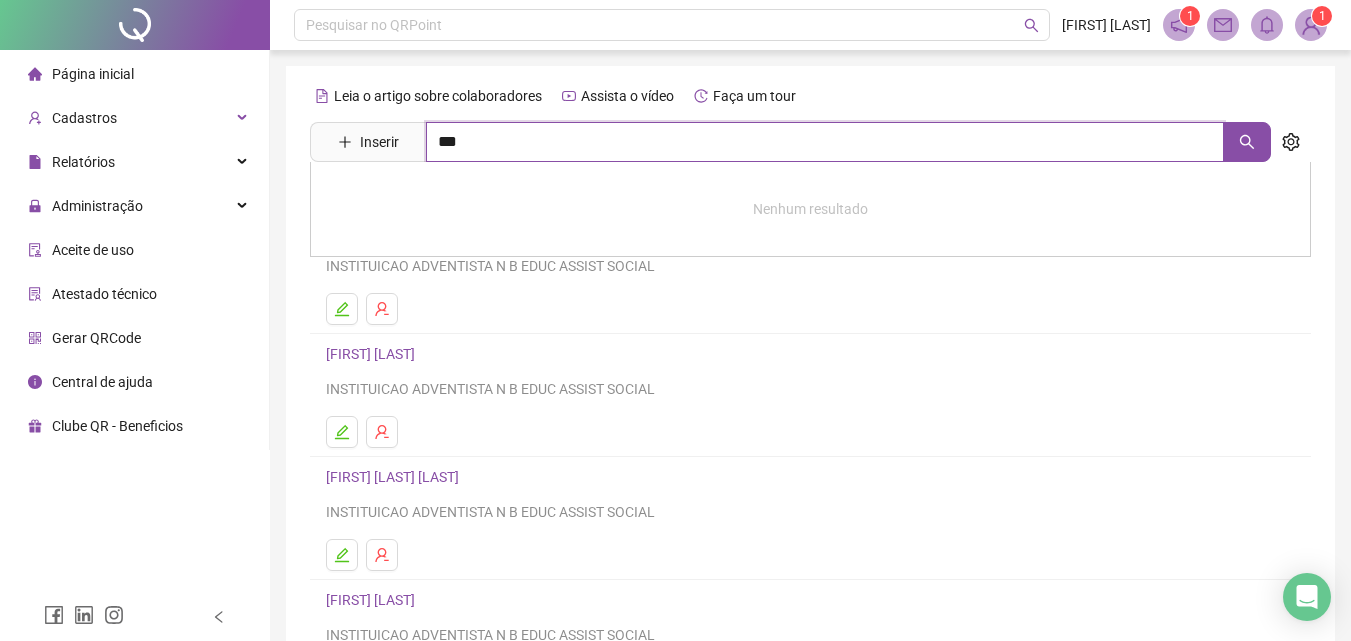 type on "***" 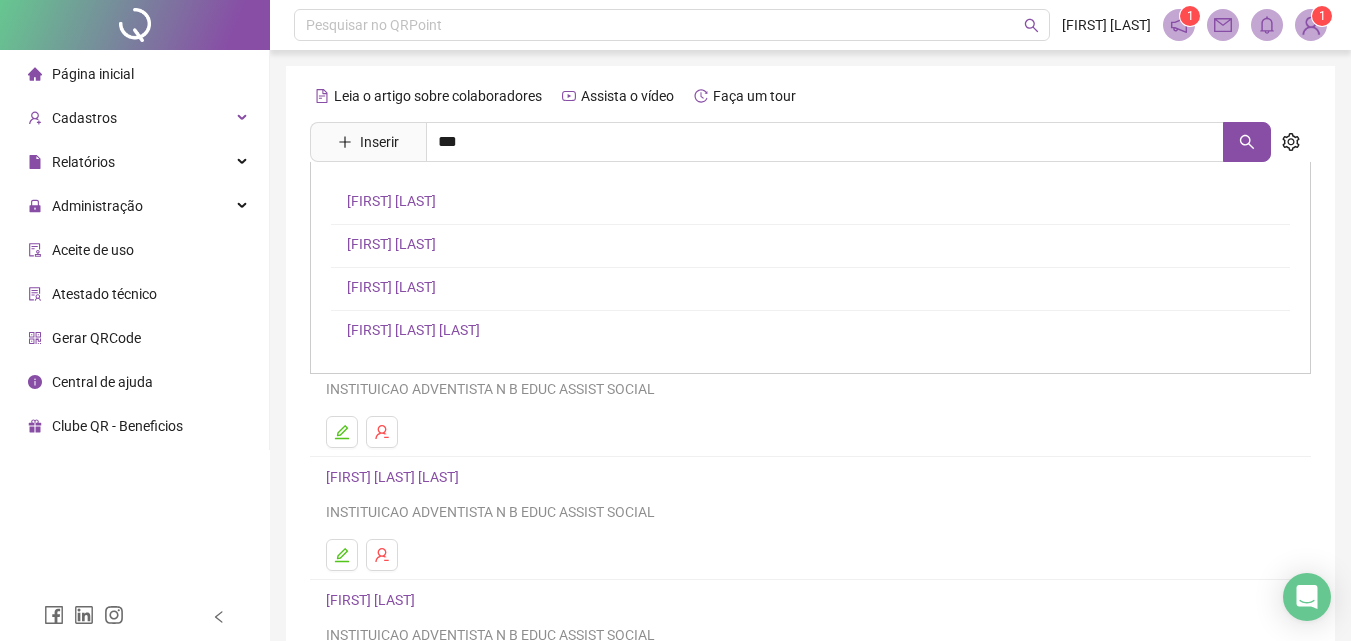 click on "[FIRST] [LAST]" at bounding box center [391, 287] 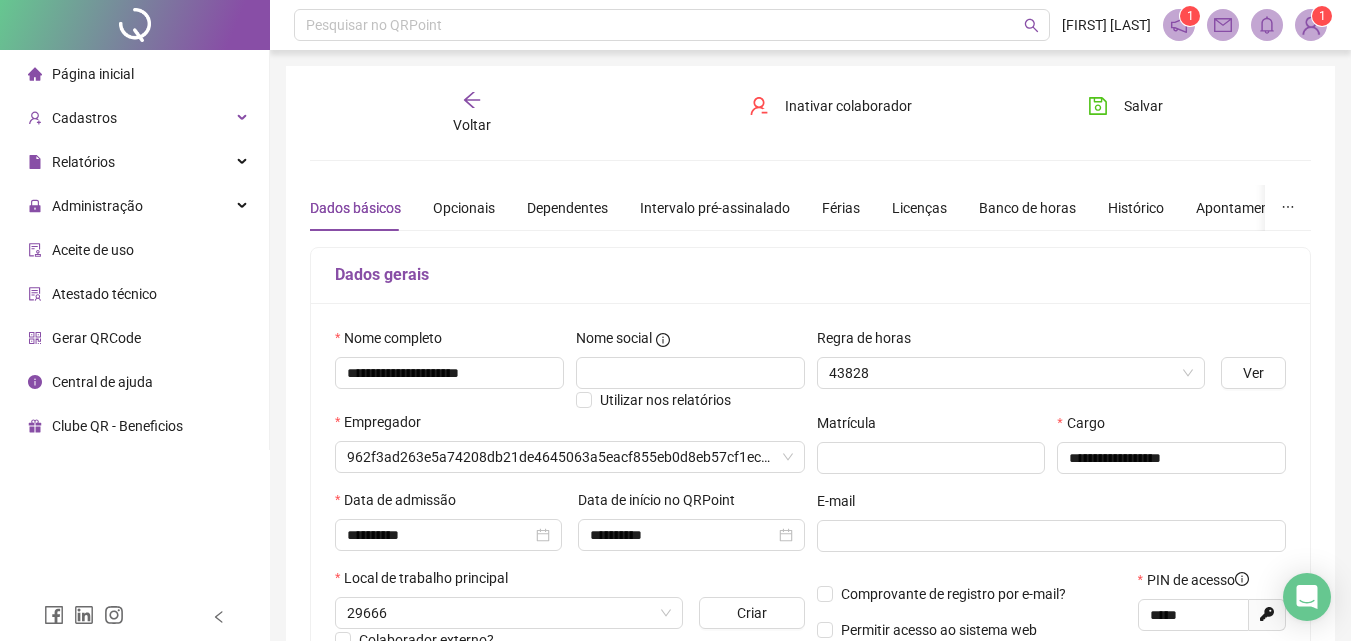 type on "**********" 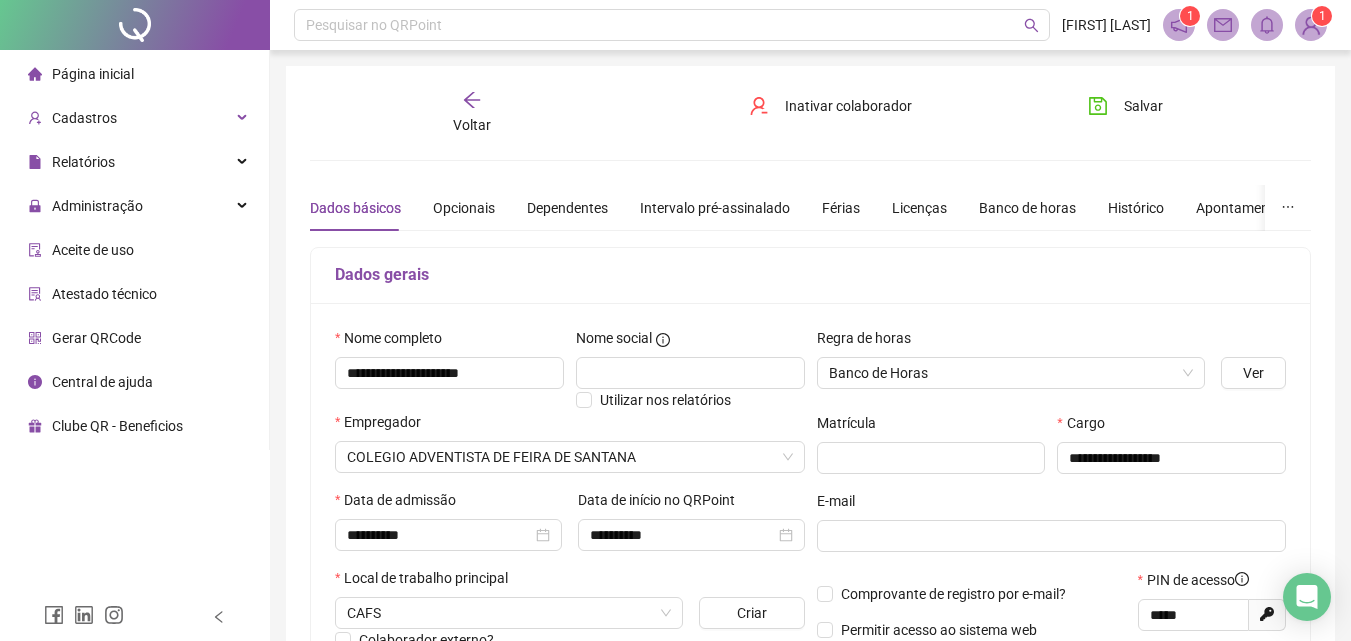 click on "Voltar" at bounding box center (472, 113) 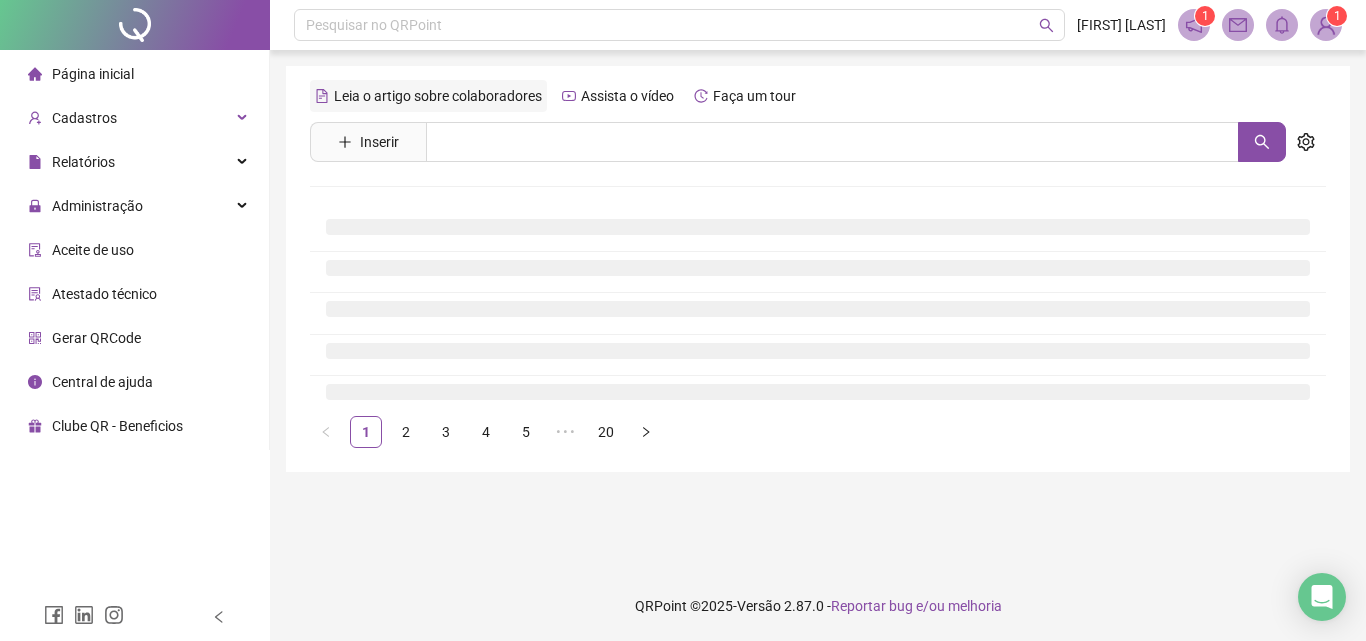 click on "Leia o artigo sobre colaboradores" at bounding box center [428, 96] 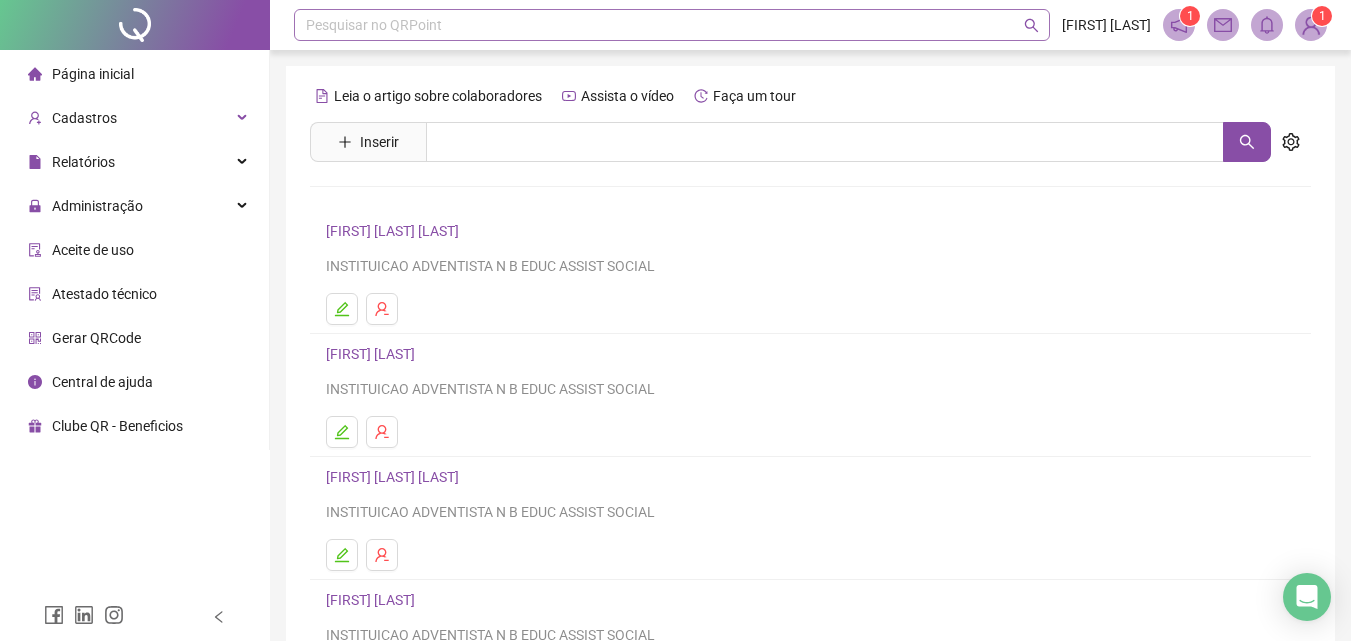 click at bounding box center (661, 25) 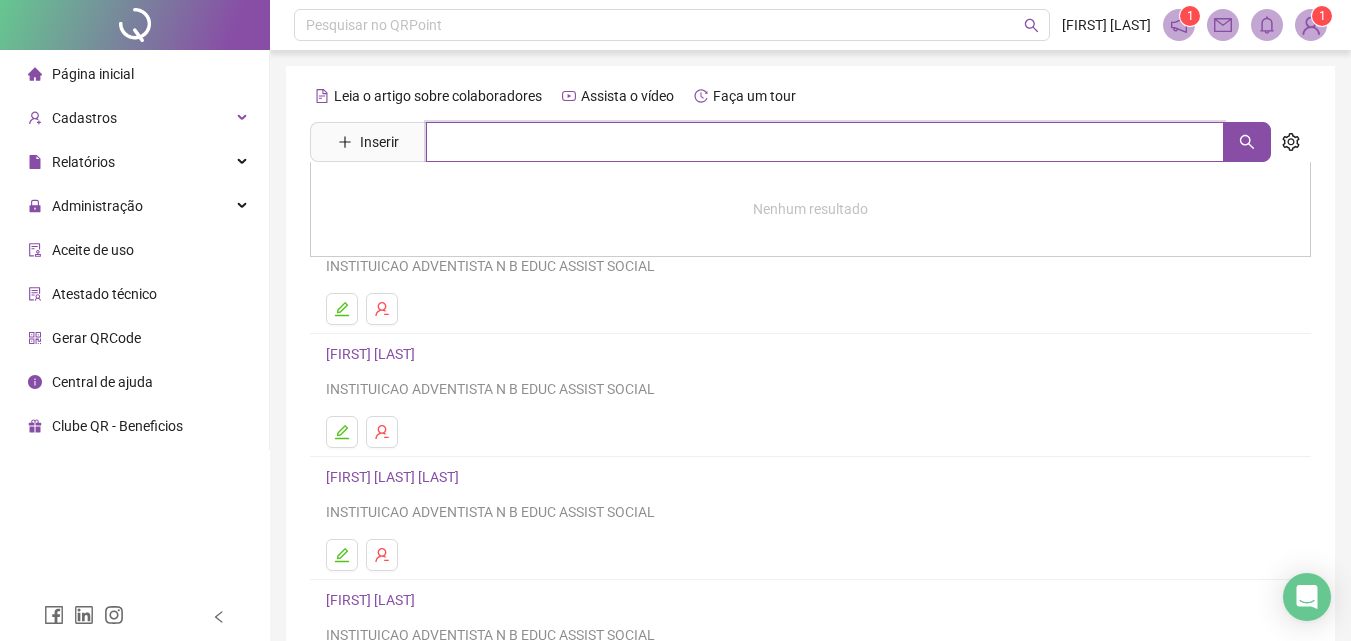 click at bounding box center (825, 142) 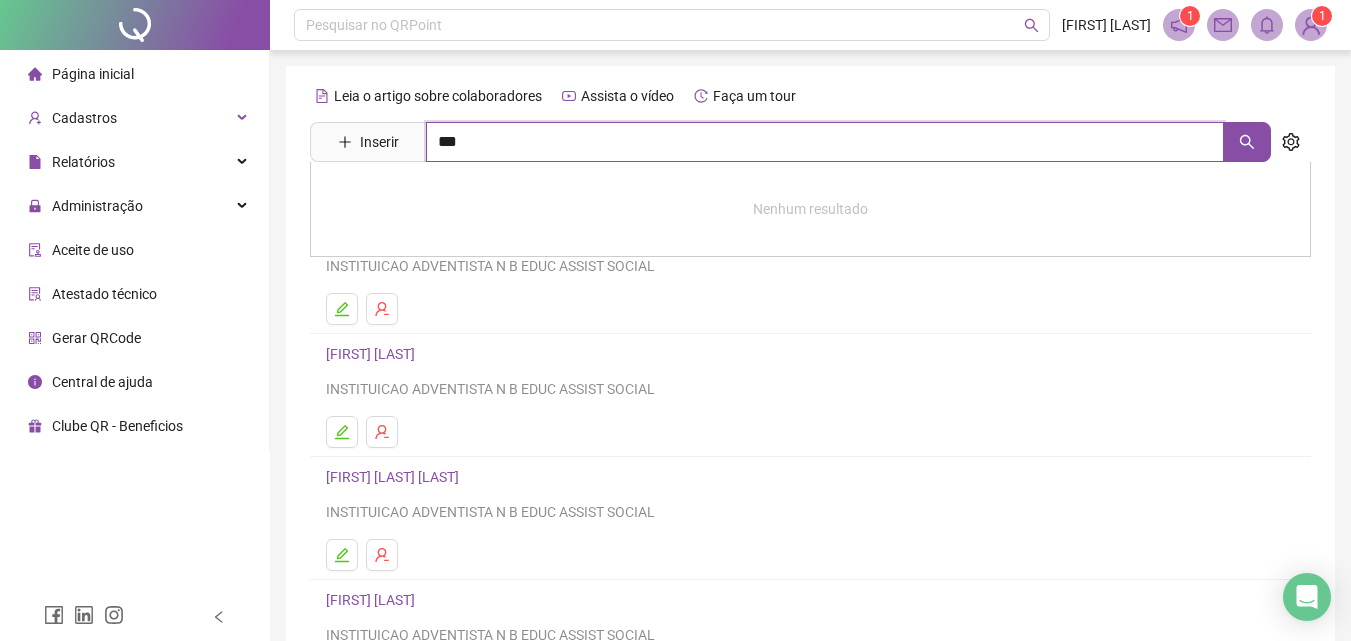 type on "***" 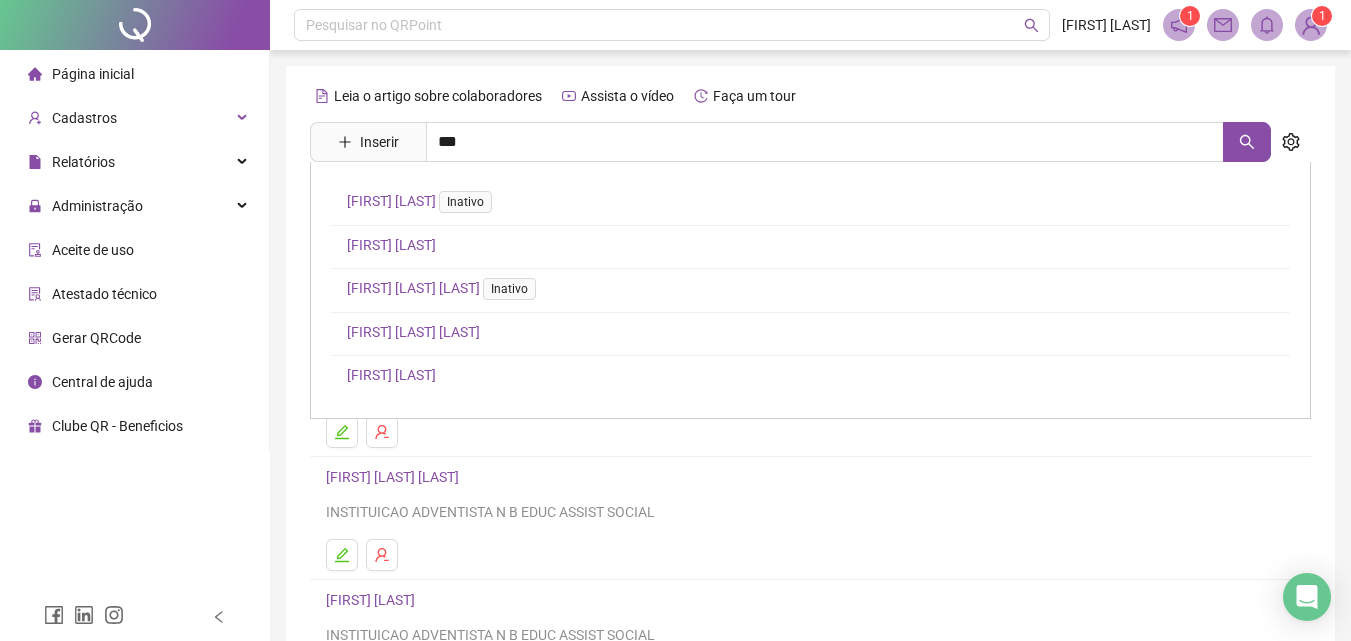 click on "[FIRST] [LAST]" at bounding box center [391, 375] 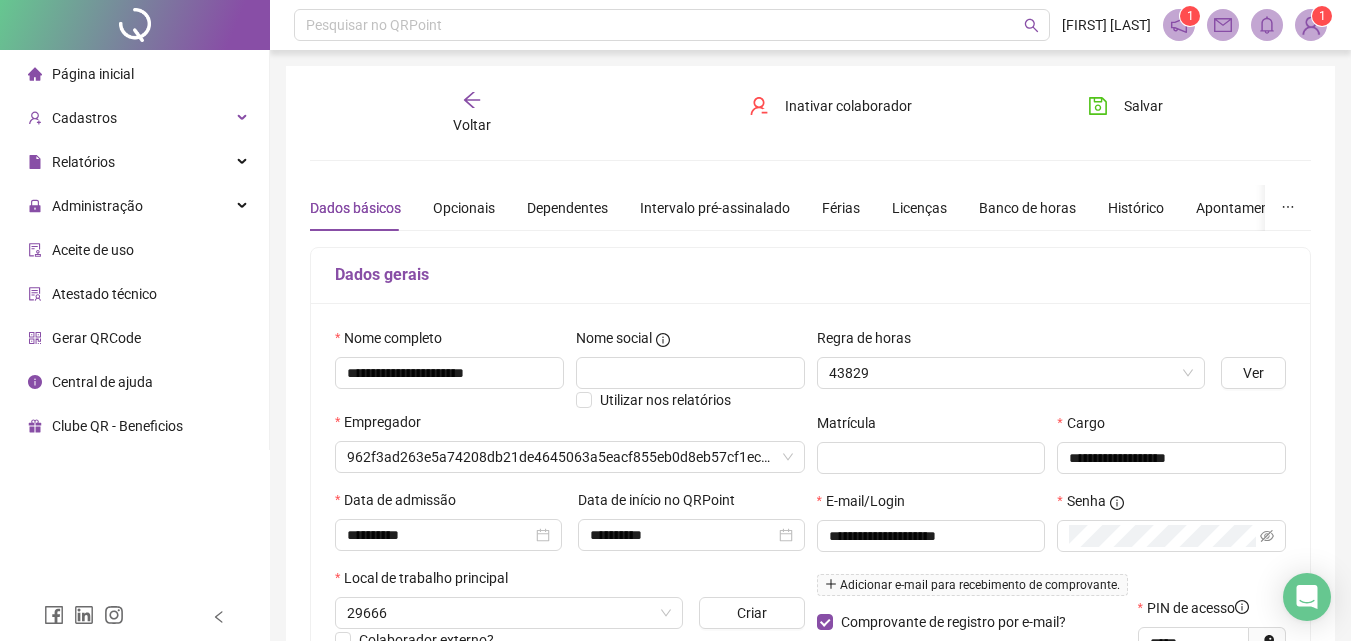type on "**********" 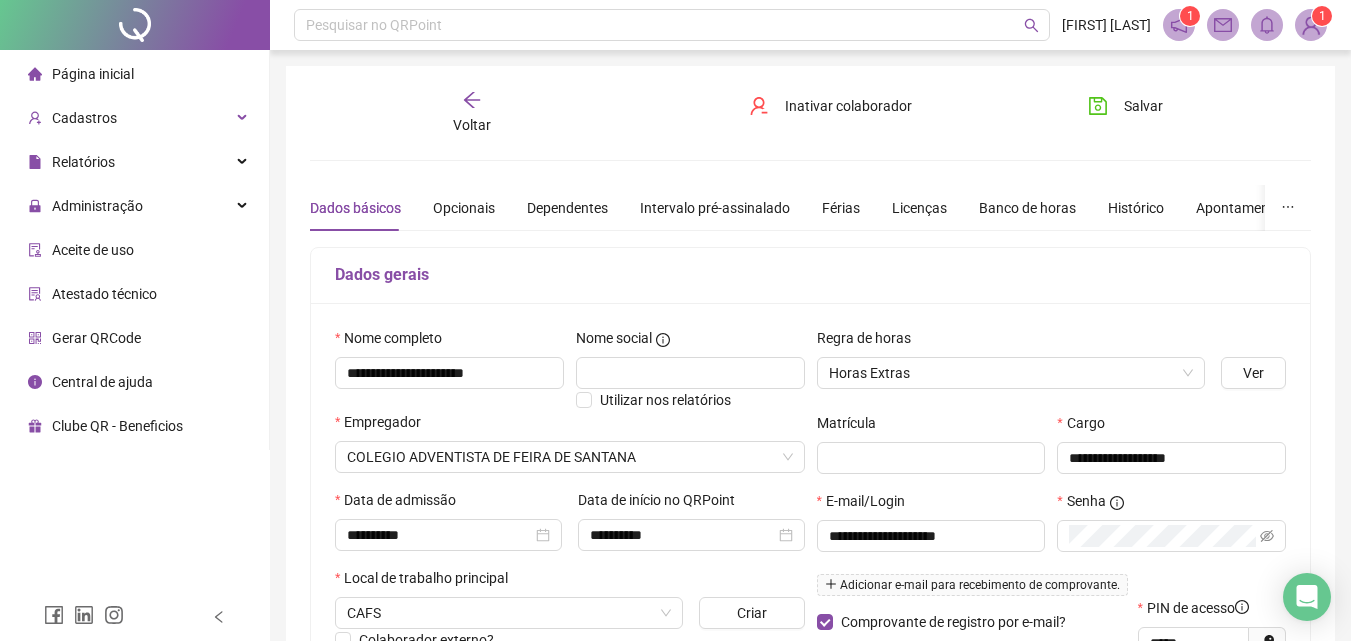 click 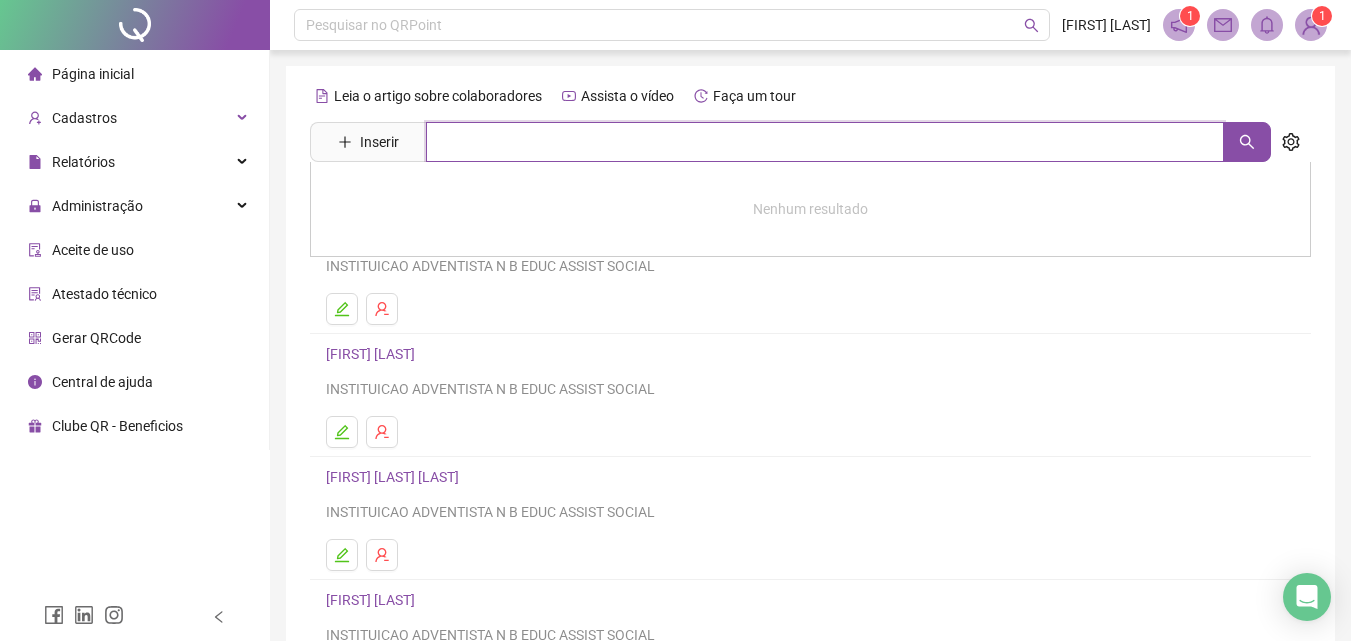 click at bounding box center (825, 142) 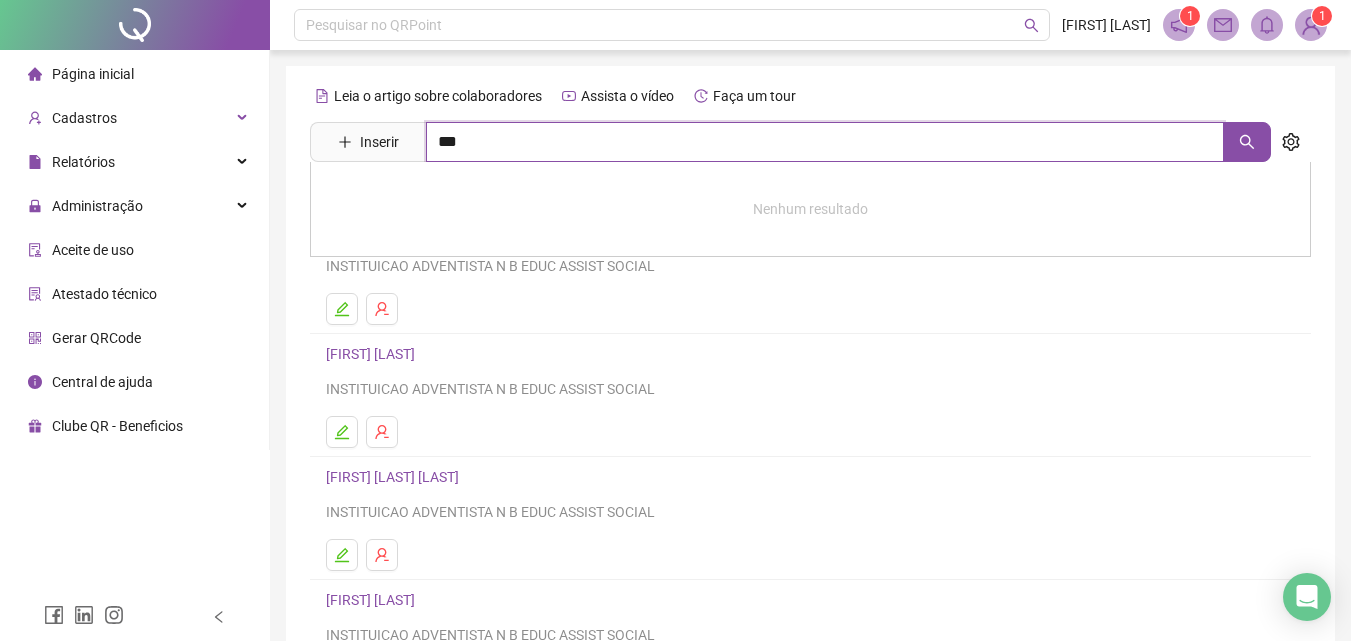 type on "***" 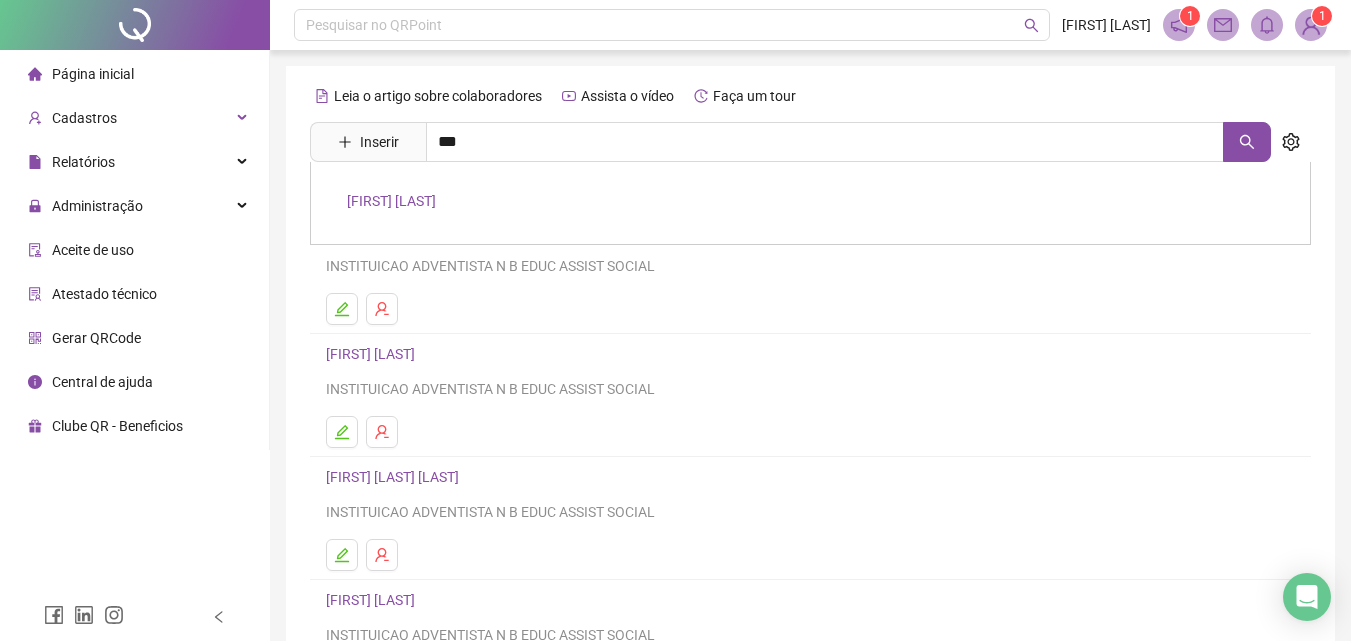 click on "[FIRST] [LAST]" at bounding box center (391, 201) 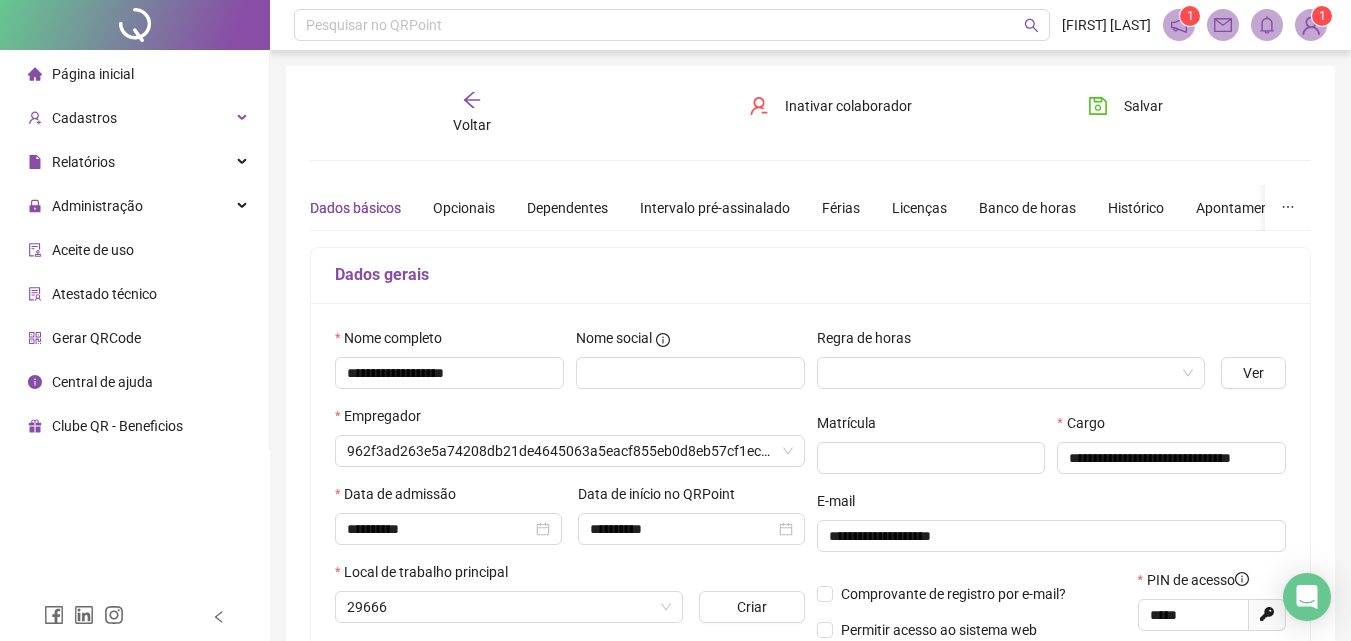 type on "**********" 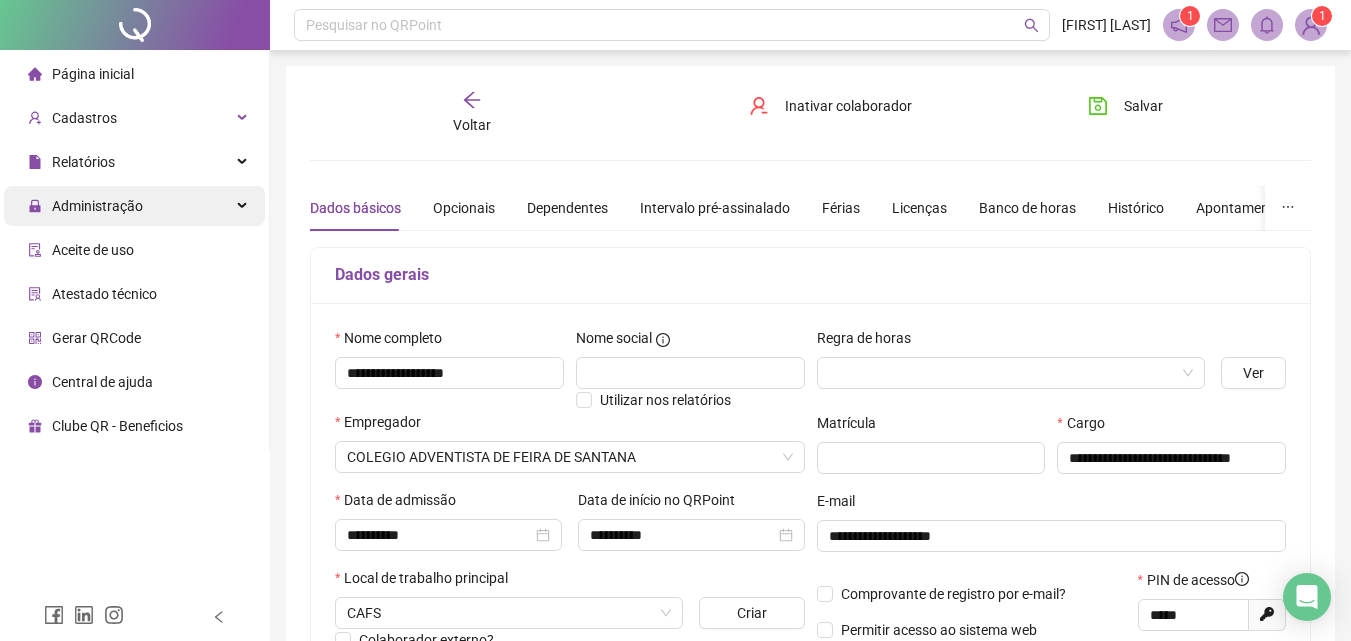 click on "Administração" at bounding box center (134, 206) 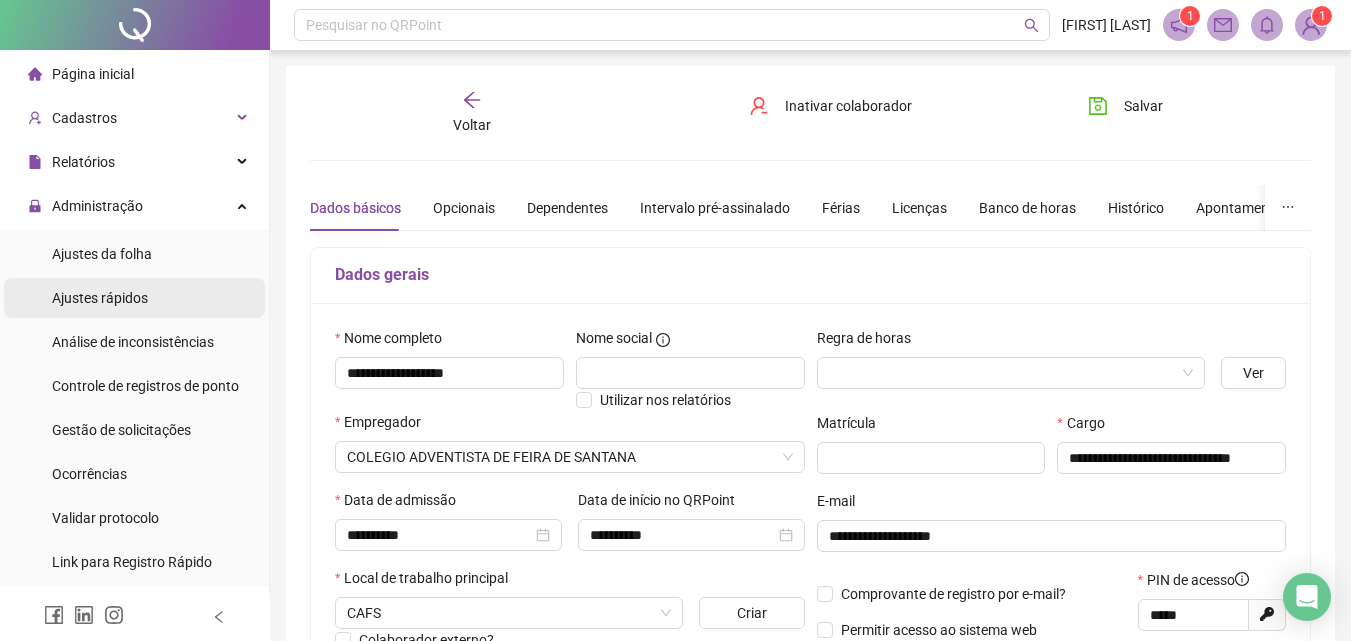 click on "Ajustes rápidos" at bounding box center (134, 298) 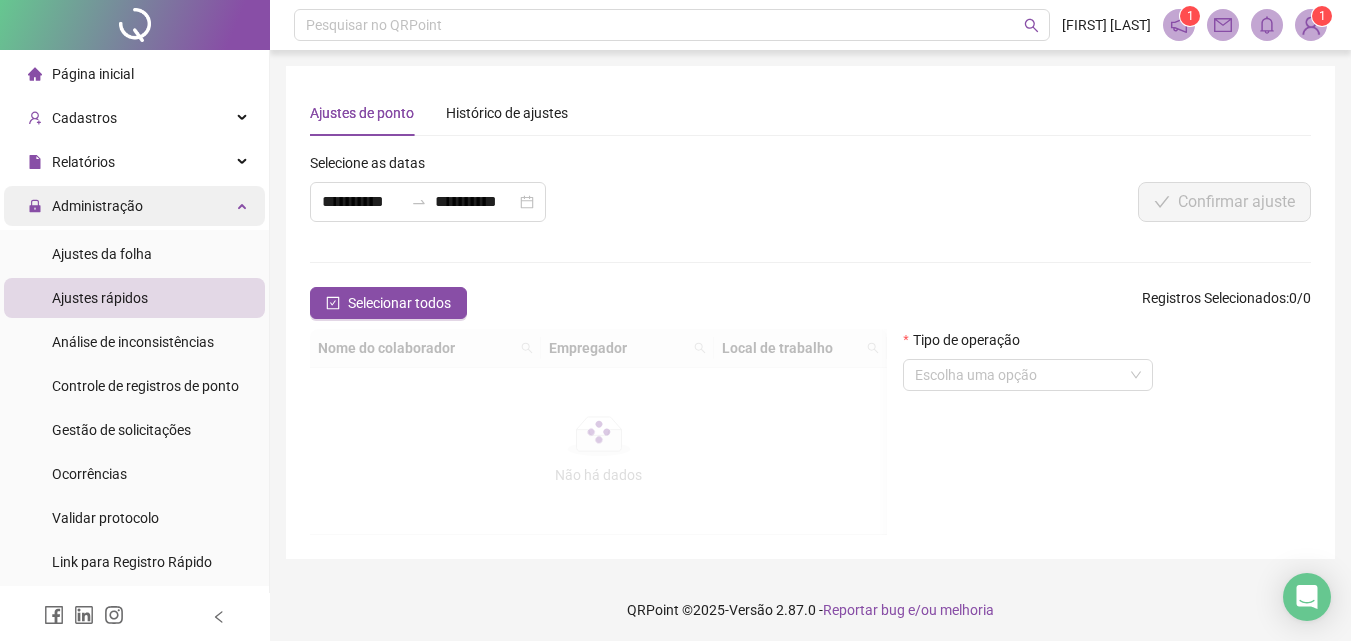 click on "Administração" at bounding box center (134, 206) 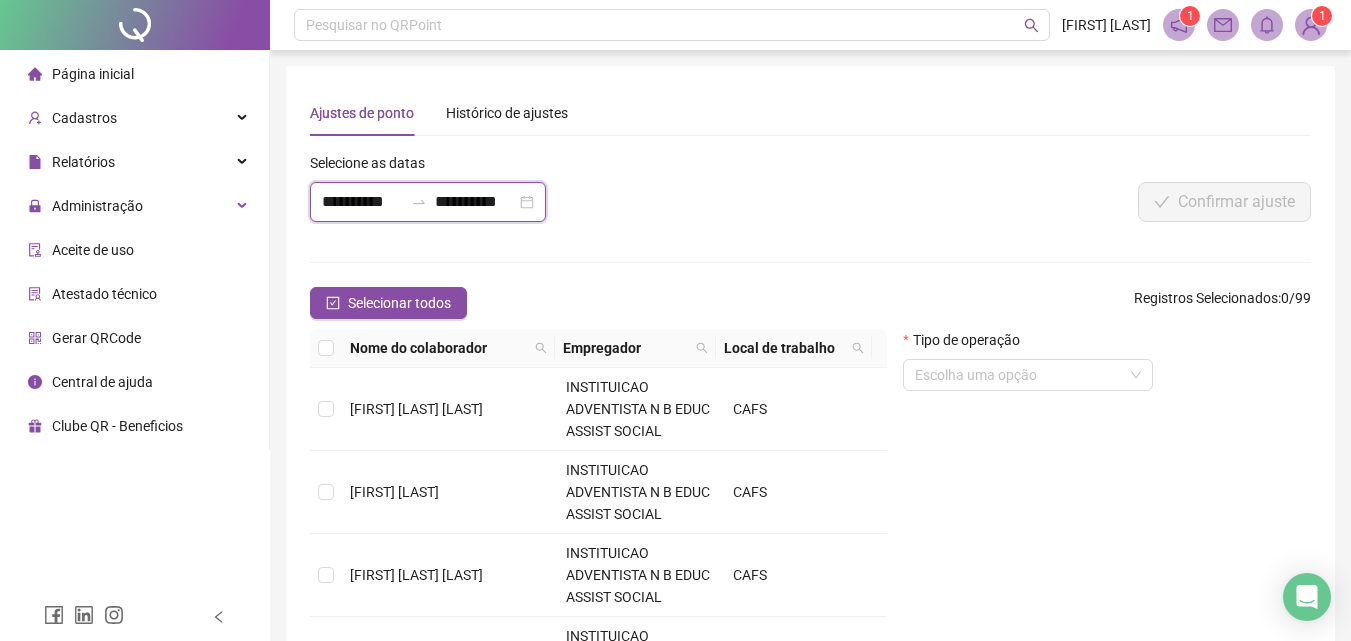 click on "**********" at bounding box center [362, 202] 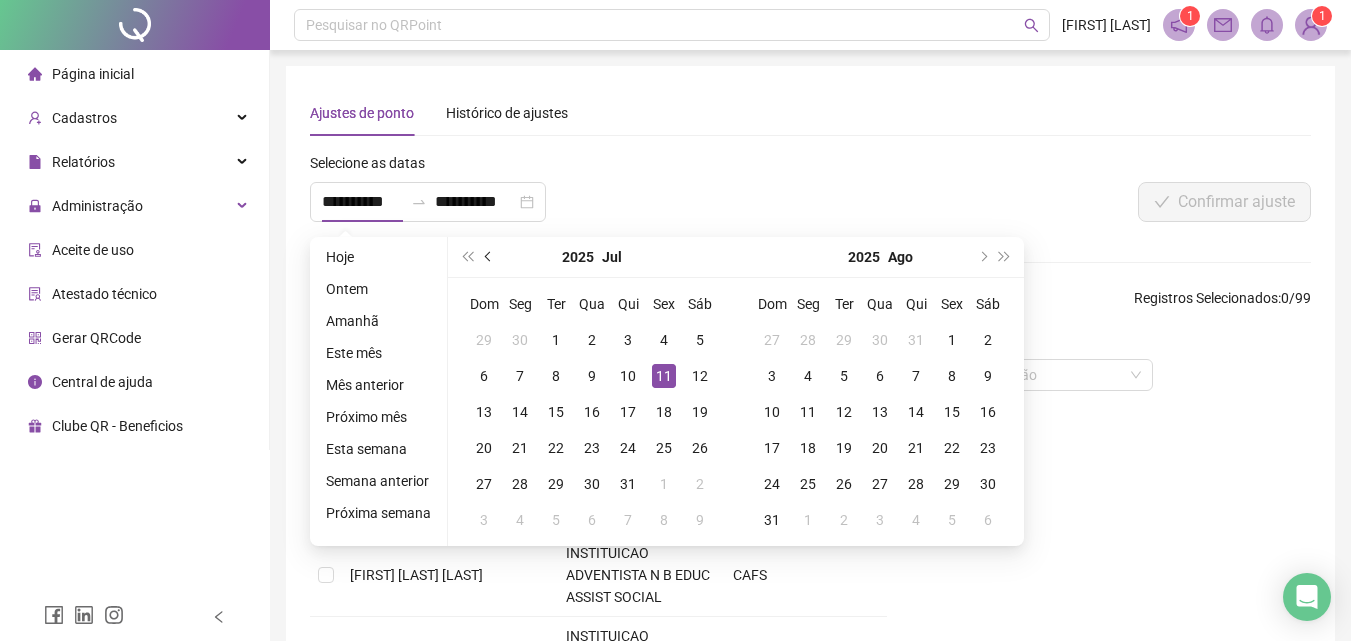 click at bounding box center [489, 257] 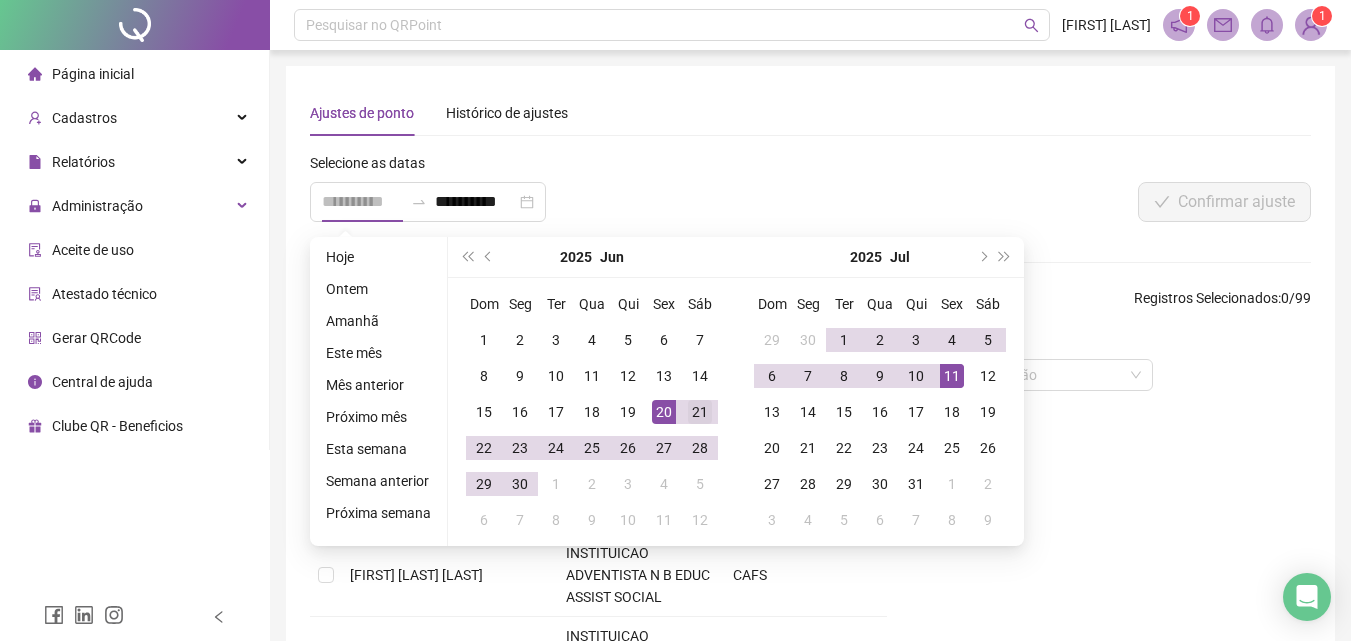 type on "**********" 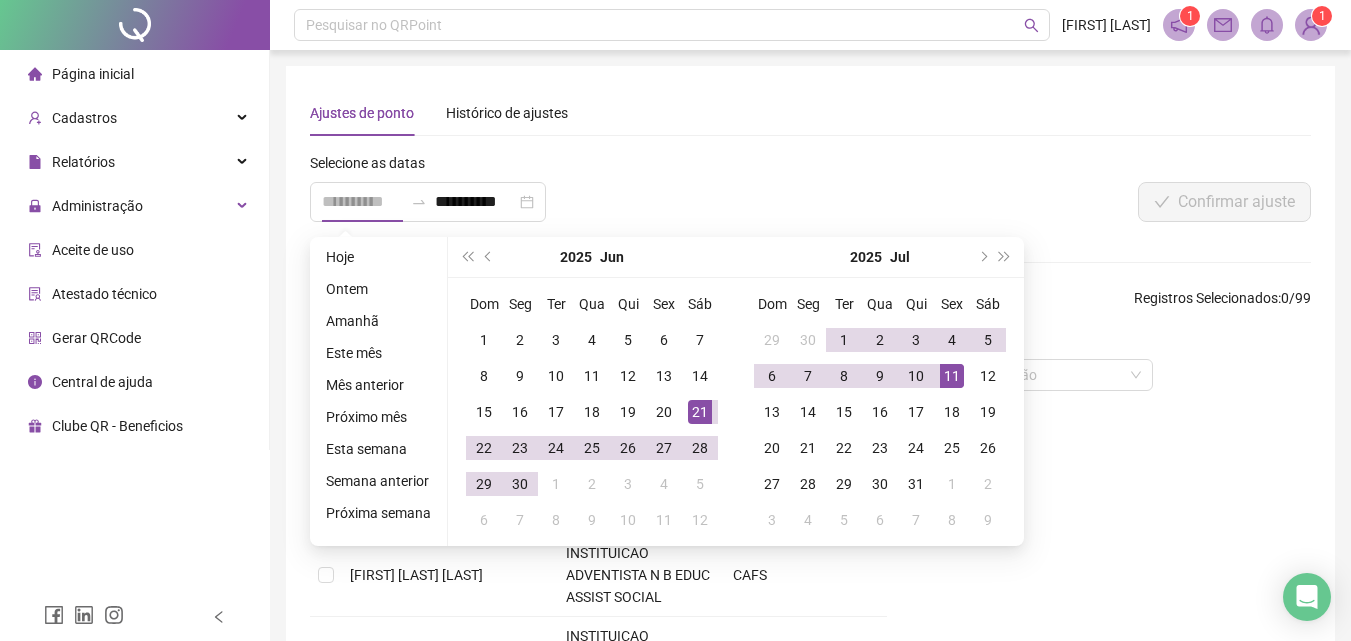 click on "21" at bounding box center (700, 412) 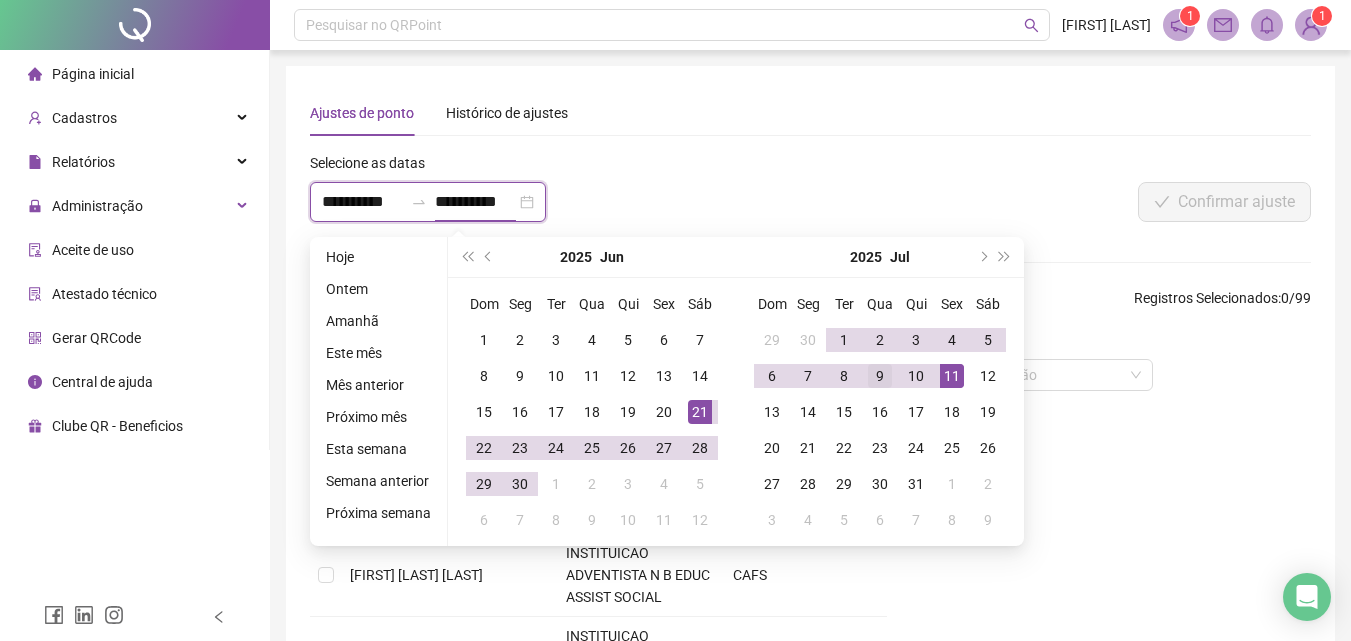 type on "**********" 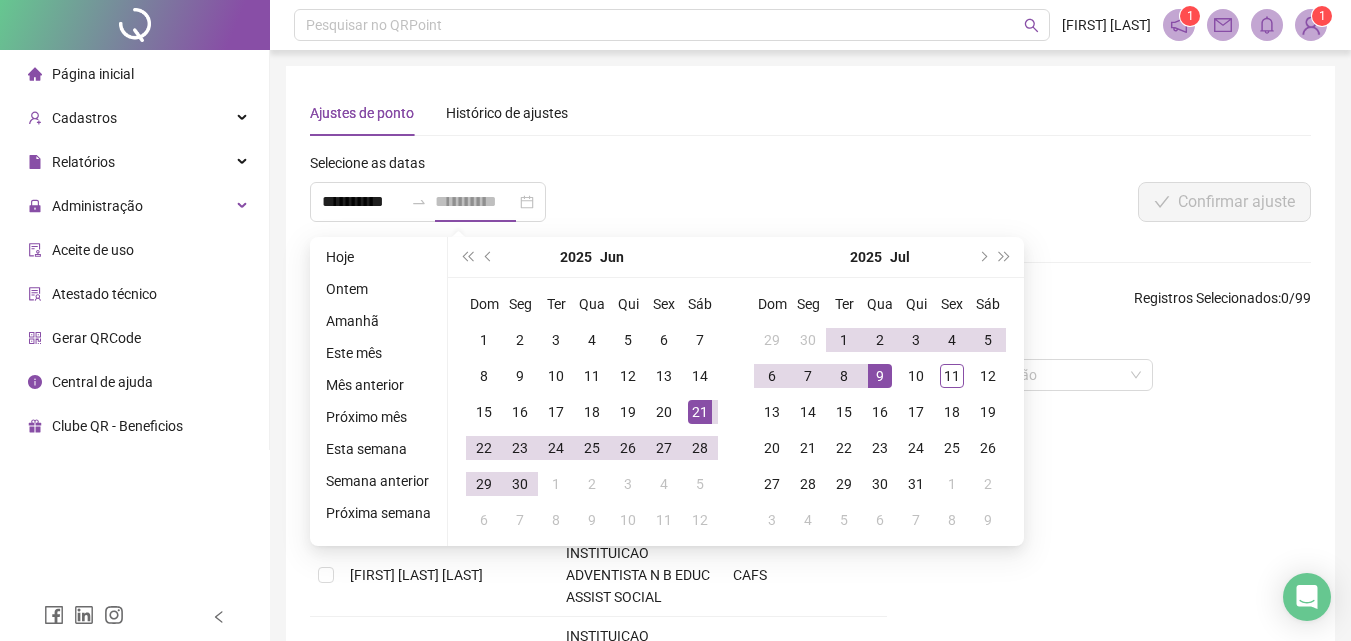 click on "9" at bounding box center [880, 376] 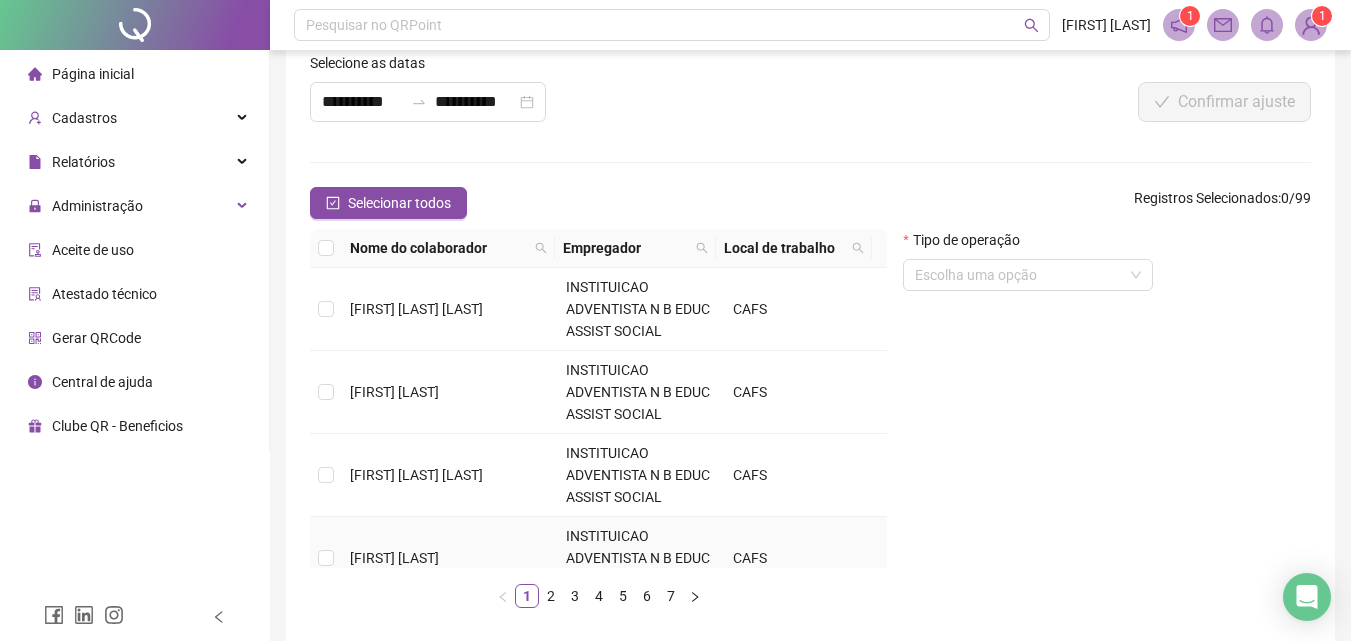 click on "[FIRST] [LAST]" at bounding box center (450, 558) 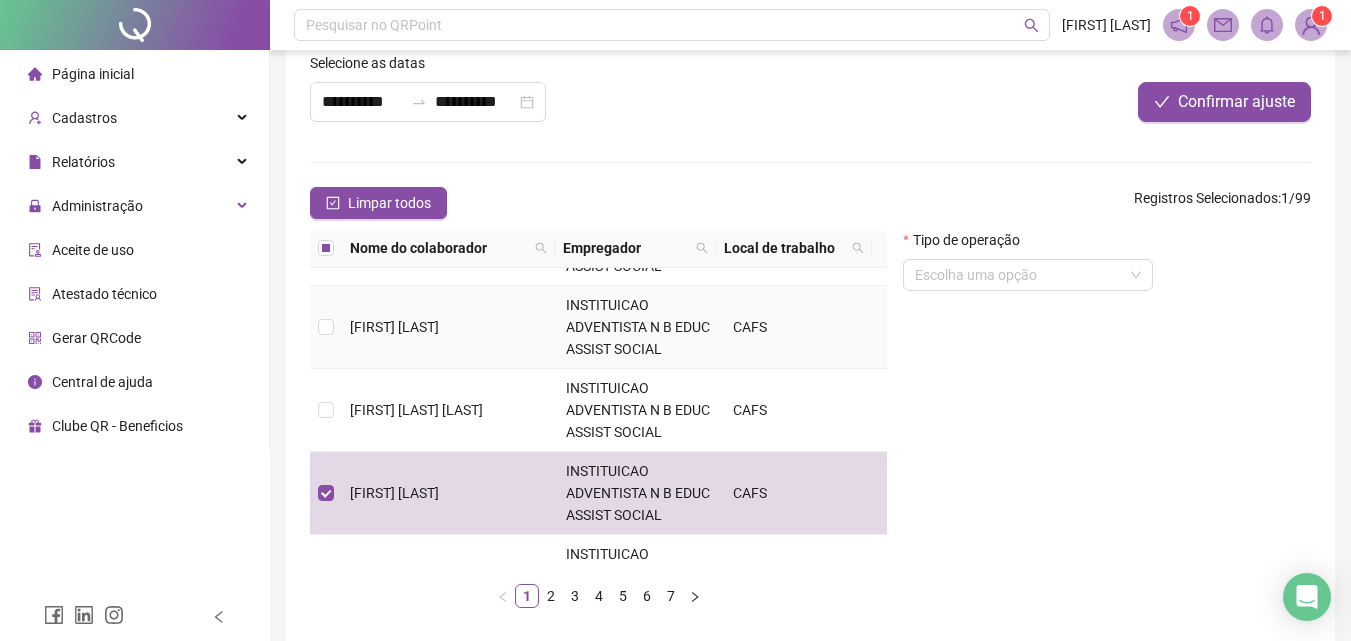 scroll, scrollTop: 100, scrollLeft: 0, axis: vertical 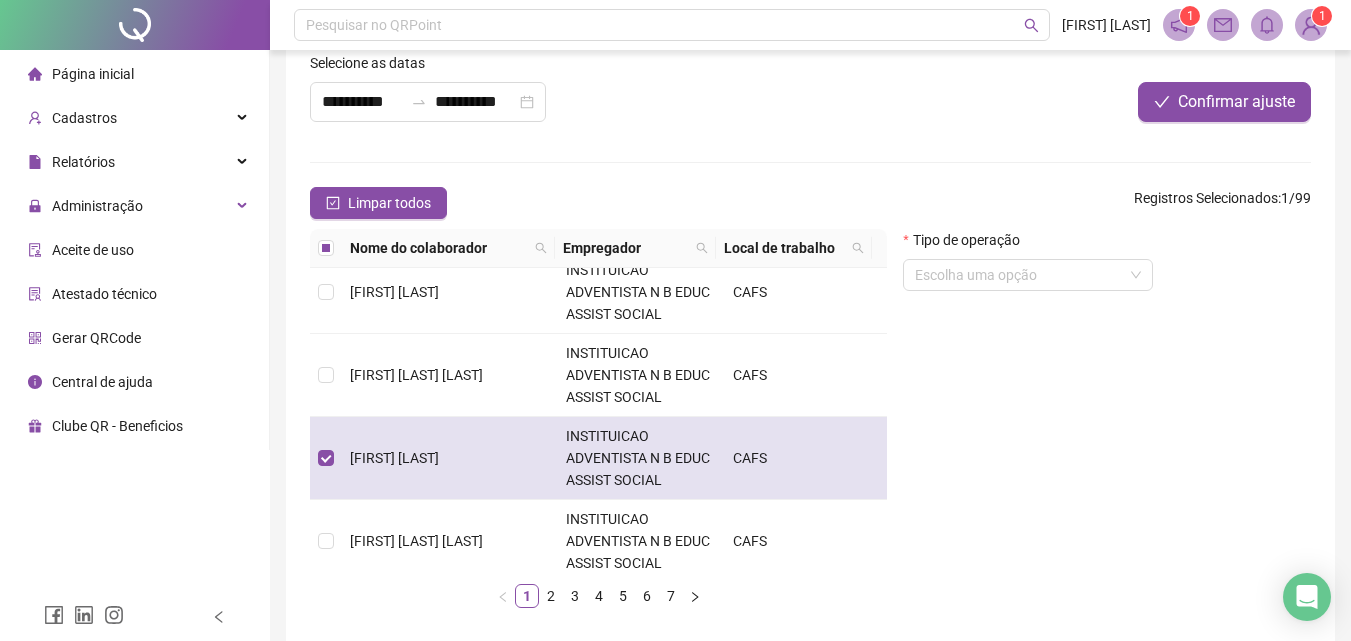 click on "[FIRST] [LAST]" at bounding box center [450, 458] 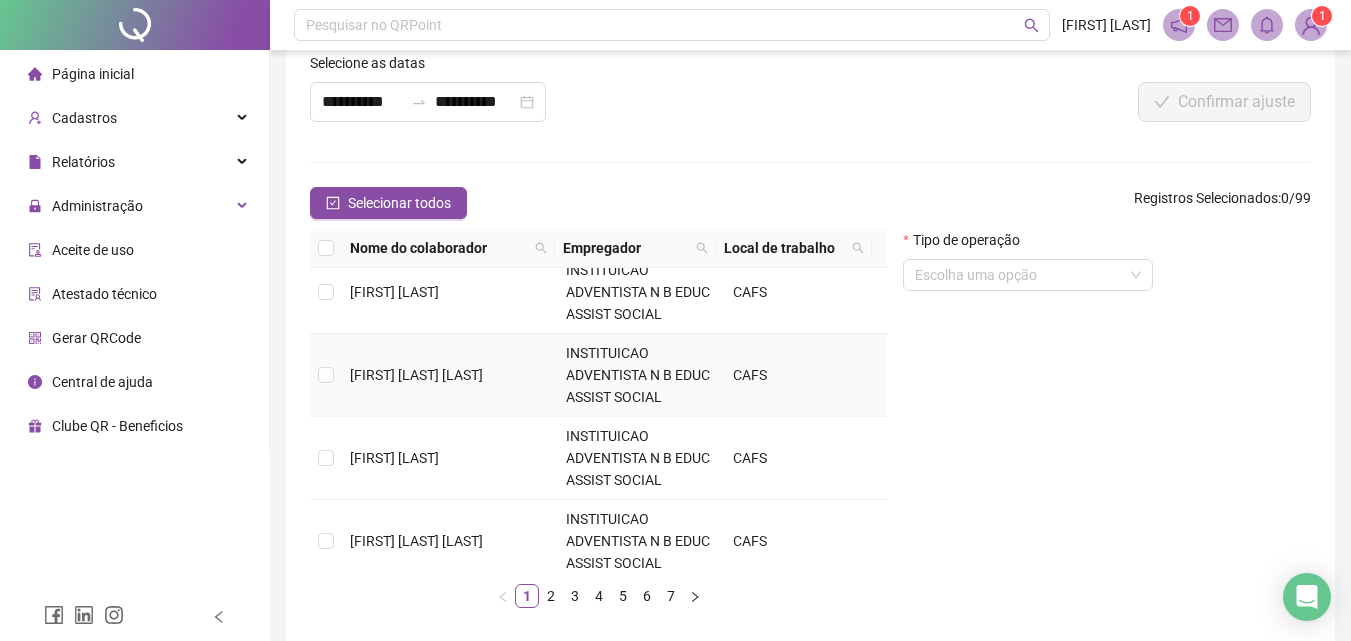 click on "[FIRST] [LAST] [LAST]" at bounding box center [450, 375] 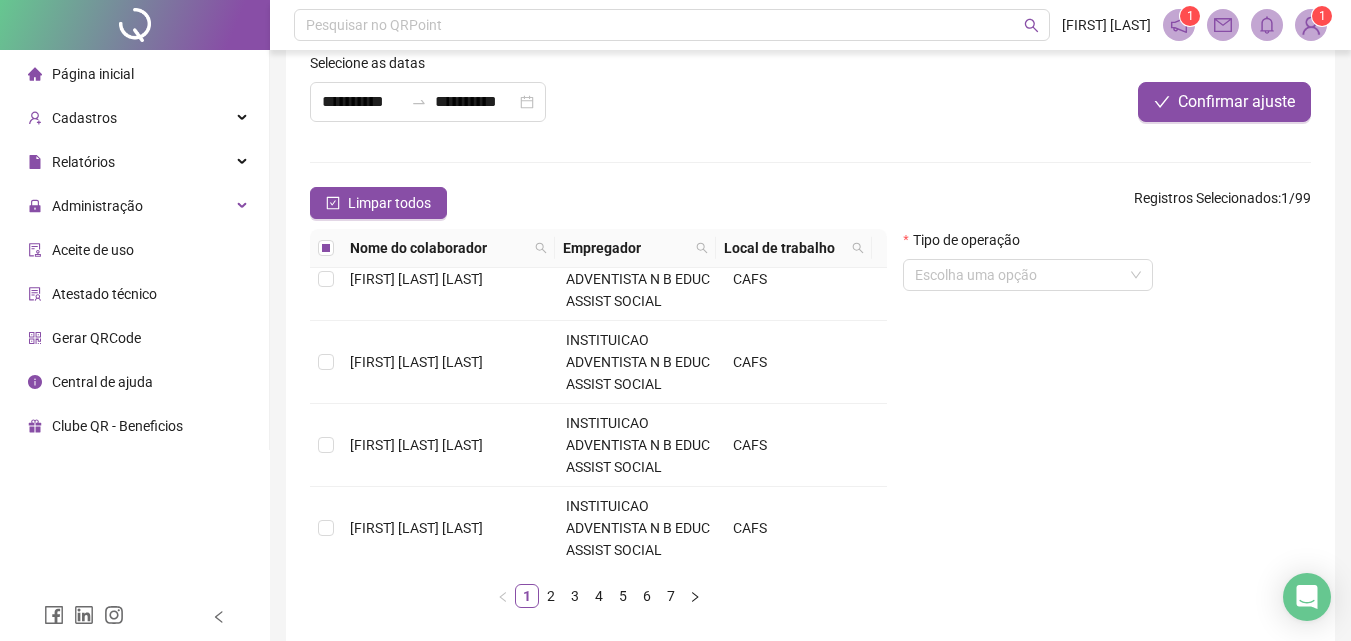 scroll, scrollTop: 400, scrollLeft: 0, axis: vertical 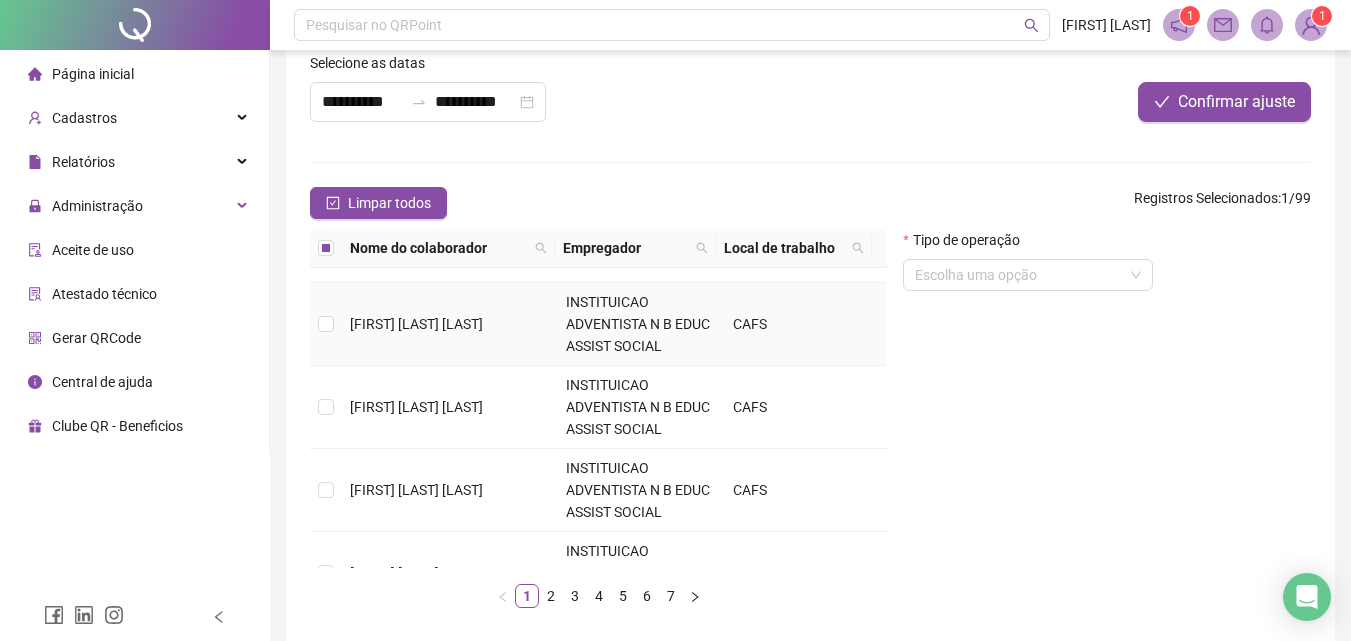 click on "[FIRST] [LAST] [LAST]" at bounding box center [450, 324] 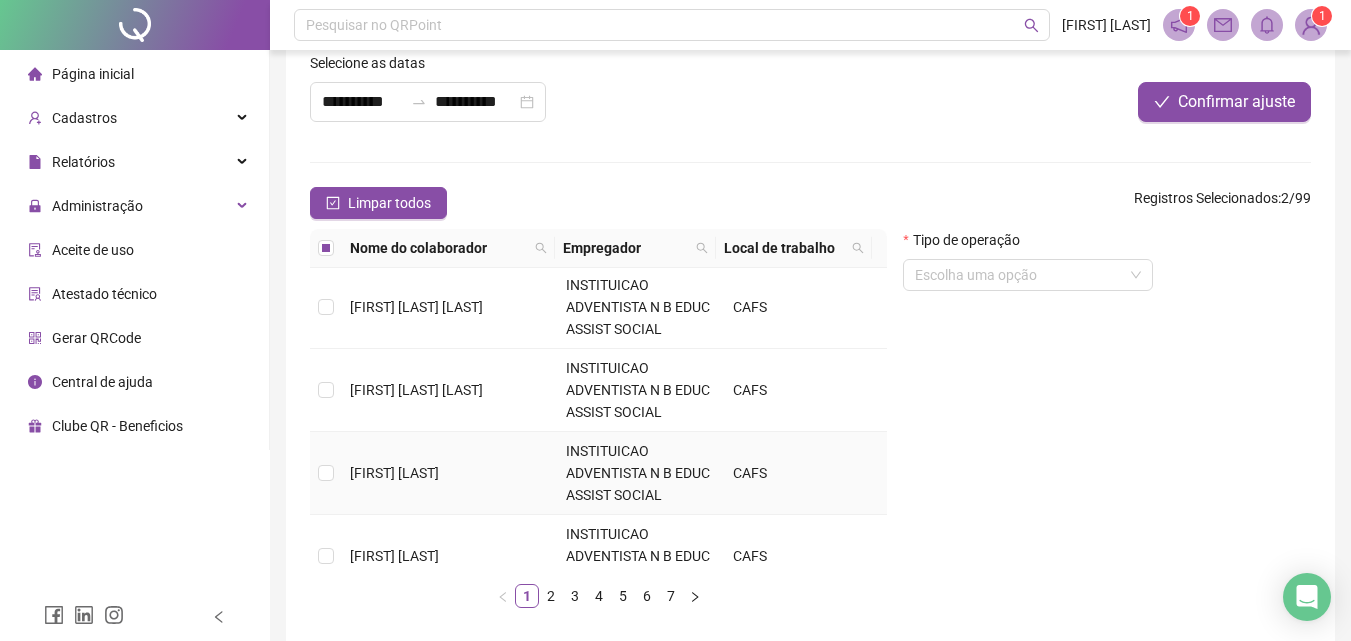 click on "[FIRST] [LAST]" at bounding box center (394, 473) 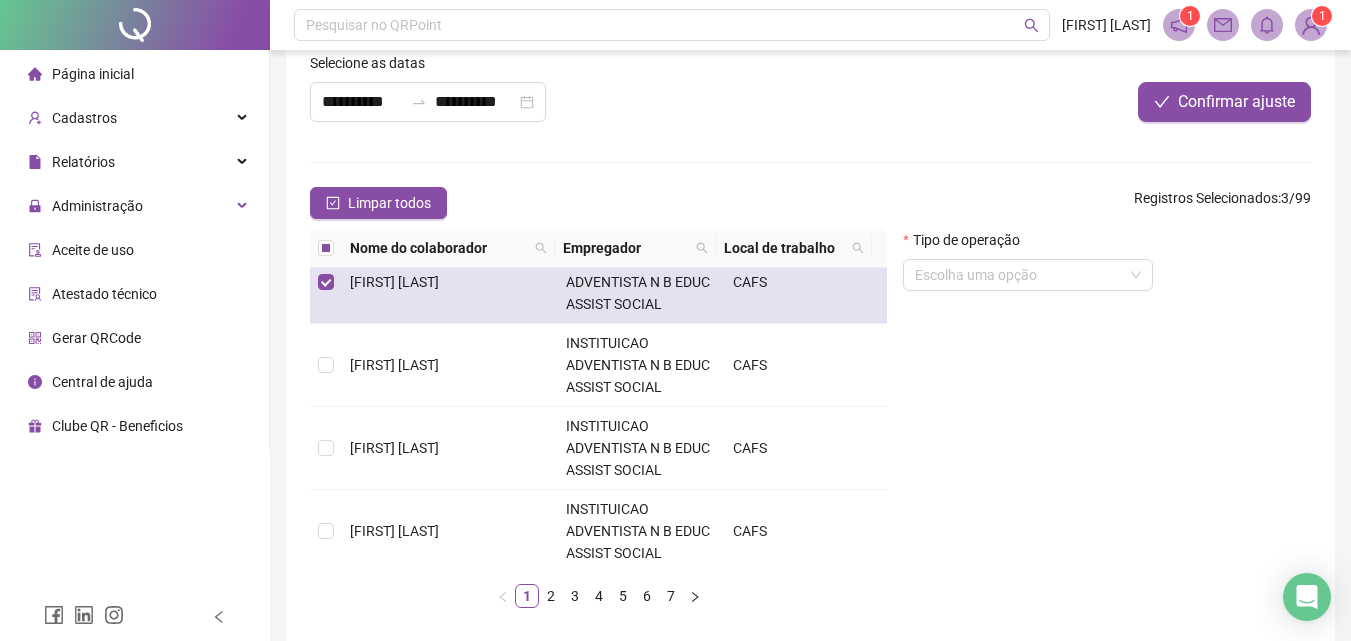 scroll, scrollTop: 700, scrollLeft: 0, axis: vertical 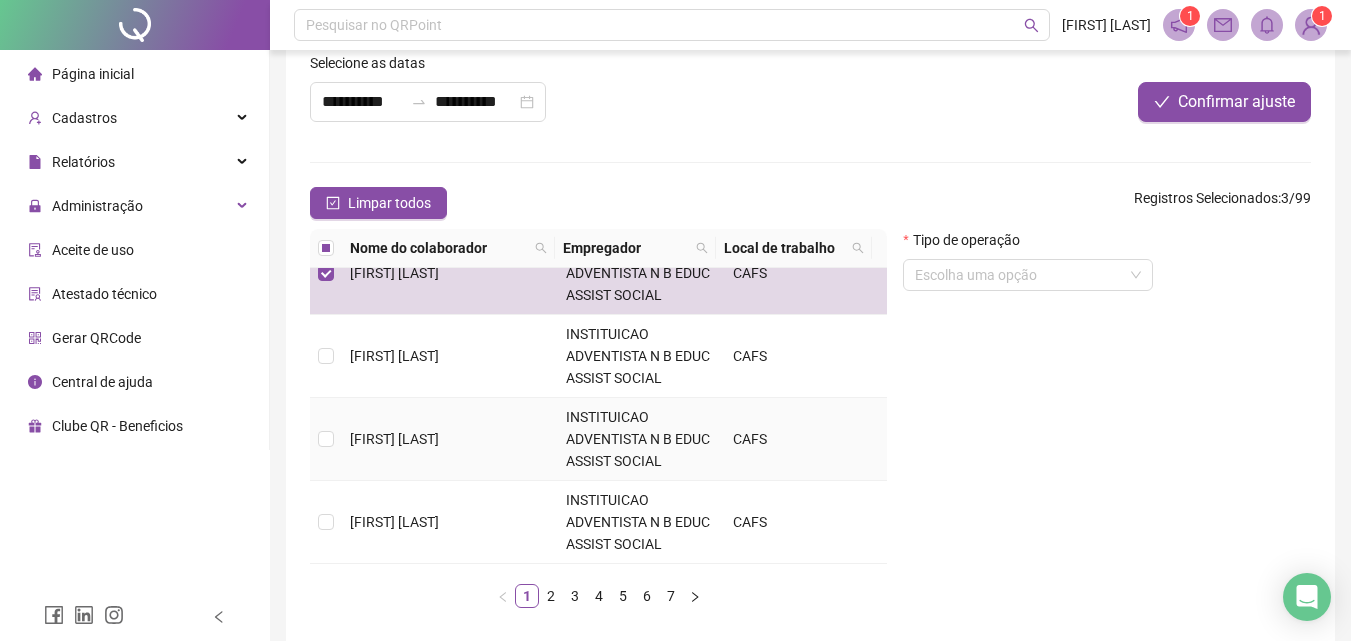 click on "[FIRST] [LAST]" at bounding box center (394, 439) 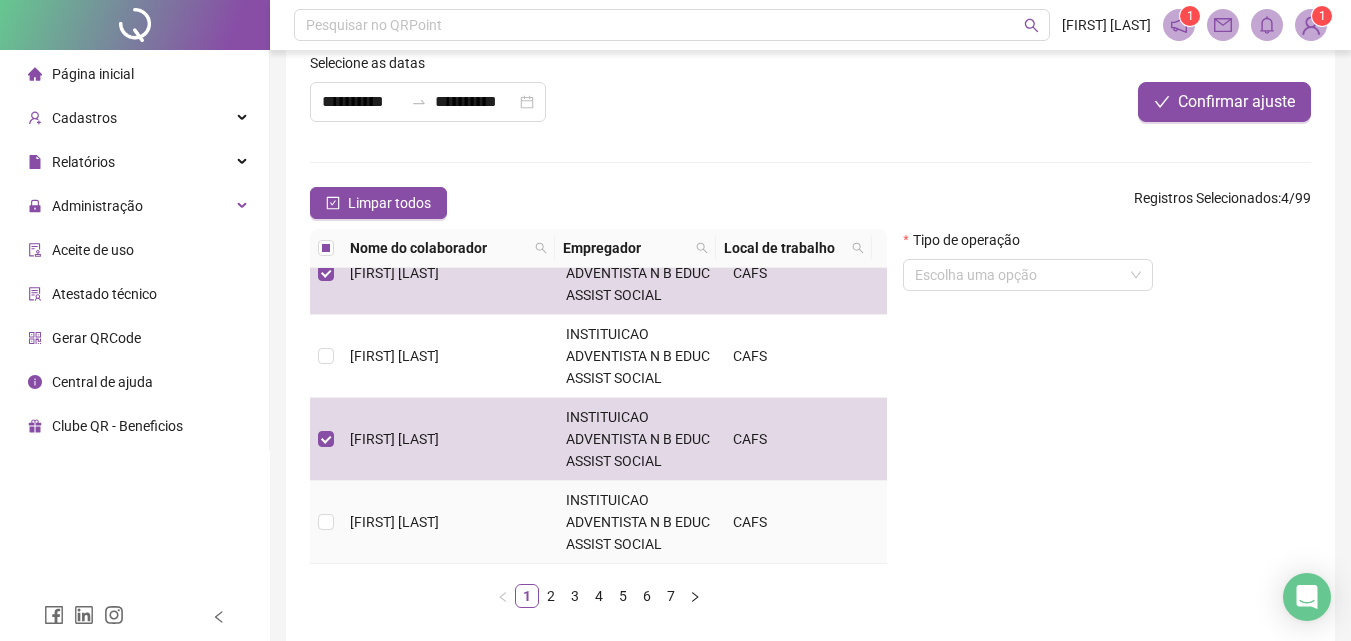 click on "[FIRST] [LAST]" at bounding box center [394, 522] 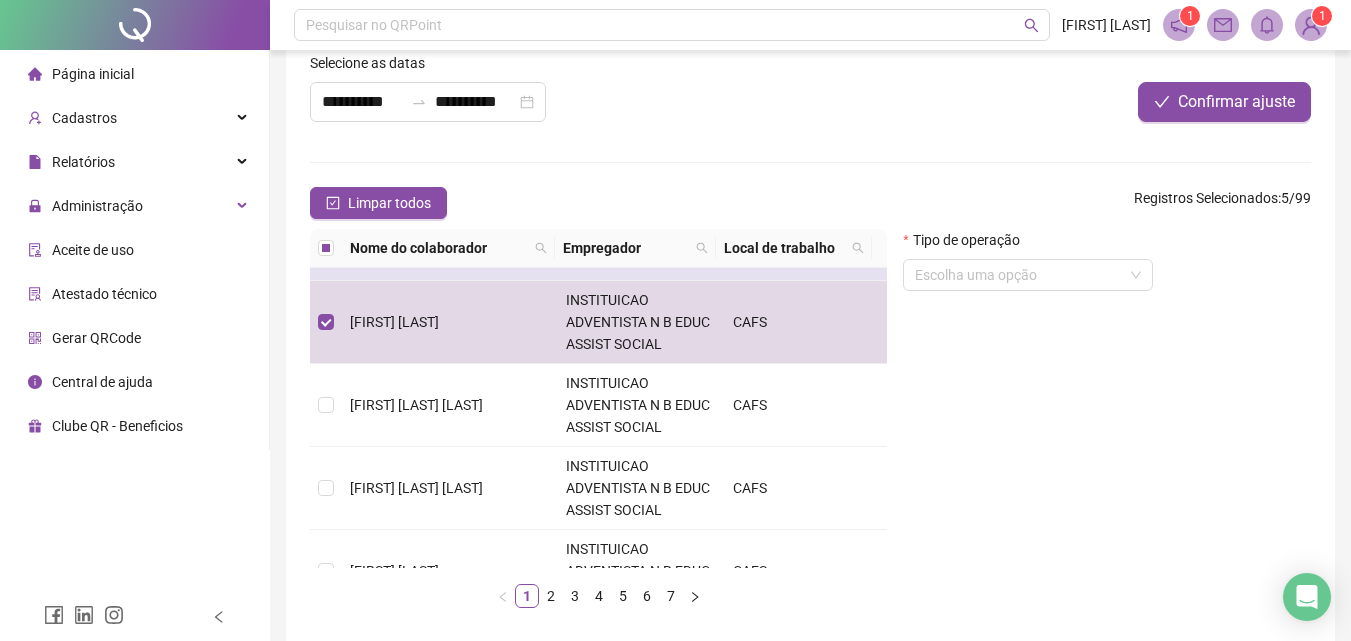 scroll, scrollTop: 945, scrollLeft: 0, axis: vertical 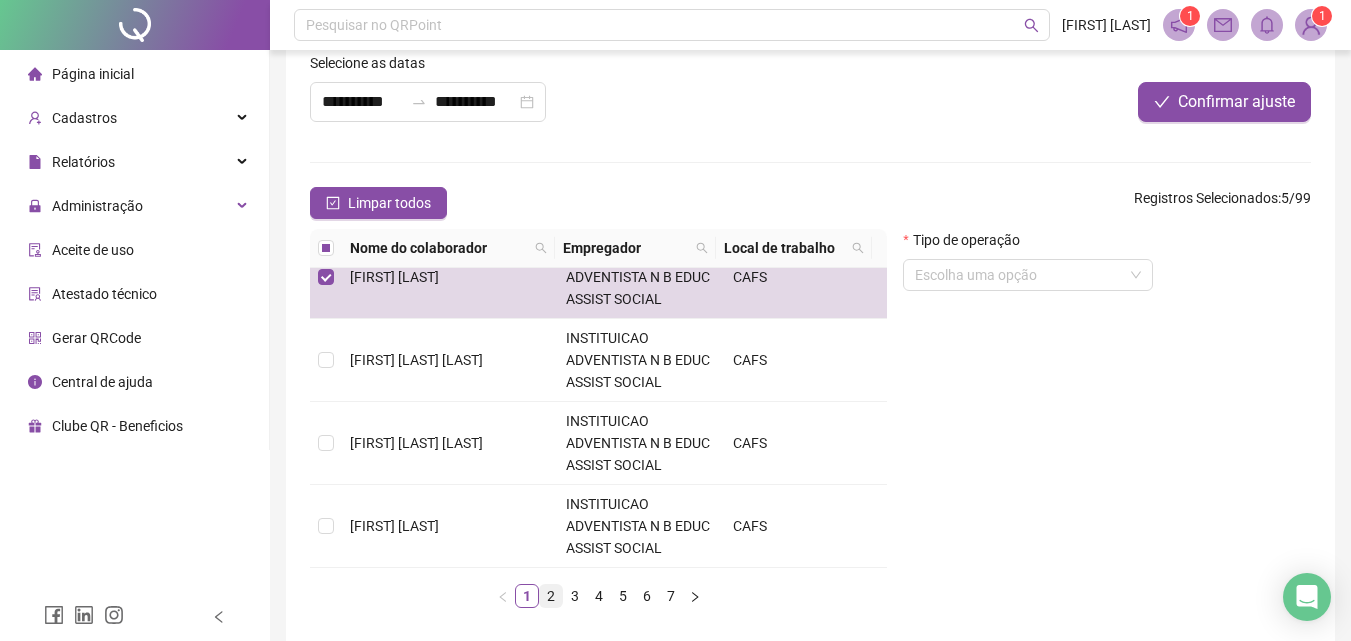 click on "2" at bounding box center (551, 596) 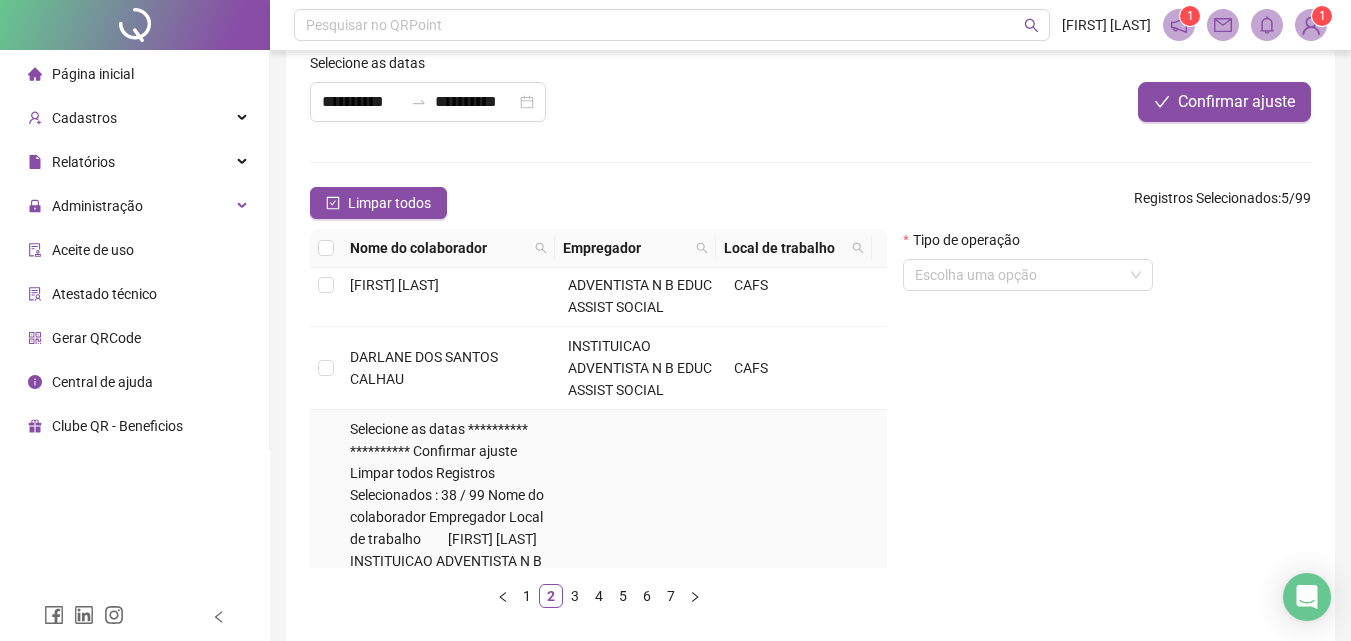 scroll, scrollTop: 0, scrollLeft: 0, axis: both 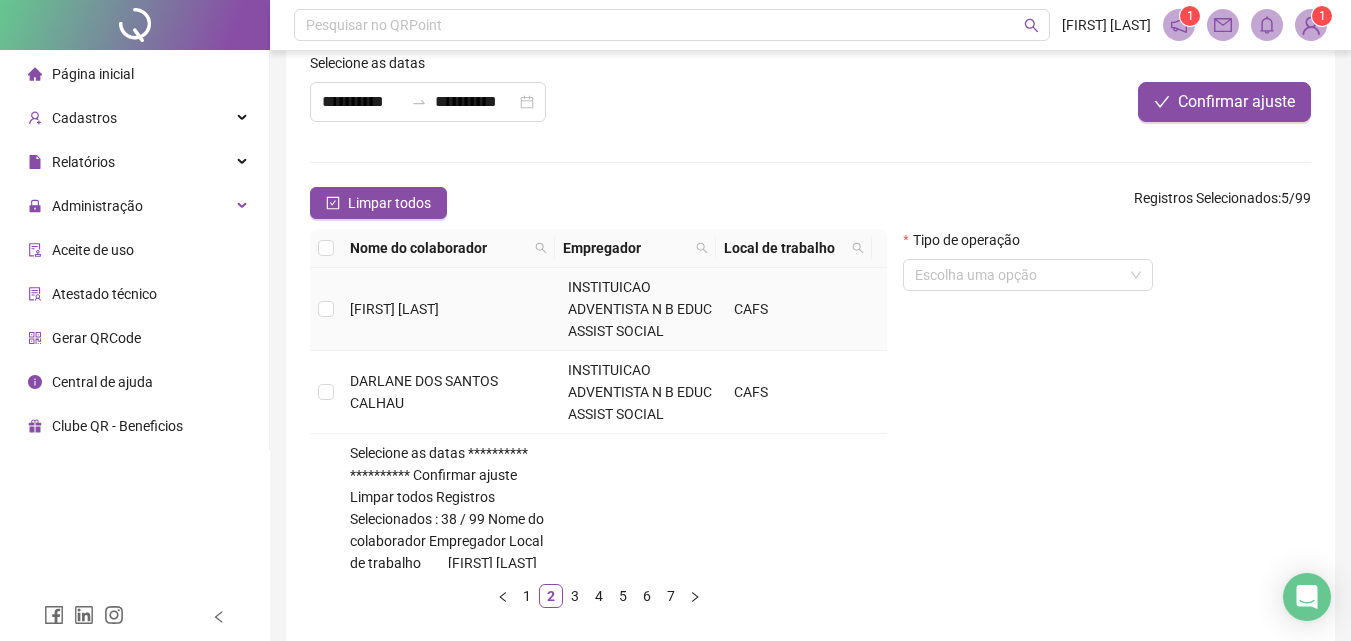 click on "[FIRST] [LAST]" at bounding box center (394, 309) 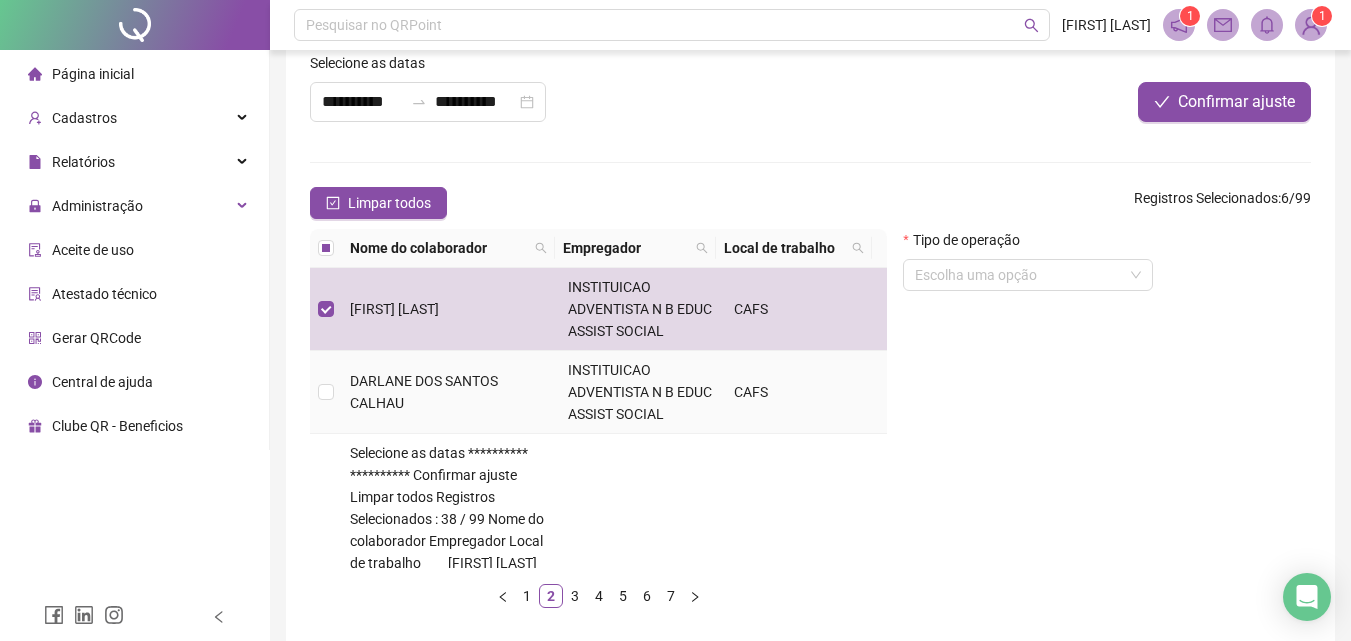 click on "DARLANE DOS SANTOS CALHAU" at bounding box center (451, 392) 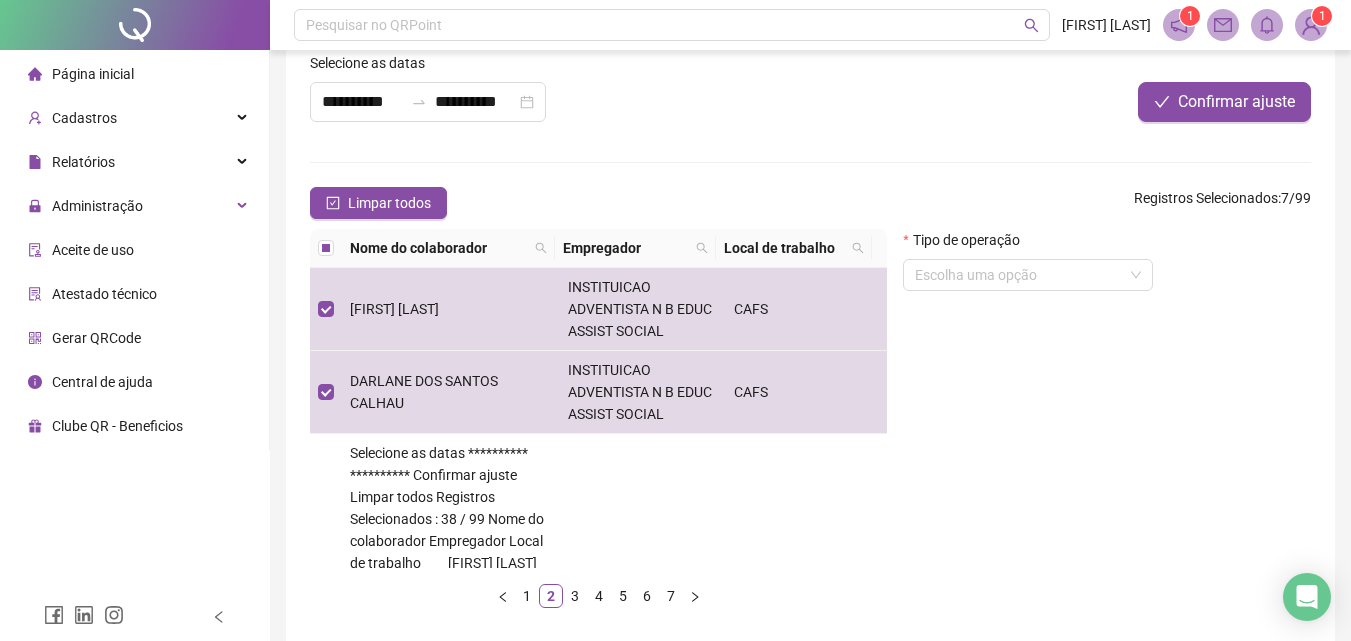 click on "[FIRST] [LAST]" at bounding box center (394, 1218) 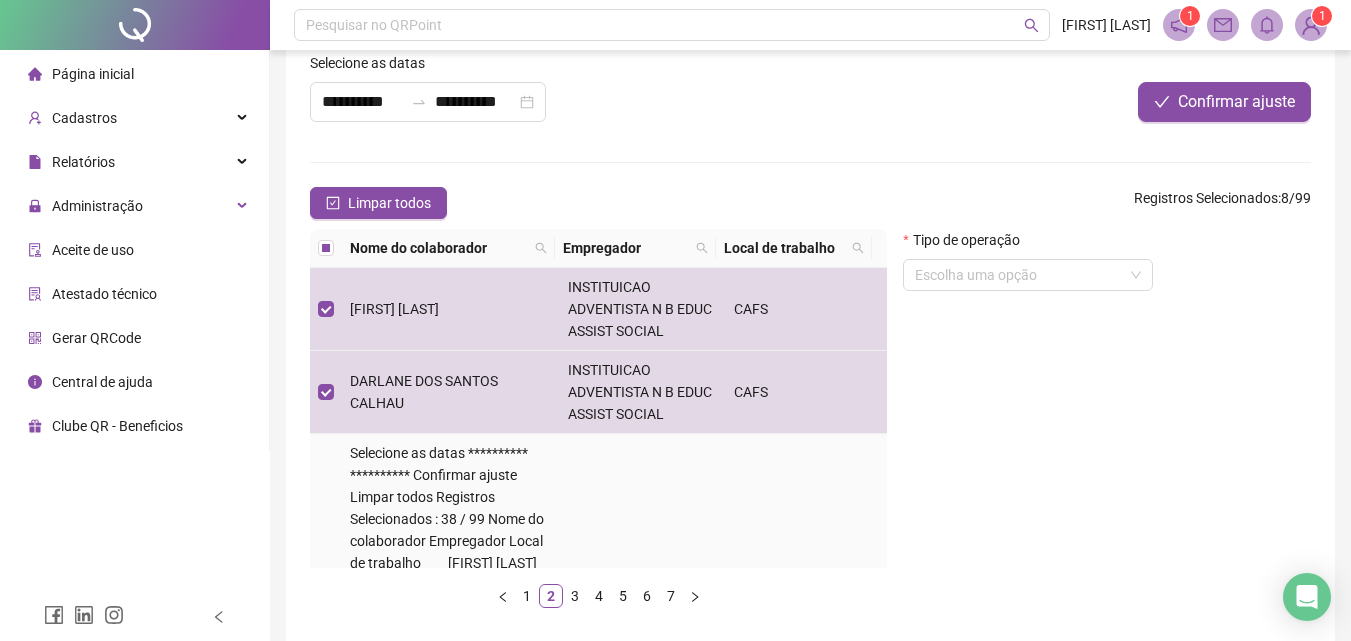 click on "**********" at bounding box center [449, 805] 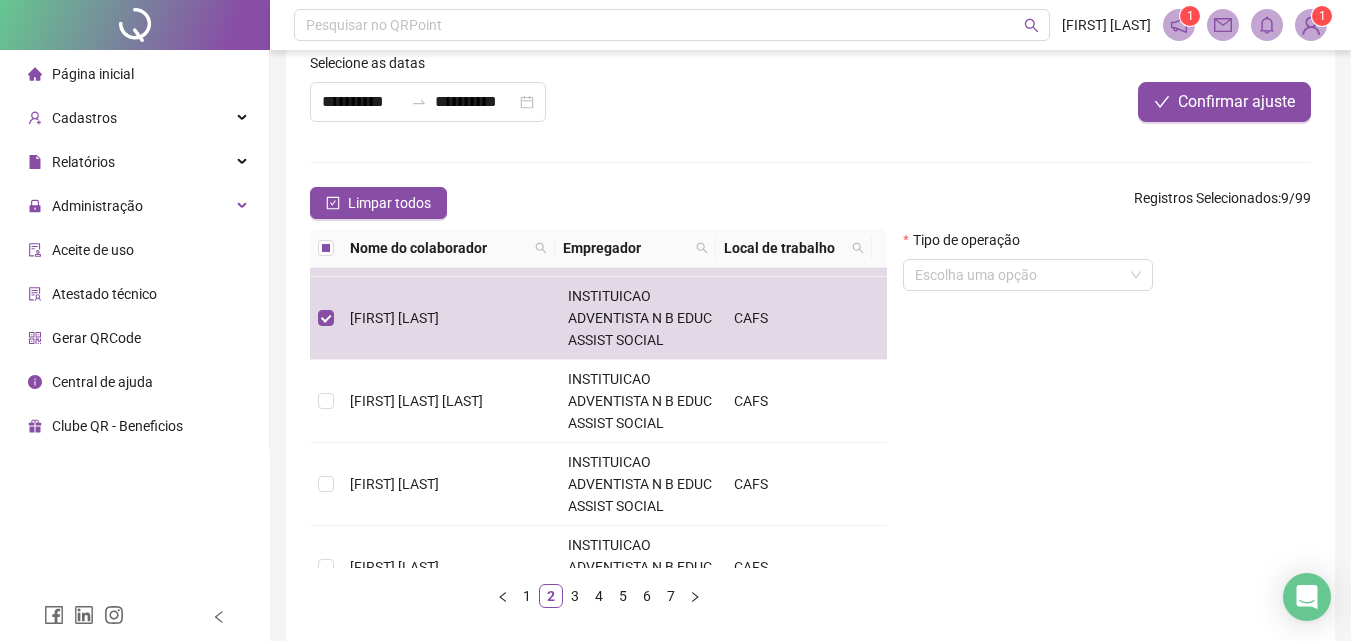 click on "[FIRST] [LAST]" at bounding box center [394, 1065] 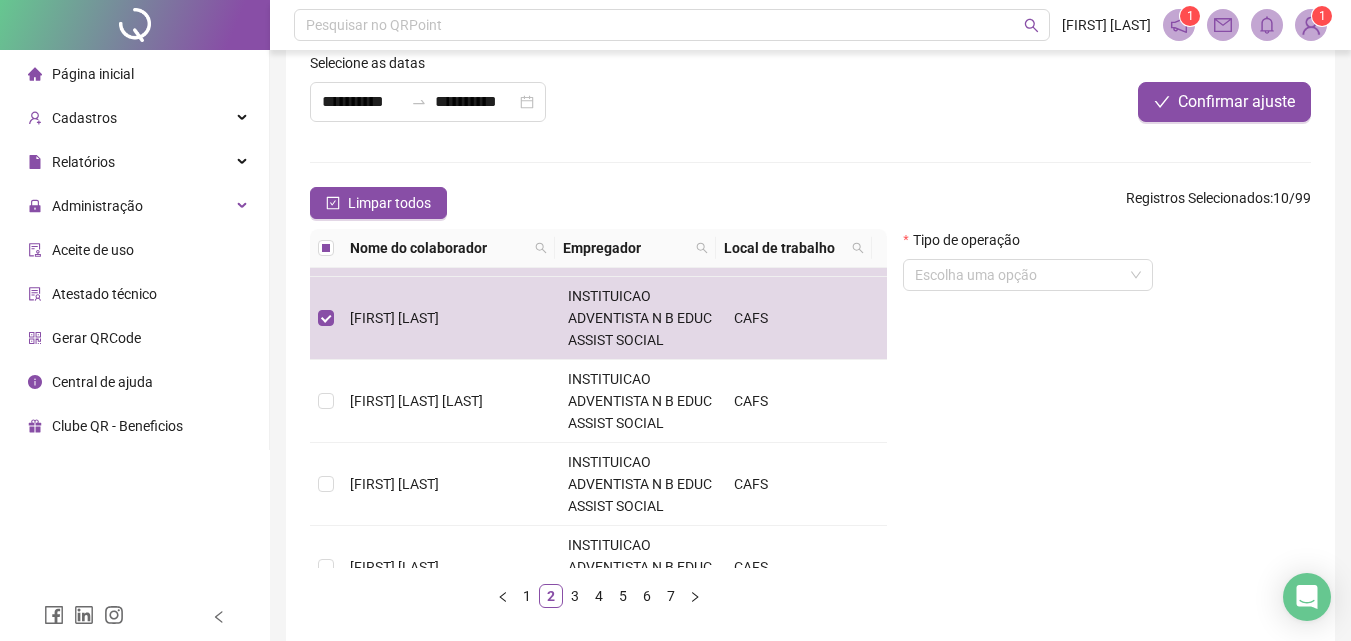 scroll, scrollTop: 945, scrollLeft: 0, axis: vertical 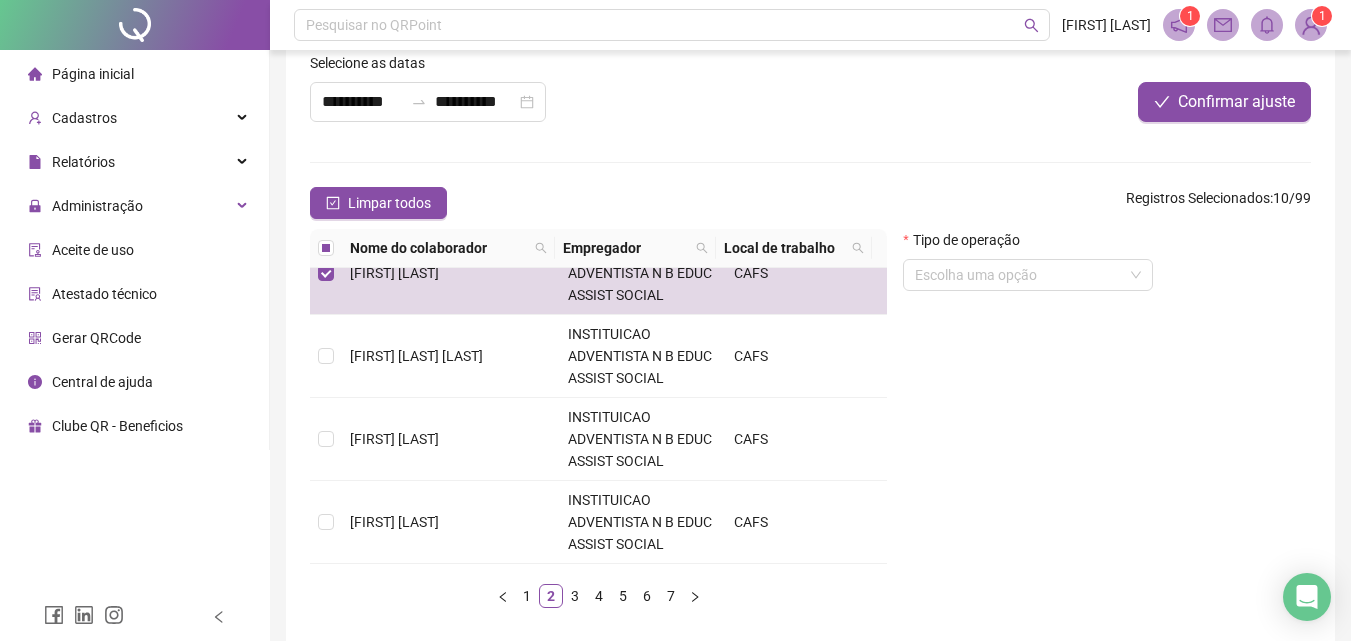 click on "[FIRST] [LAST]" at bounding box center (394, 1103) 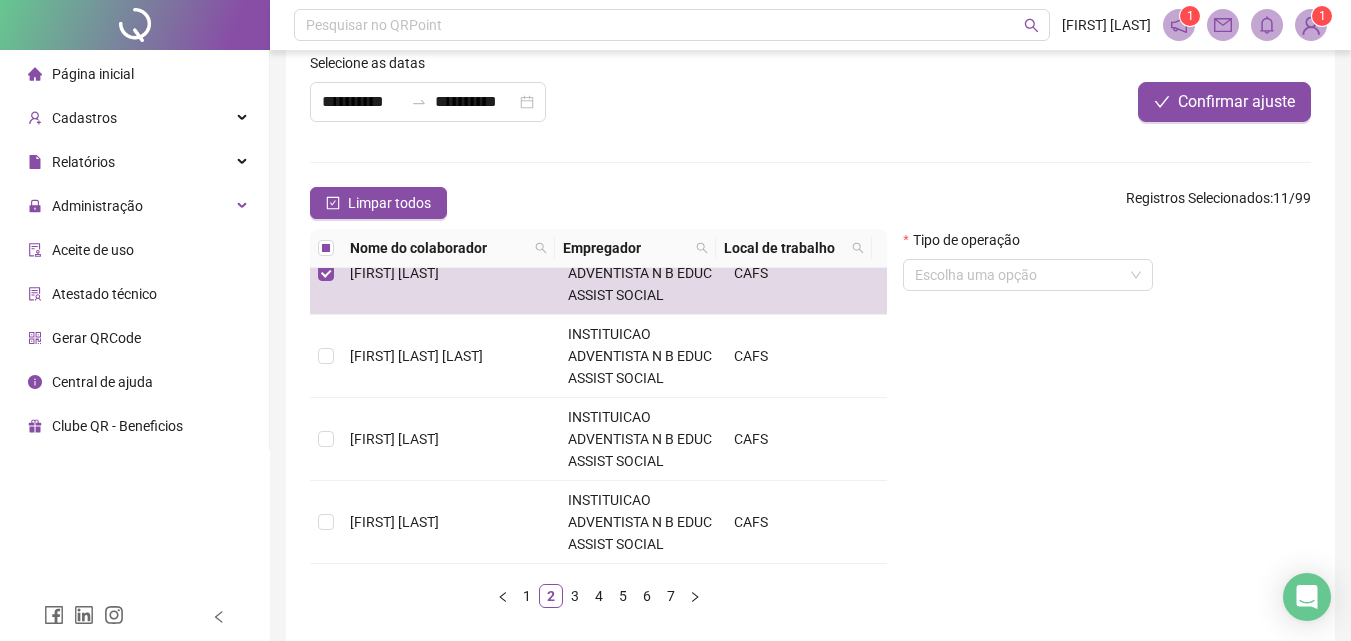 click on "[FIRST] [LAST] [LAST]" at bounding box center (451, 1186) 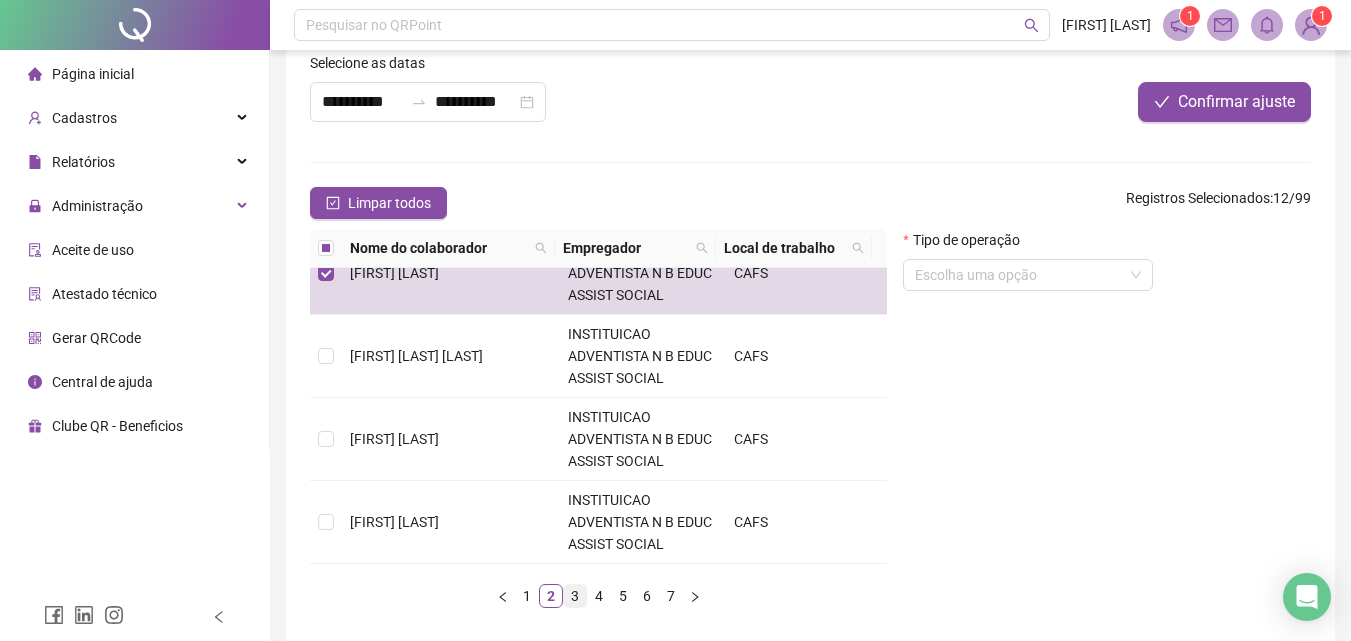 click on "3" at bounding box center [575, 596] 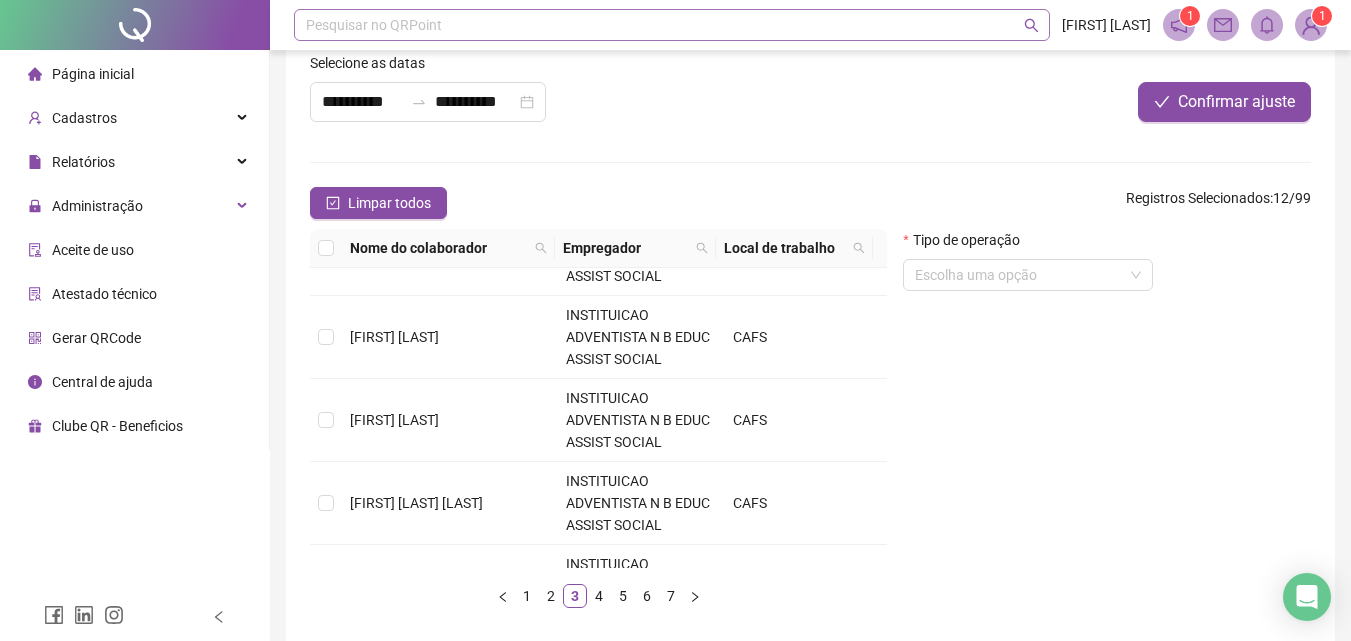 scroll, scrollTop: 0, scrollLeft: 0, axis: both 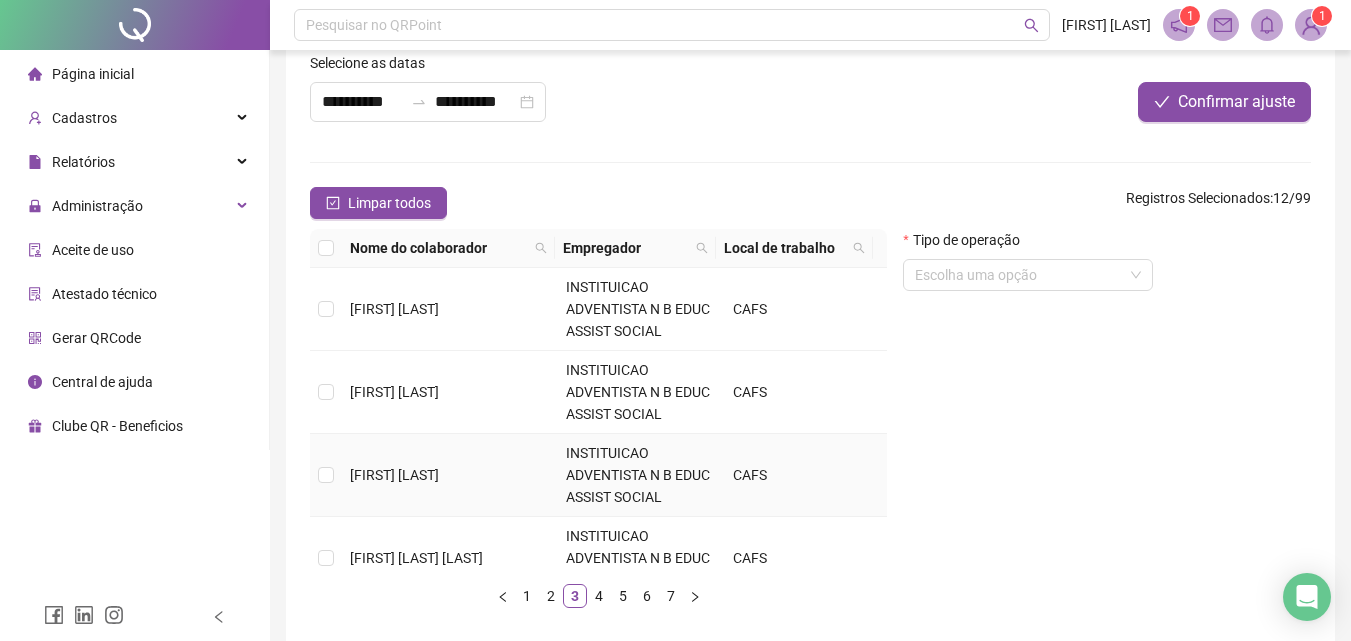 click on "[FIRST] [LAST]" at bounding box center (394, 475) 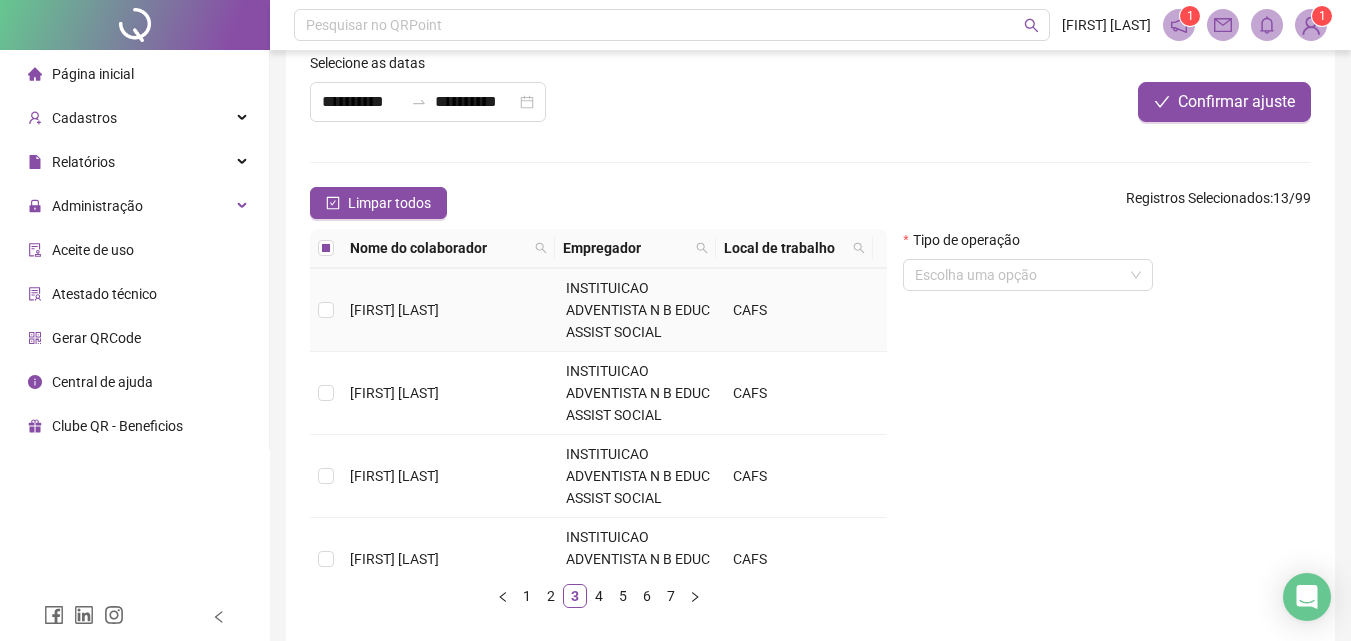 scroll, scrollTop: 500, scrollLeft: 0, axis: vertical 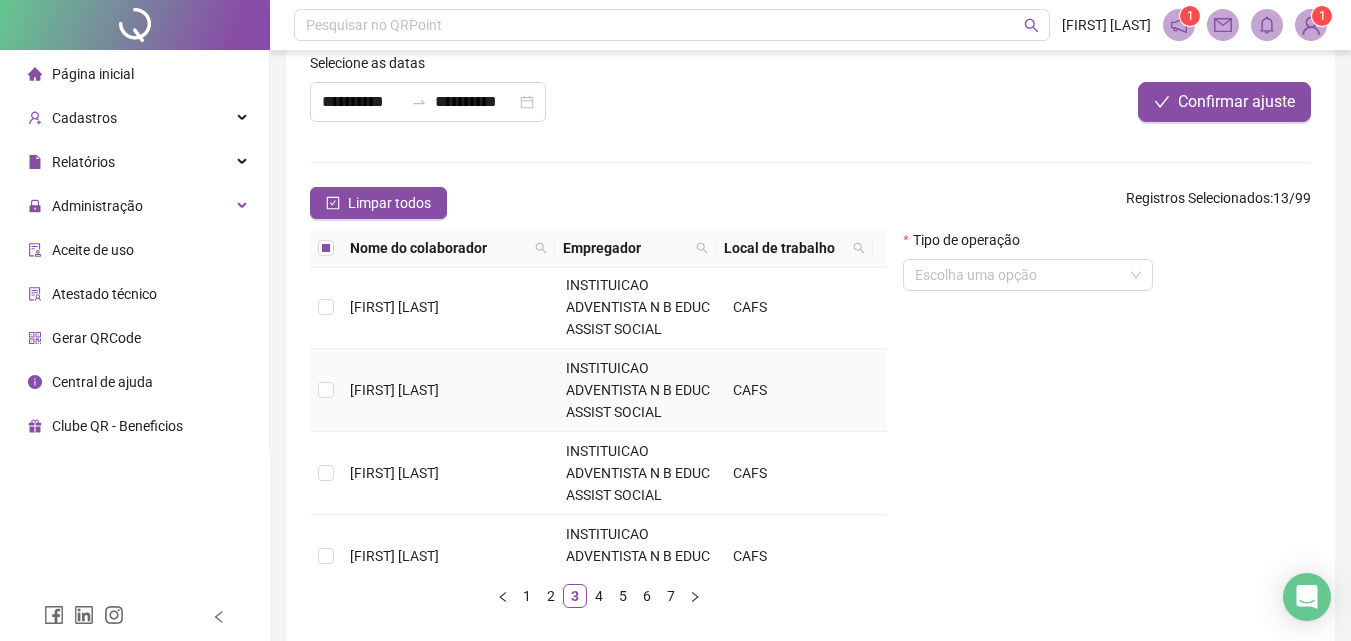 click on "[FIRST] [LAST]" at bounding box center [394, 390] 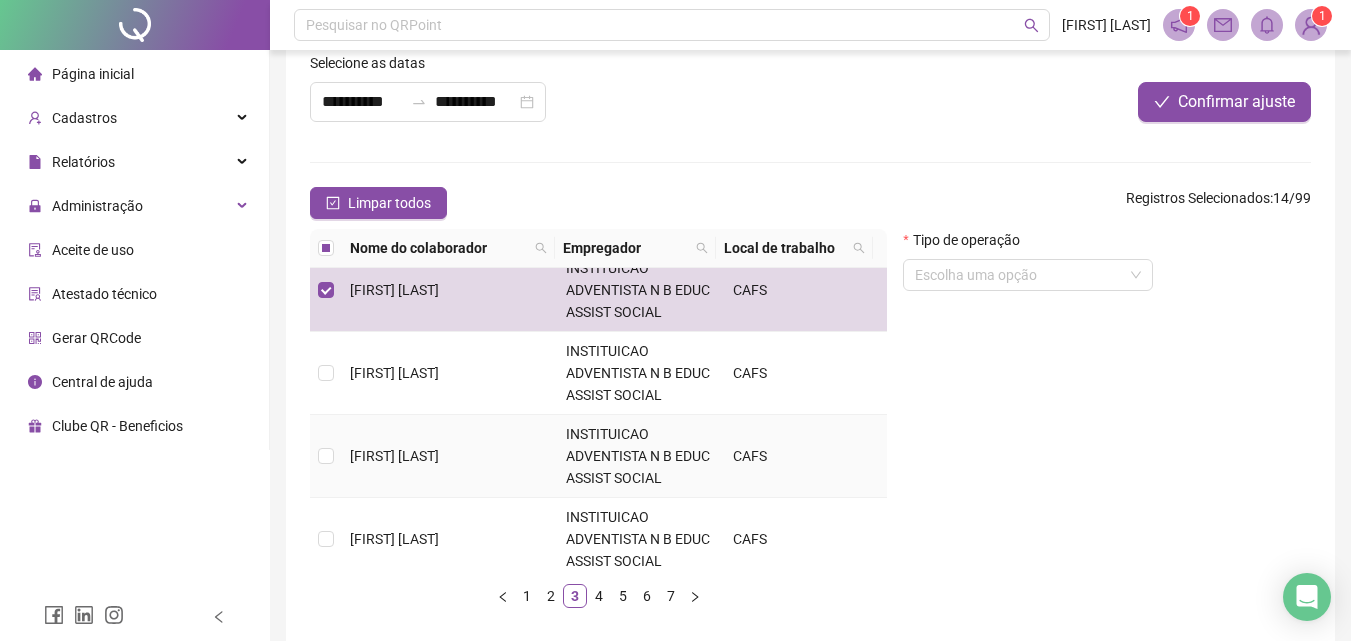 click on "[FIRST] [LAST]" at bounding box center [450, 456] 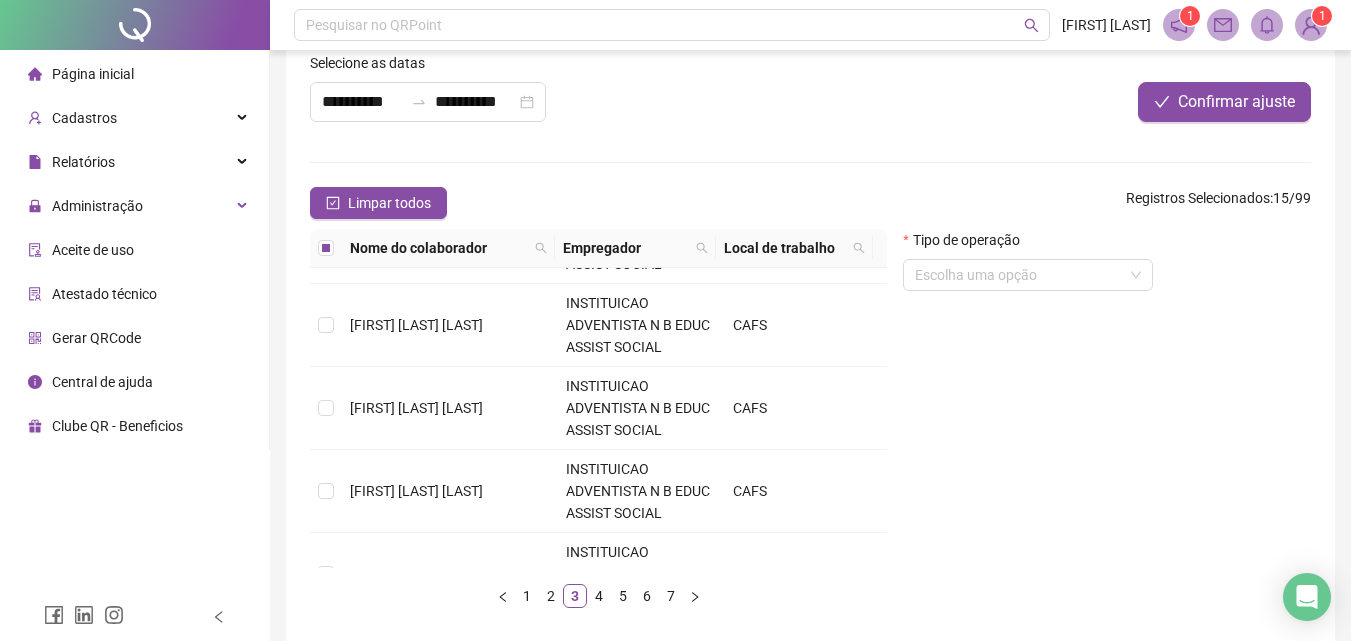 scroll, scrollTop: 900, scrollLeft: 0, axis: vertical 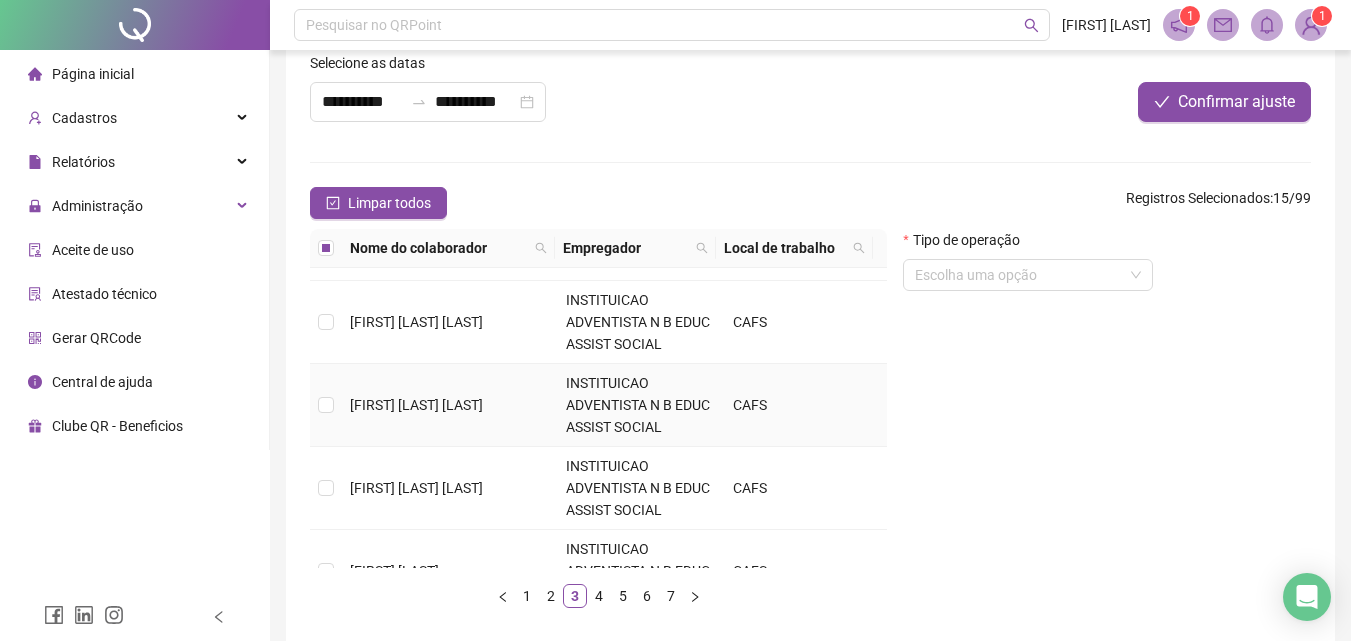 click on "[FIRST] [LAST] [LAST]" at bounding box center [416, 405] 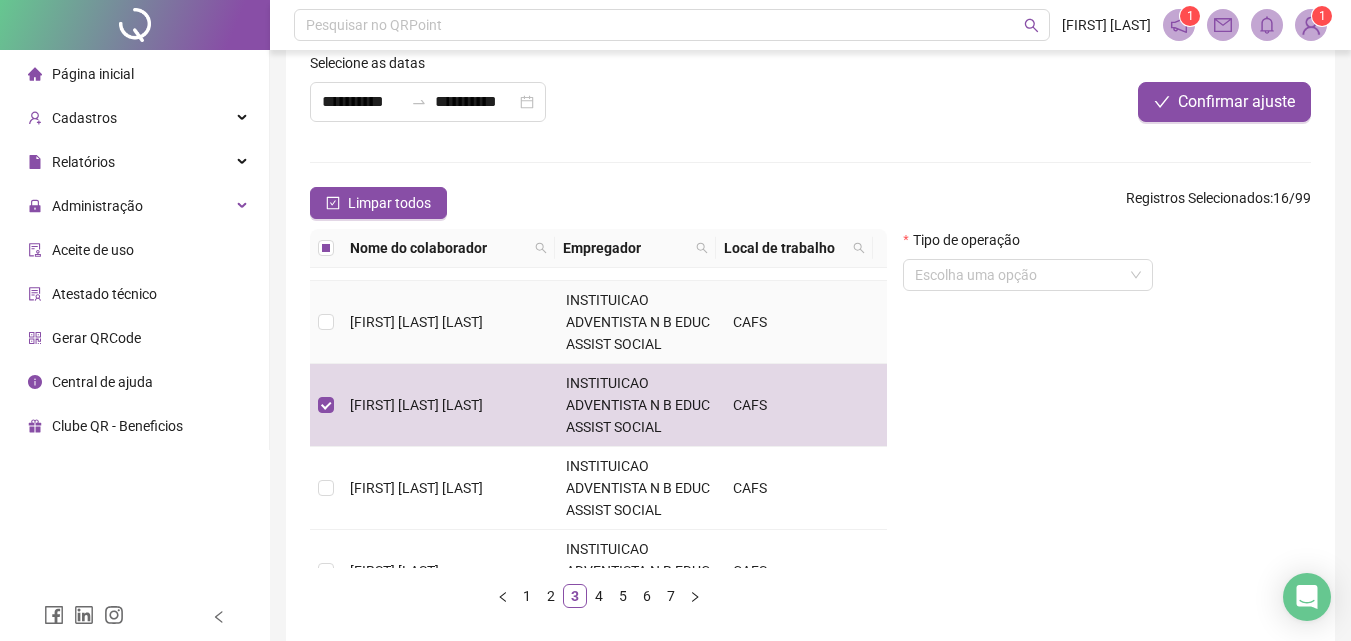 click on "[FIRST] [LAST] [LAST]" at bounding box center (416, 322) 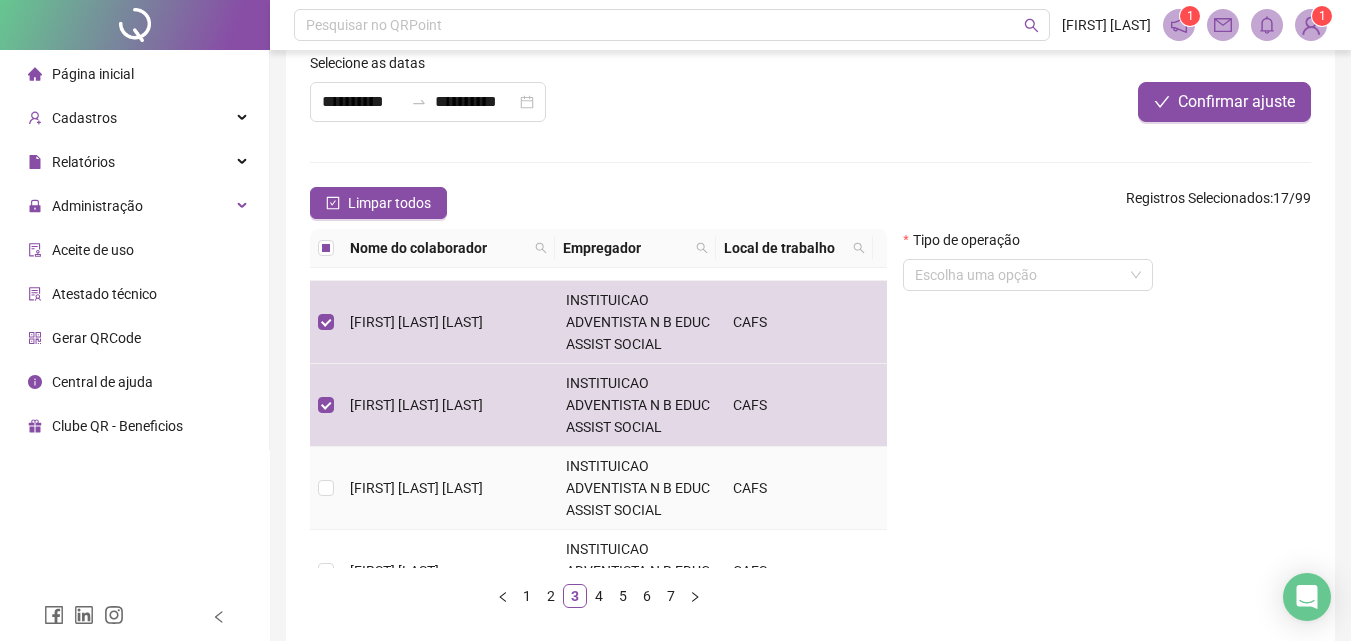 click on "[FIRST] [LAST] [LAST]" at bounding box center (416, 488) 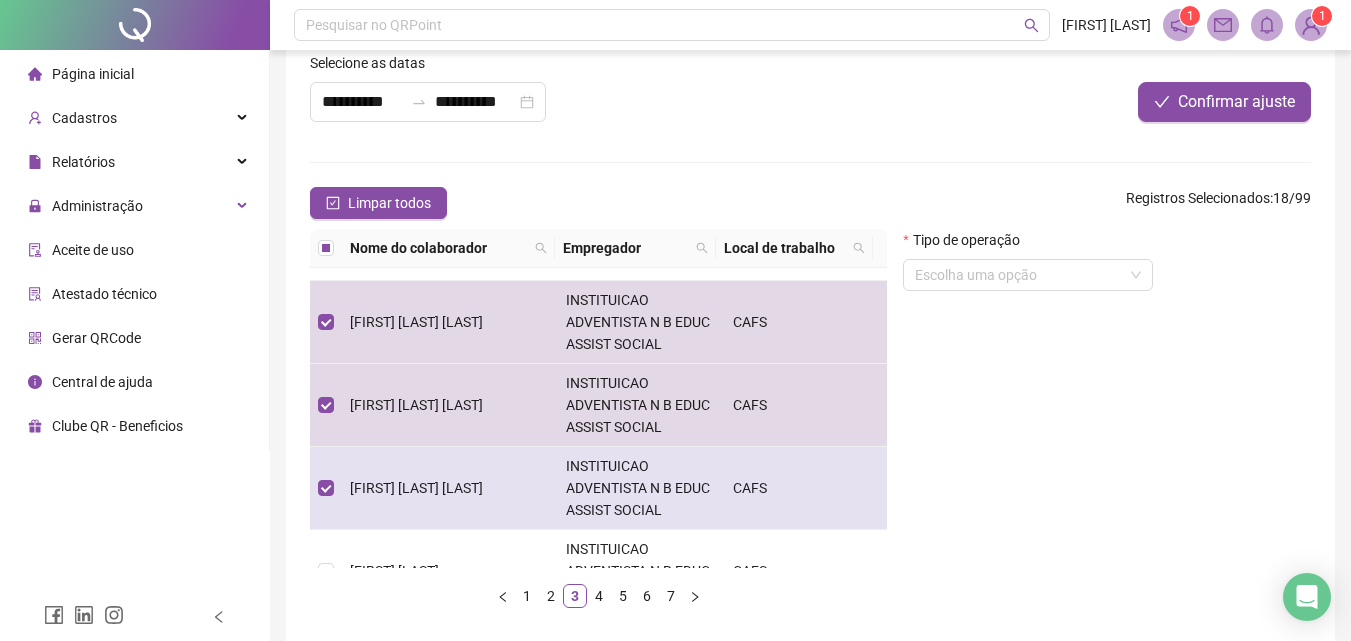scroll, scrollTop: 945, scrollLeft: 0, axis: vertical 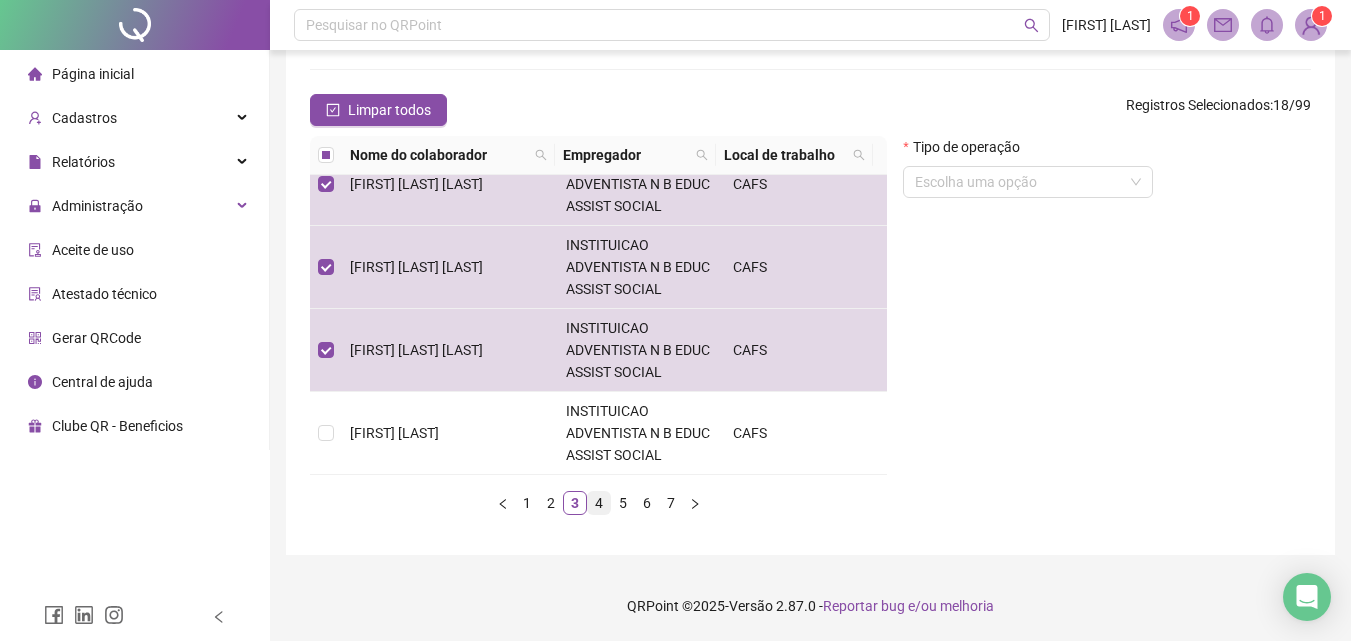 click on "4" at bounding box center [599, 503] 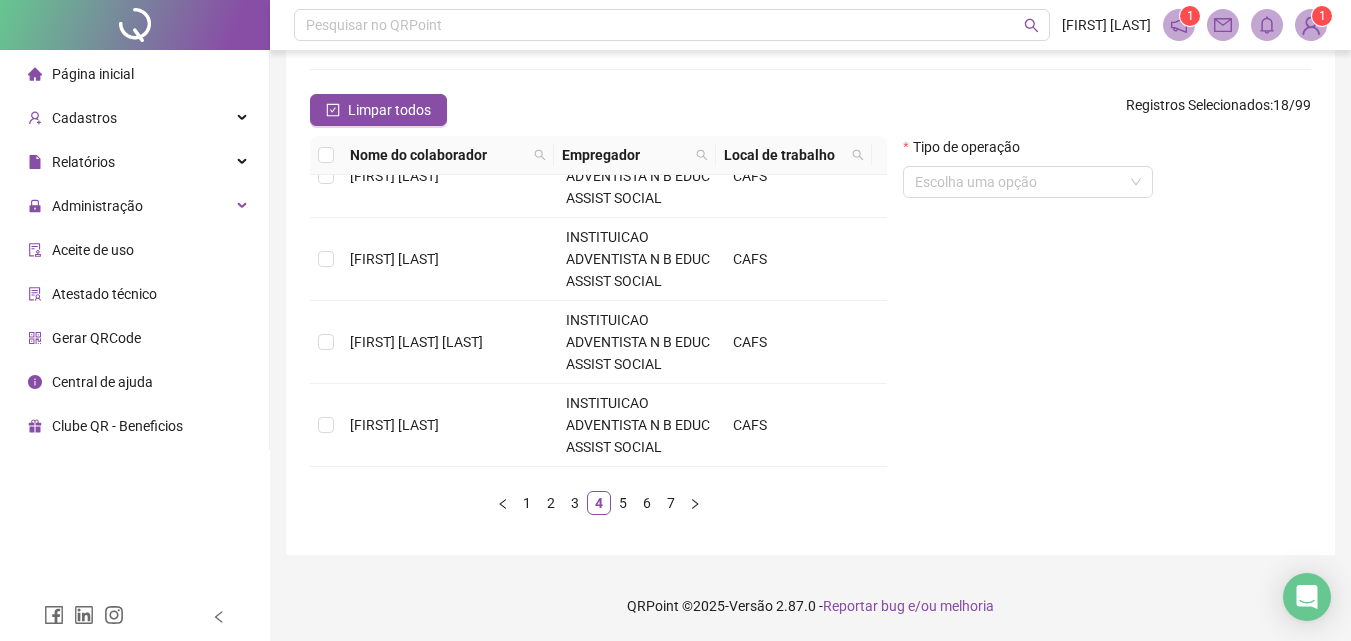scroll, scrollTop: 0, scrollLeft: 0, axis: both 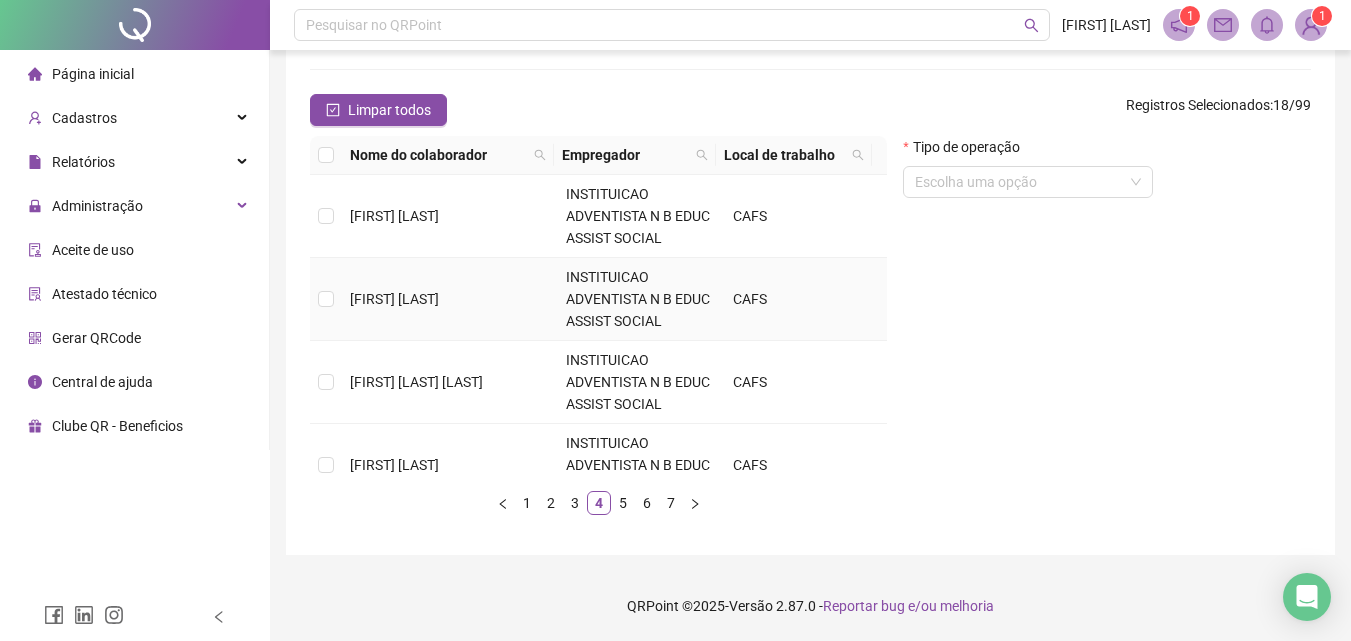click on "[FIRST] [LAST]" at bounding box center [394, 299] 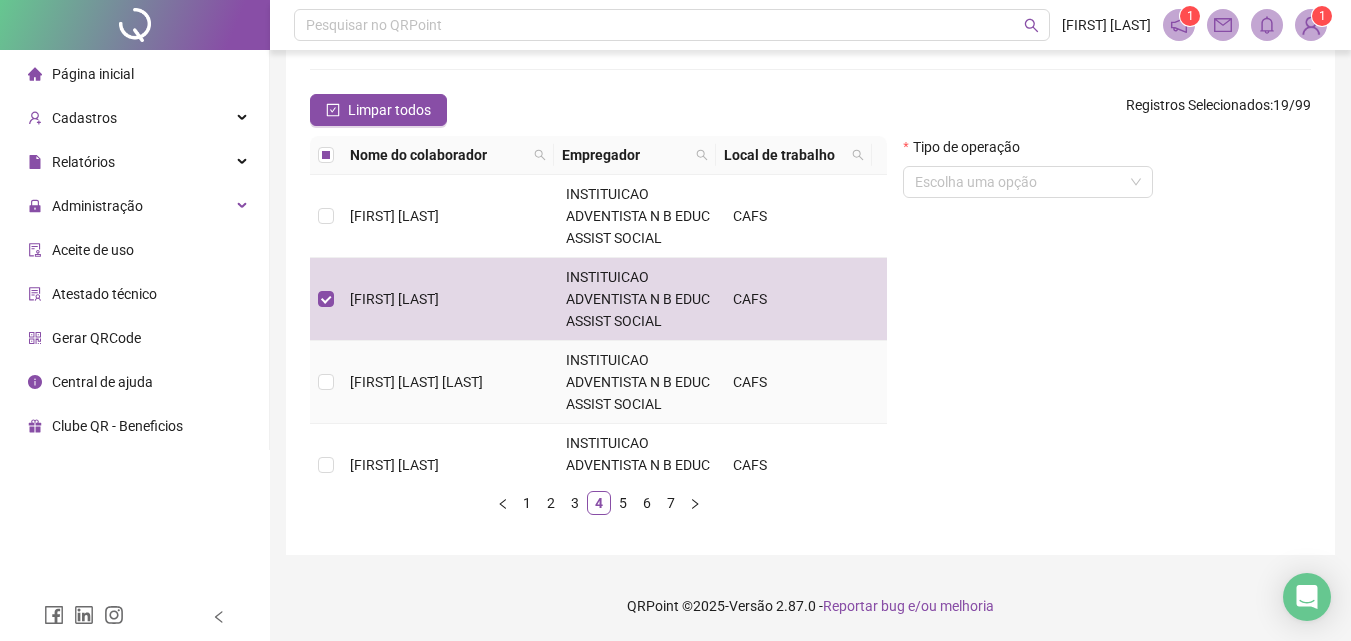 click on "[FIRST] [LAST] [LAST]" at bounding box center [416, 382] 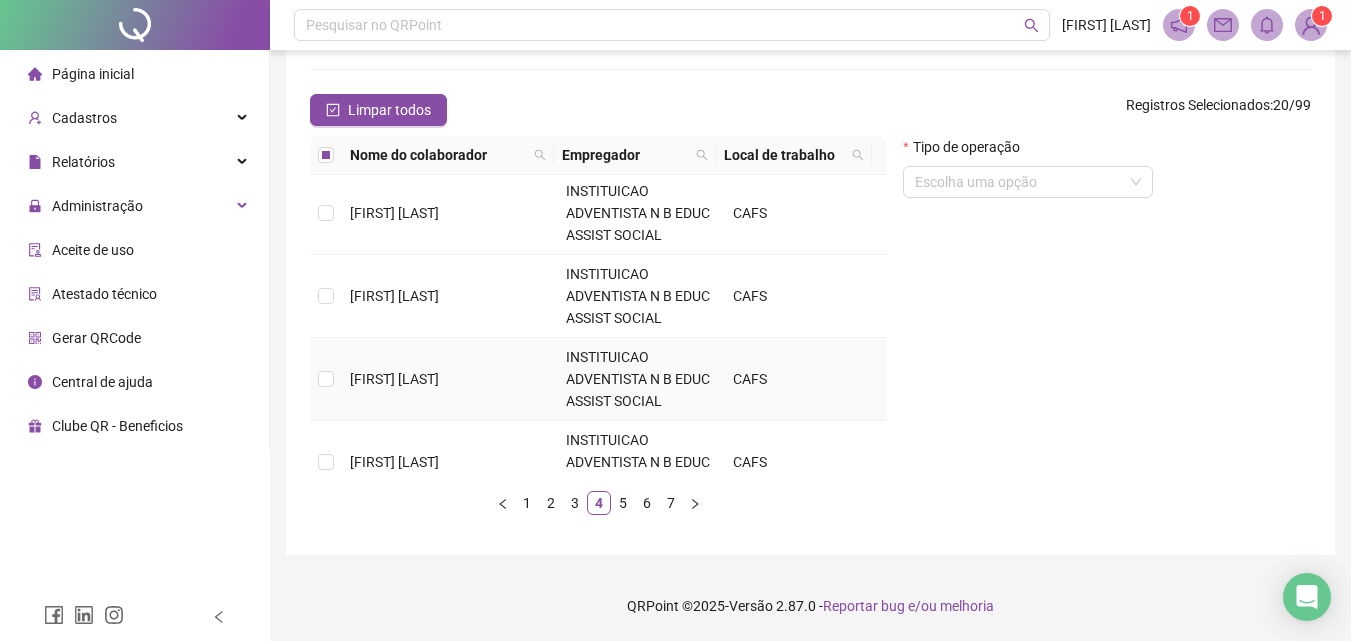 scroll, scrollTop: 300, scrollLeft: 0, axis: vertical 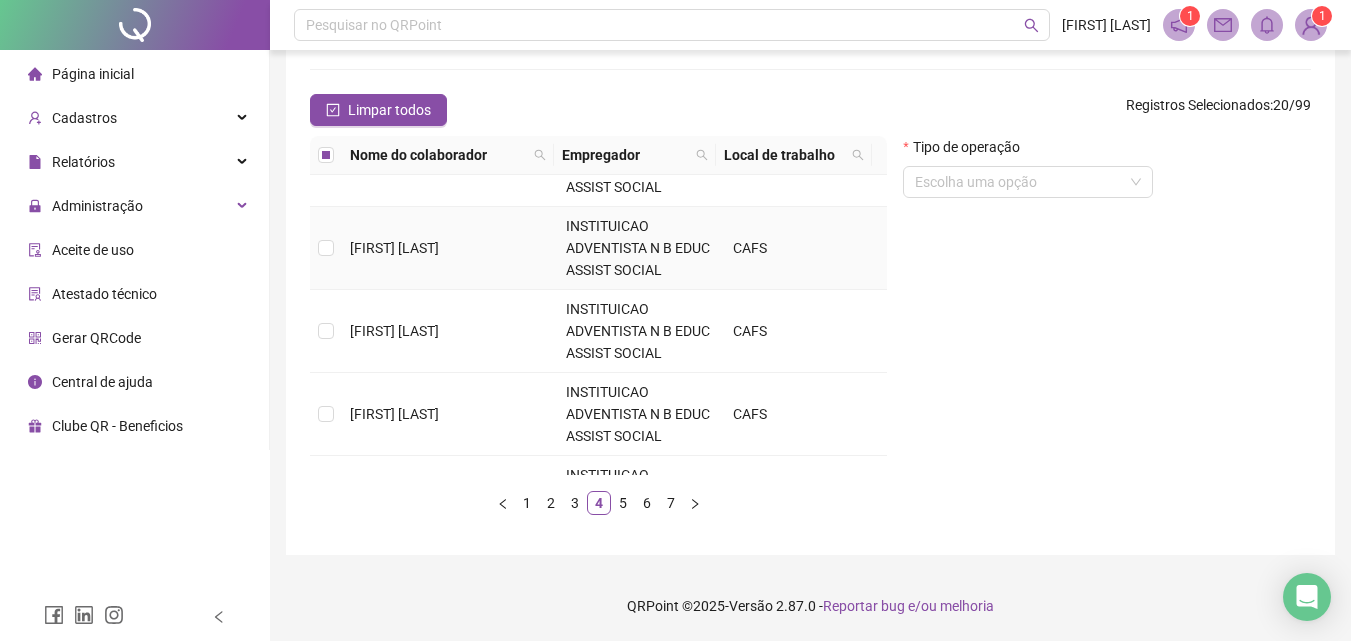 click on "[FIRST] [LAST]" at bounding box center (450, 248) 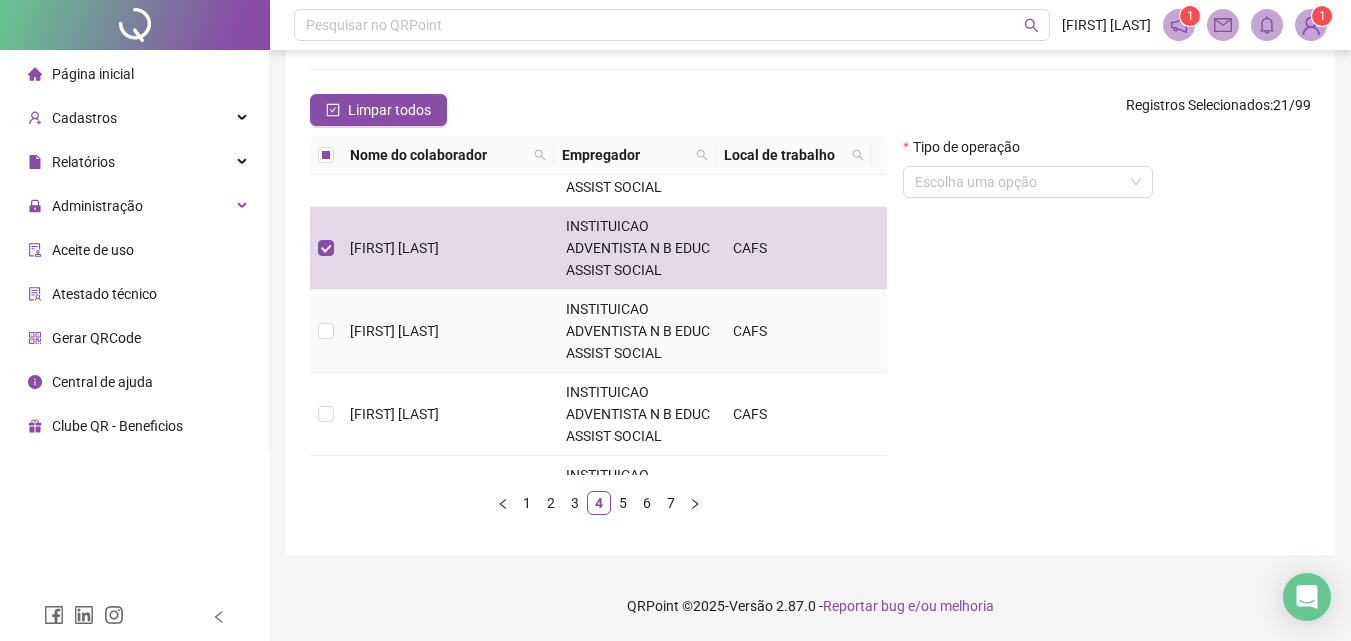 click on "[FIRST] [LAST]" at bounding box center (450, 331) 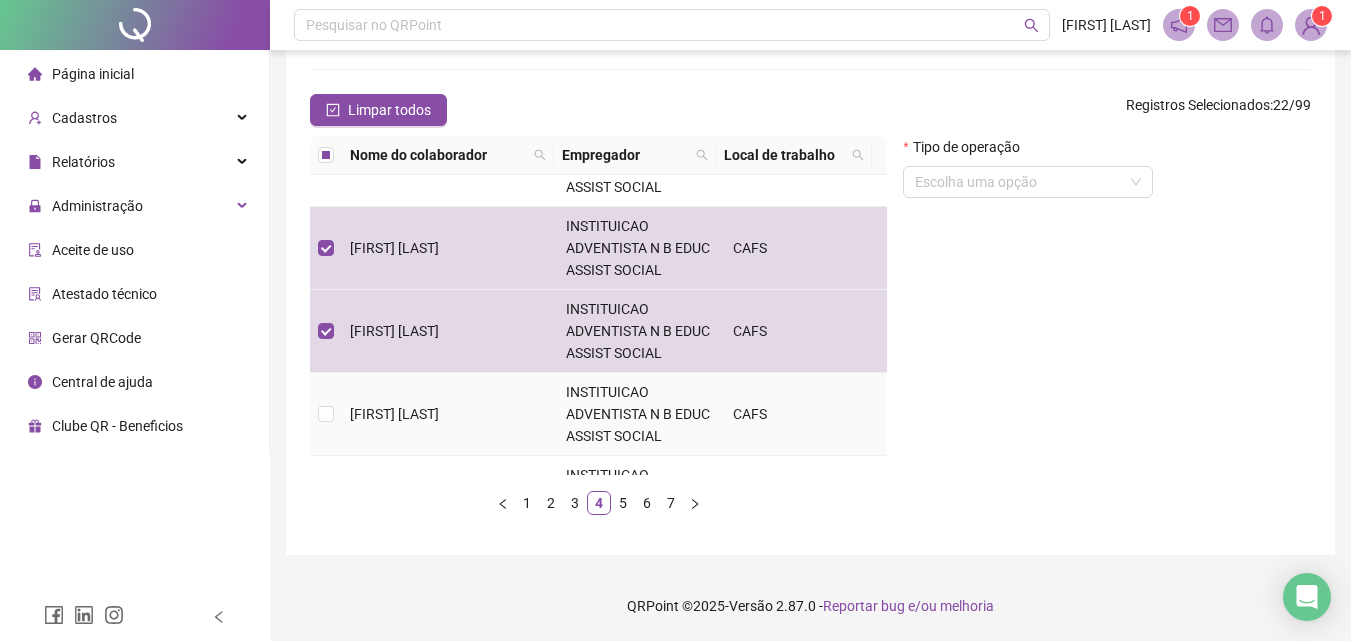 click on "[FIRST] [LAST]" at bounding box center (450, 414) 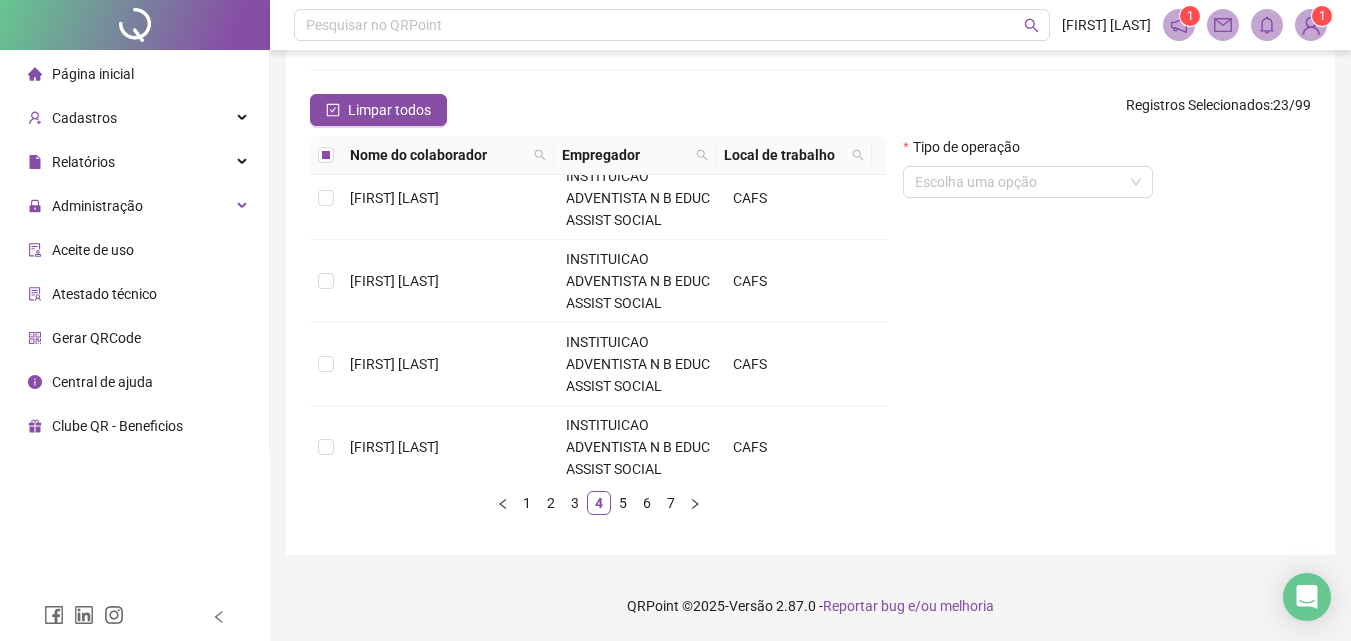 scroll, scrollTop: 800, scrollLeft: 0, axis: vertical 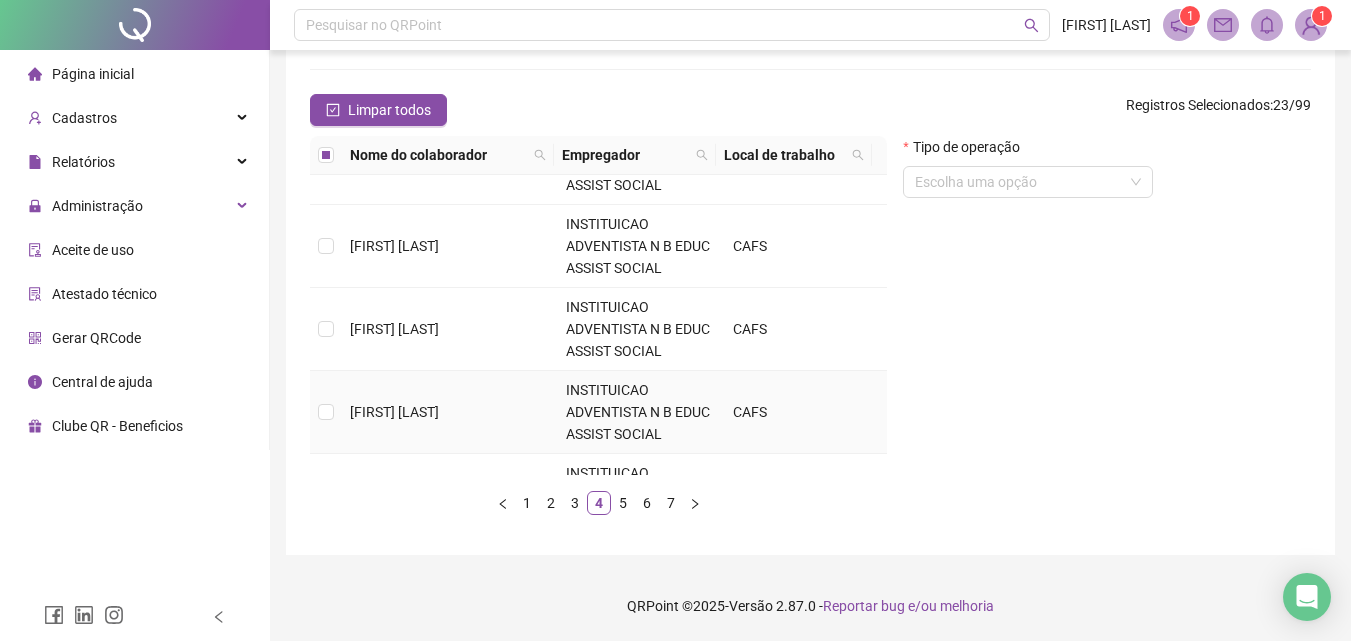 click on "[FIRST] [LAST]" at bounding box center [394, 412] 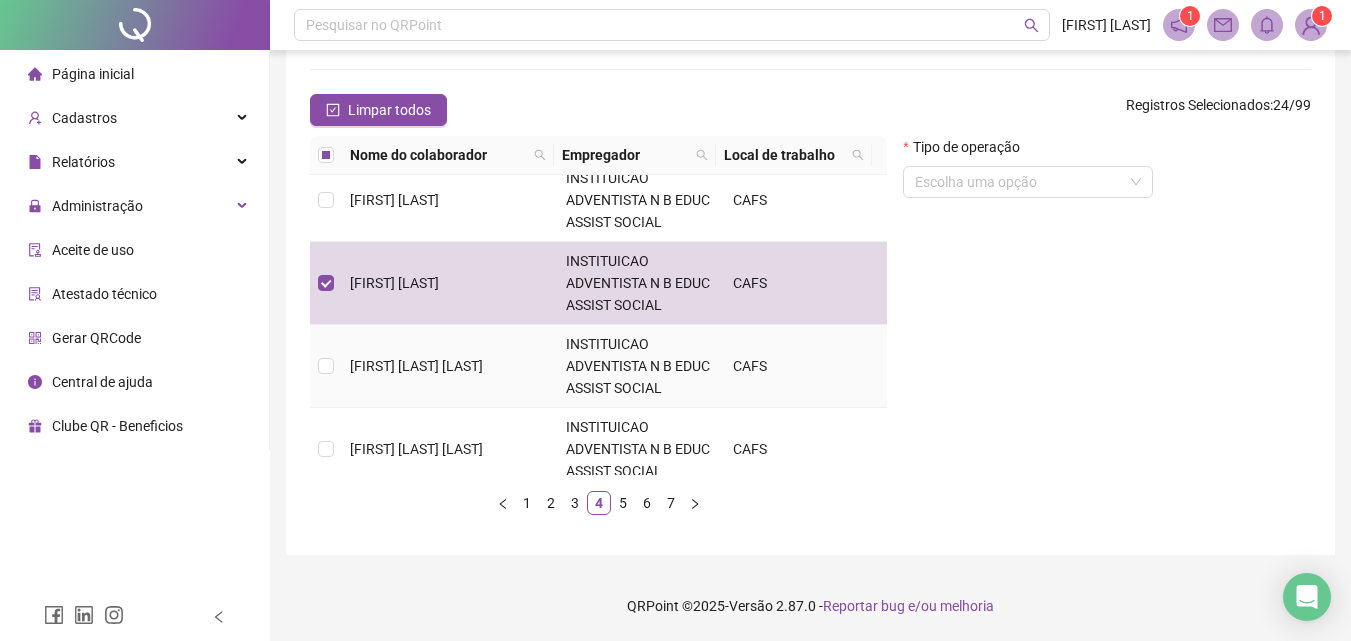 scroll, scrollTop: 945, scrollLeft: 0, axis: vertical 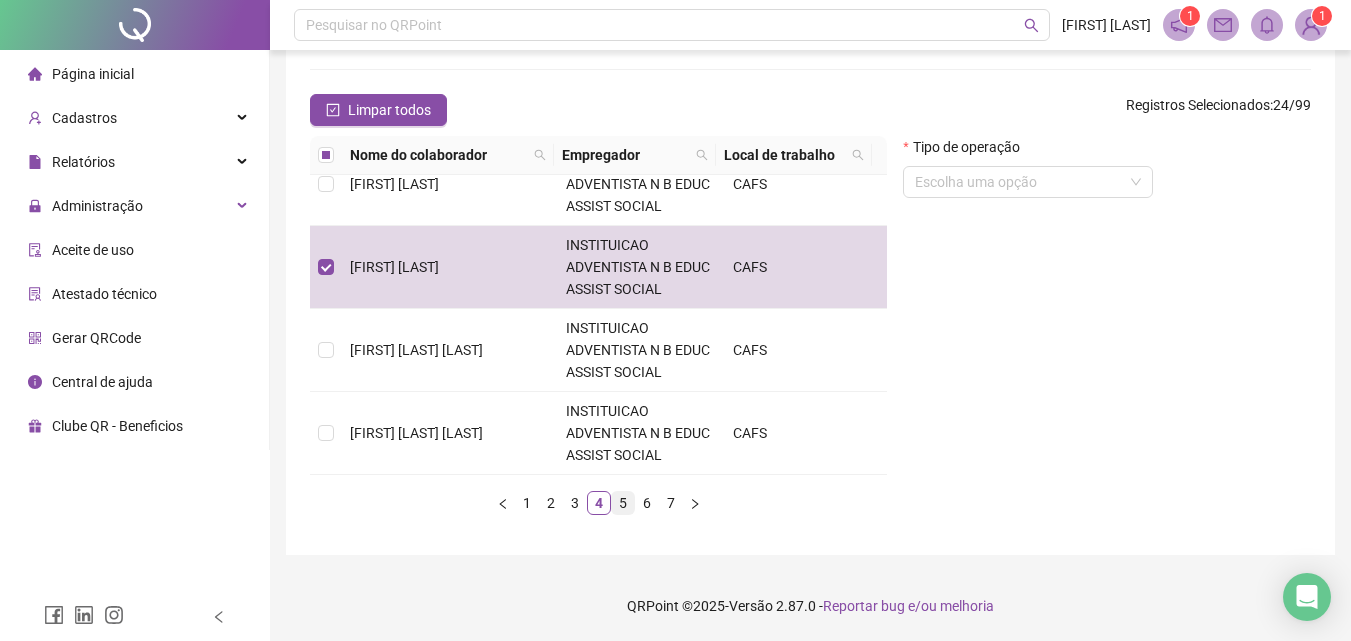 click on "5" at bounding box center (623, 503) 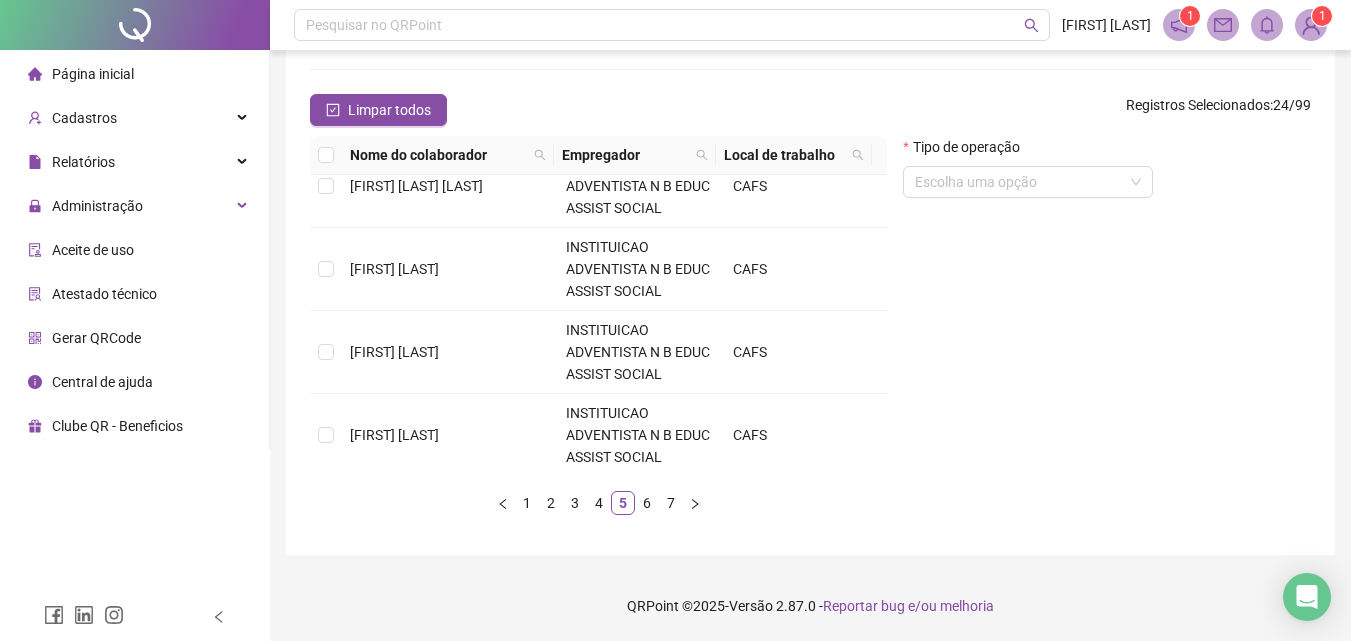 scroll, scrollTop: 0, scrollLeft: 0, axis: both 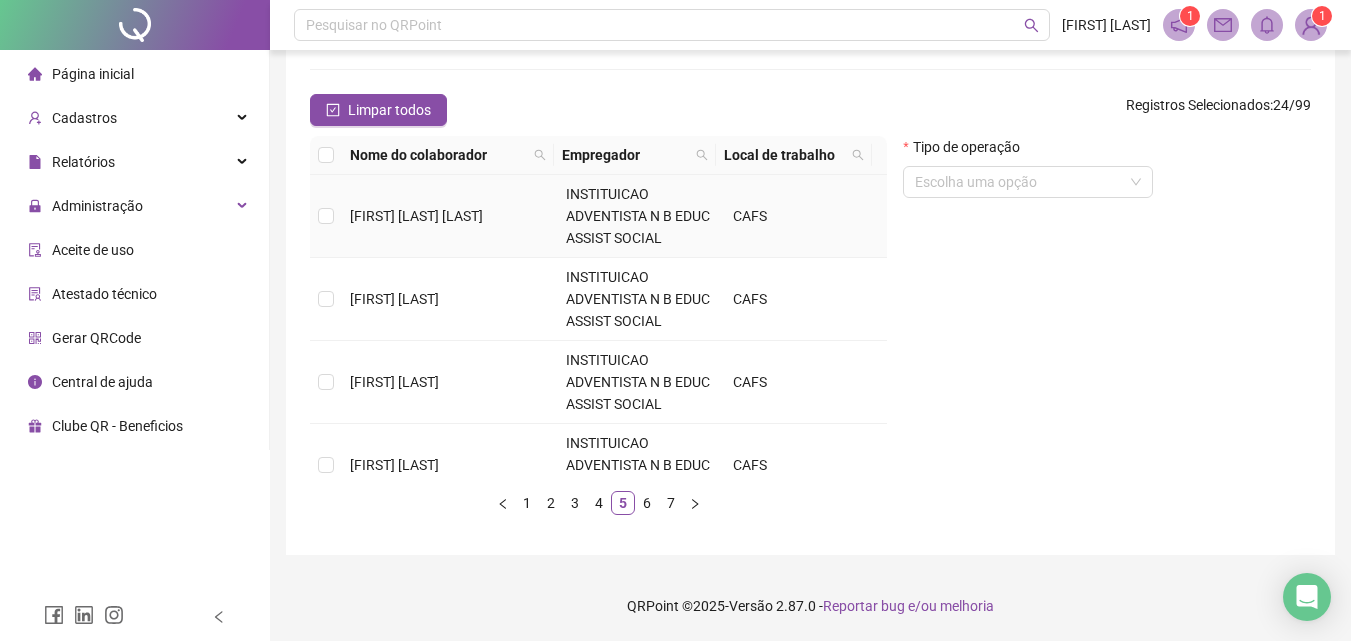 click on "[FIRST] [LAST] [LAST]" at bounding box center [416, 216] 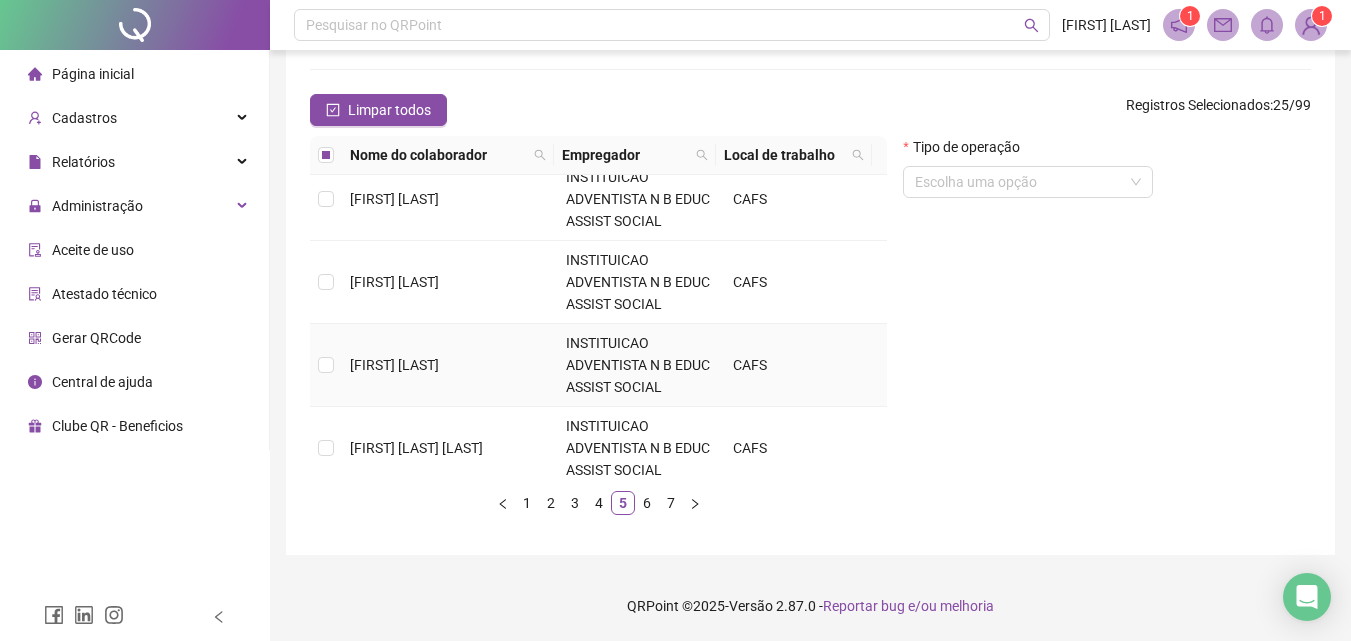 scroll, scrollTop: 200, scrollLeft: 0, axis: vertical 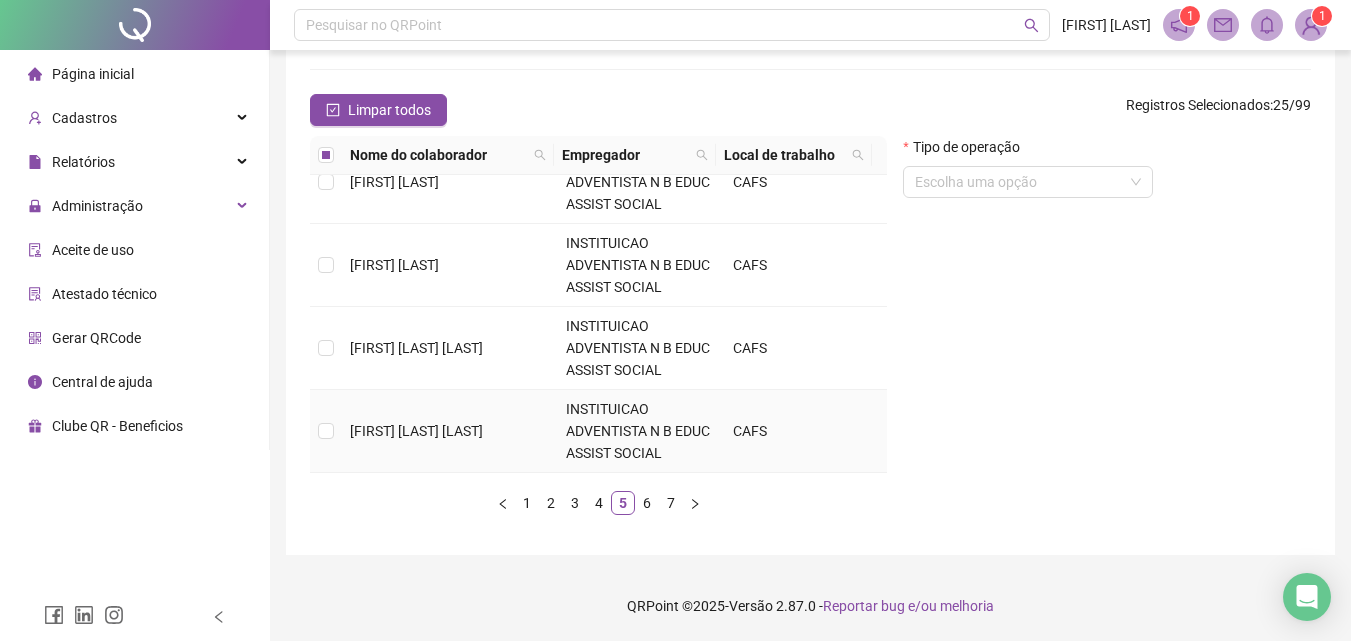 click on "[FIRST] [LAST] [LAST]" at bounding box center (416, 431) 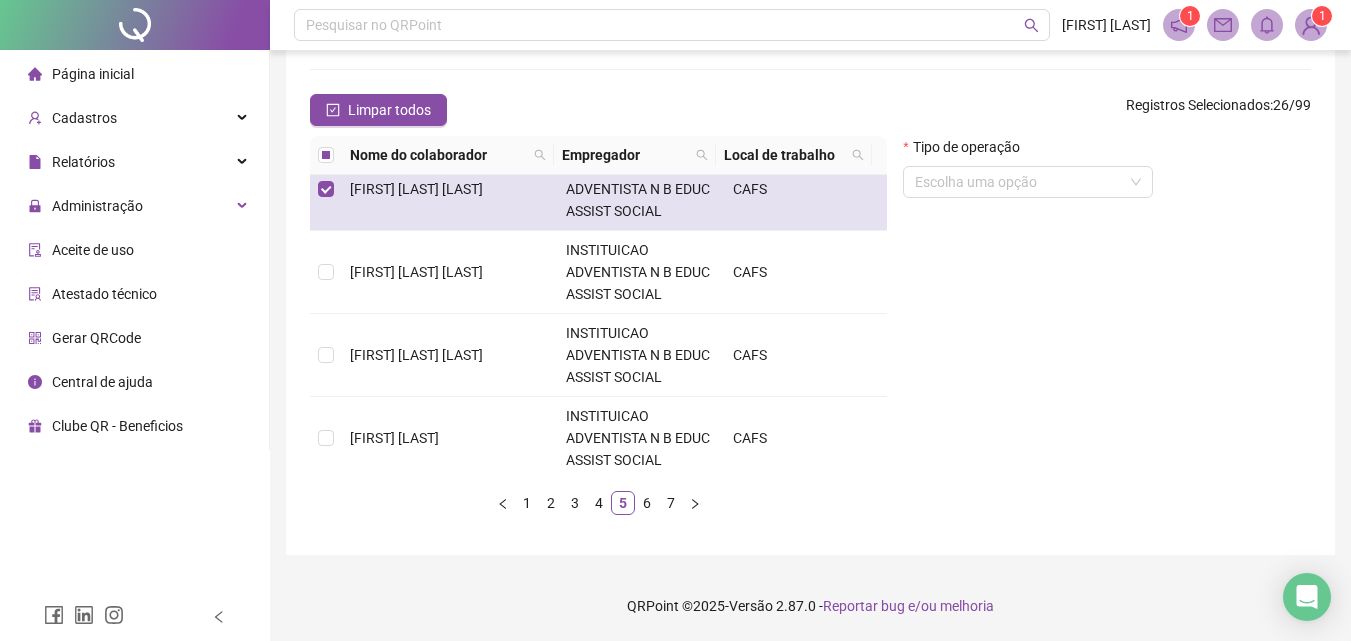 scroll, scrollTop: 500, scrollLeft: 0, axis: vertical 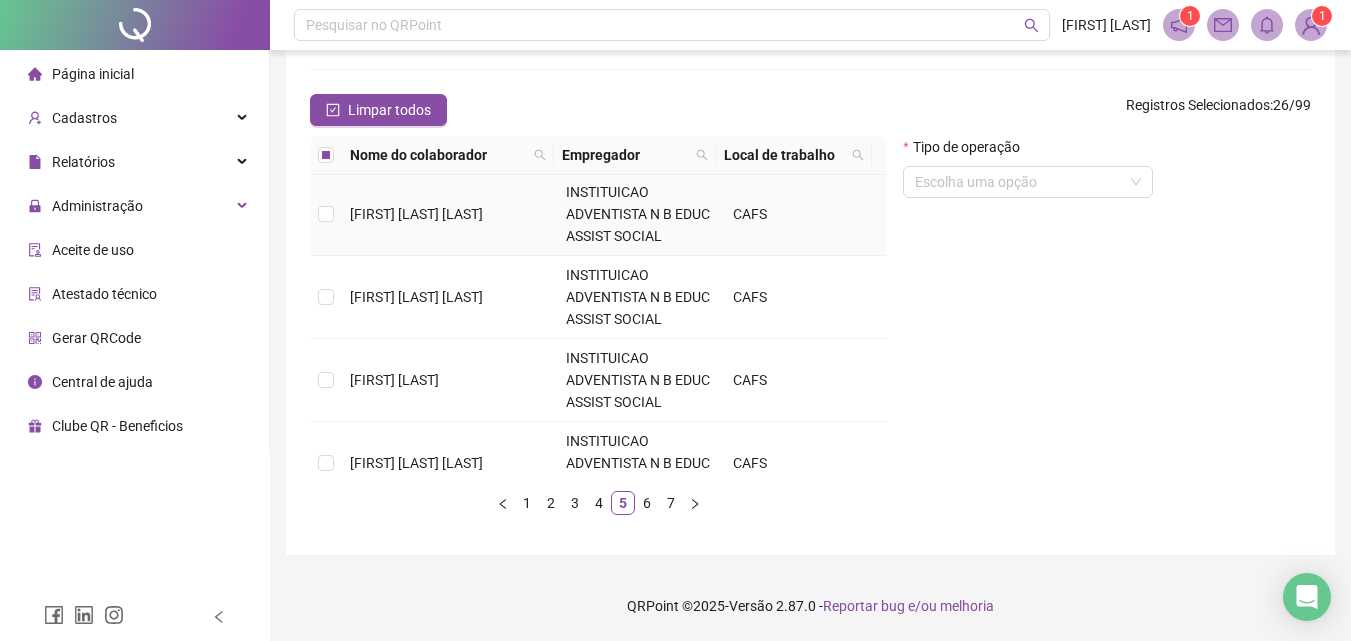 click on "[FIRST] [LAST] [LAST]" at bounding box center [450, 214] 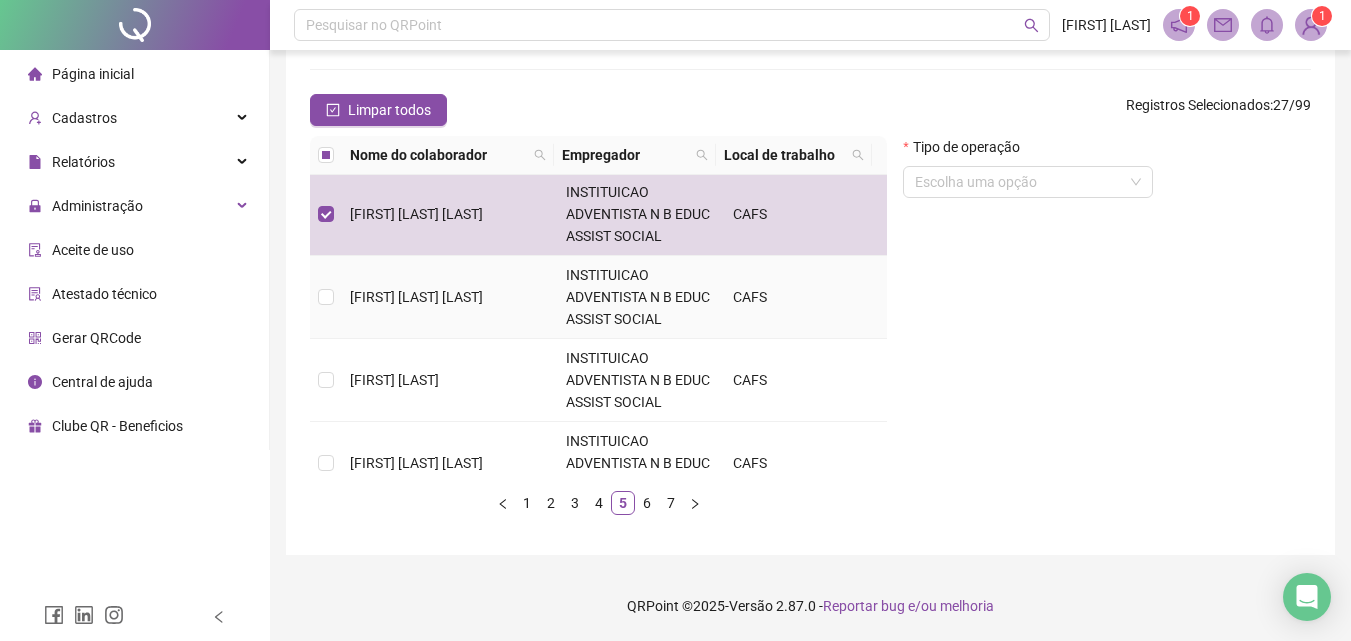 click on "[FIRST] [LAST] [LAST]" at bounding box center (416, 297) 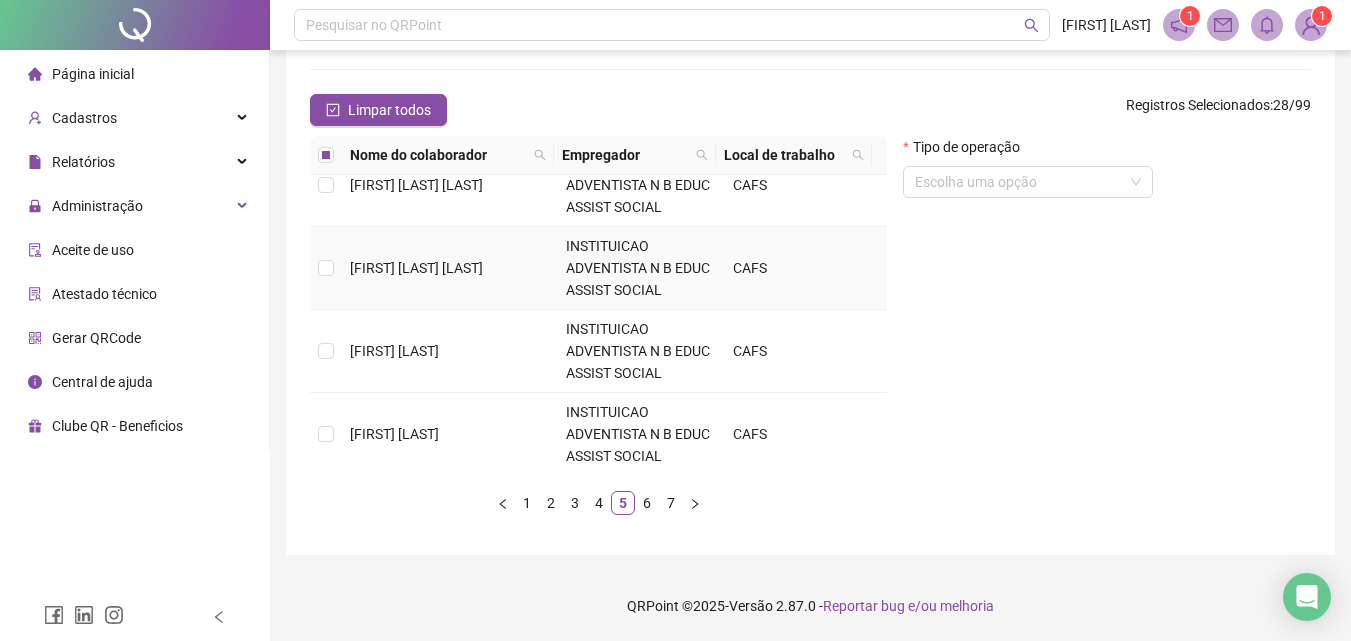 scroll, scrollTop: 800, scrollLeft: 0, axis: vertical 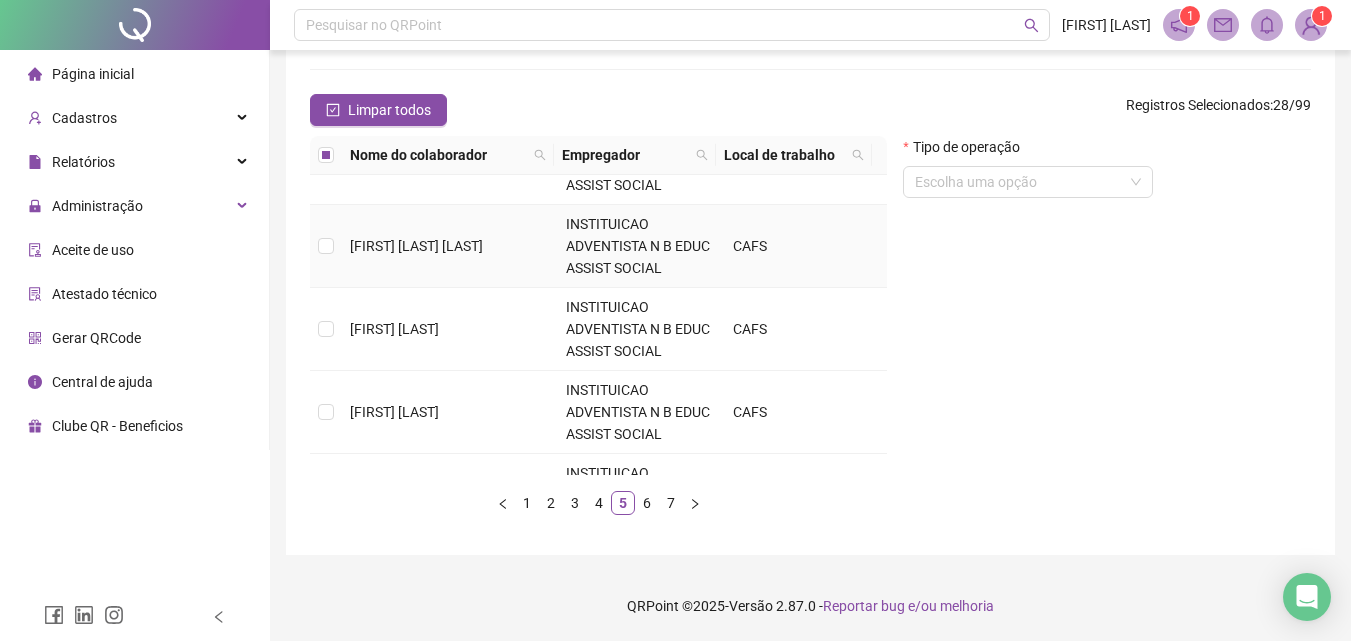 click on "[FIRST] [LAST] [LAST]" at bounding box center (416, 246) 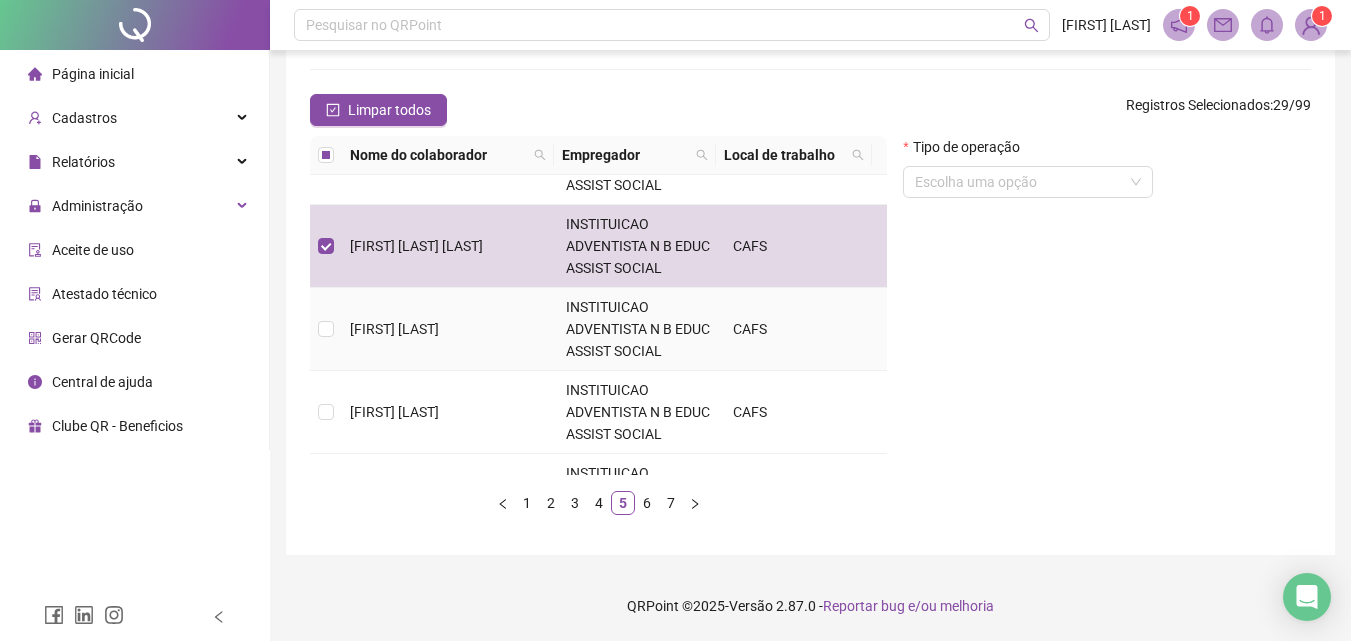 click on "[FIRST] [LAST]" at bounding box center (394, 329) 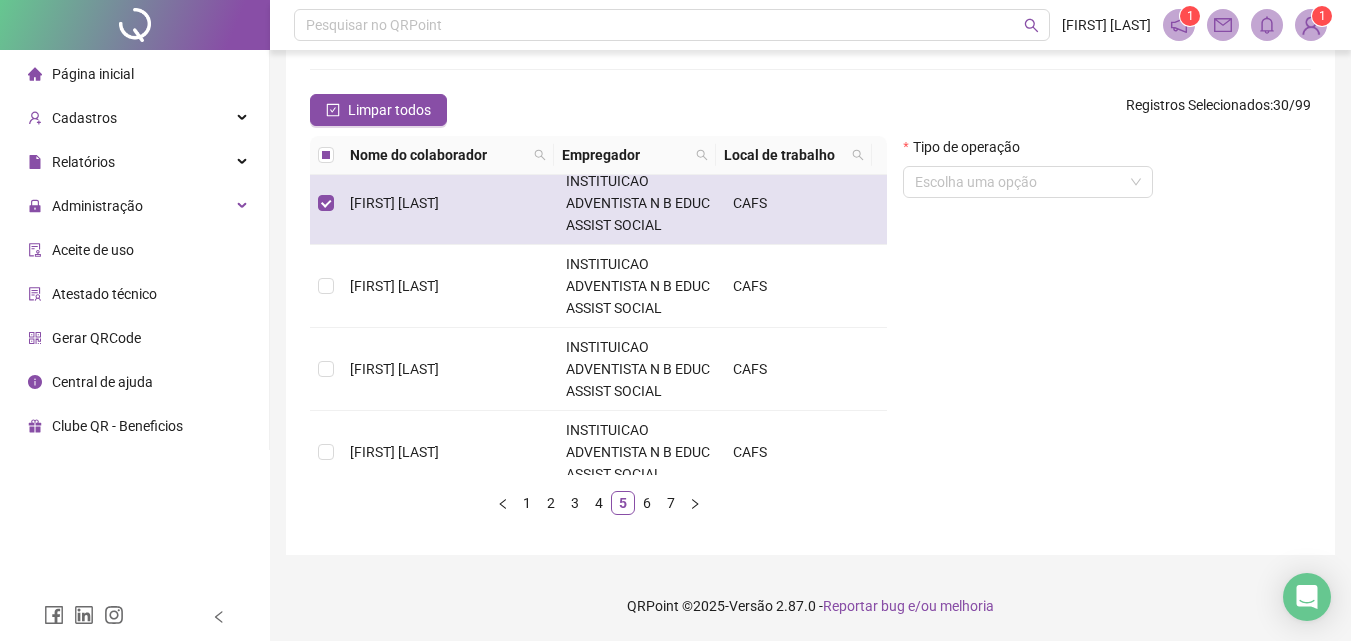 scroll, scrollTop: 945, scrollLeft: 0, axis: vertical 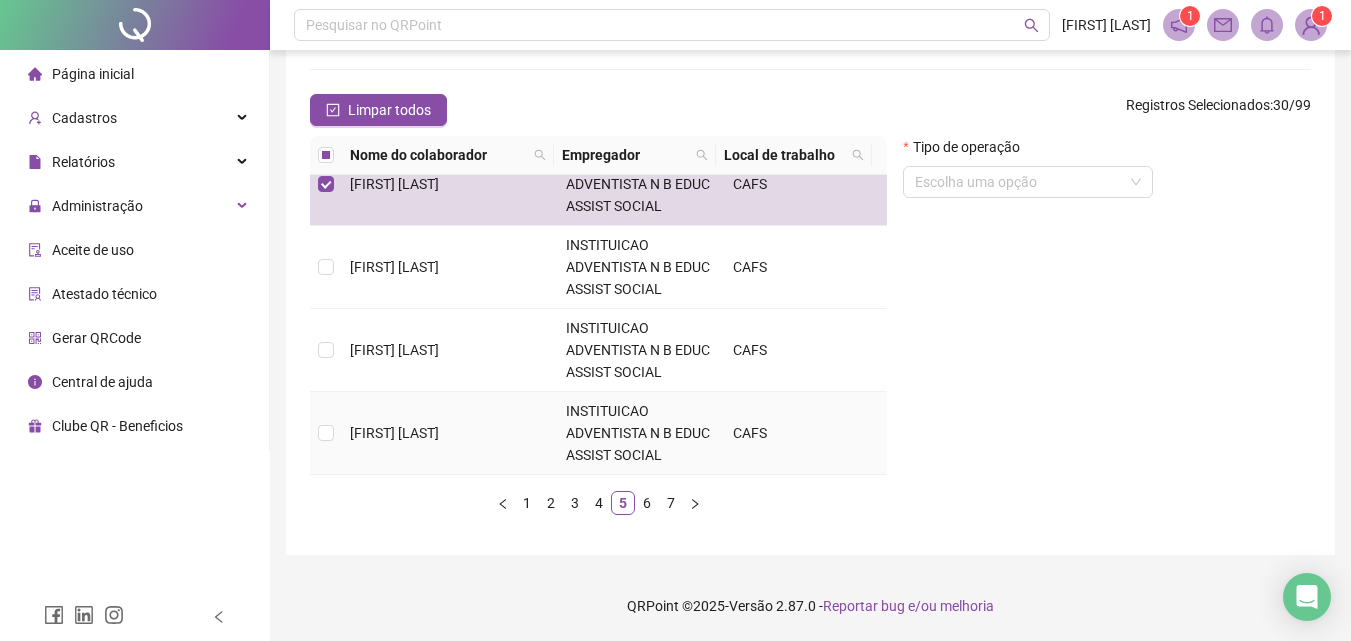 click on "[FIRST] [LAST]" at bounding box center [394, 433] 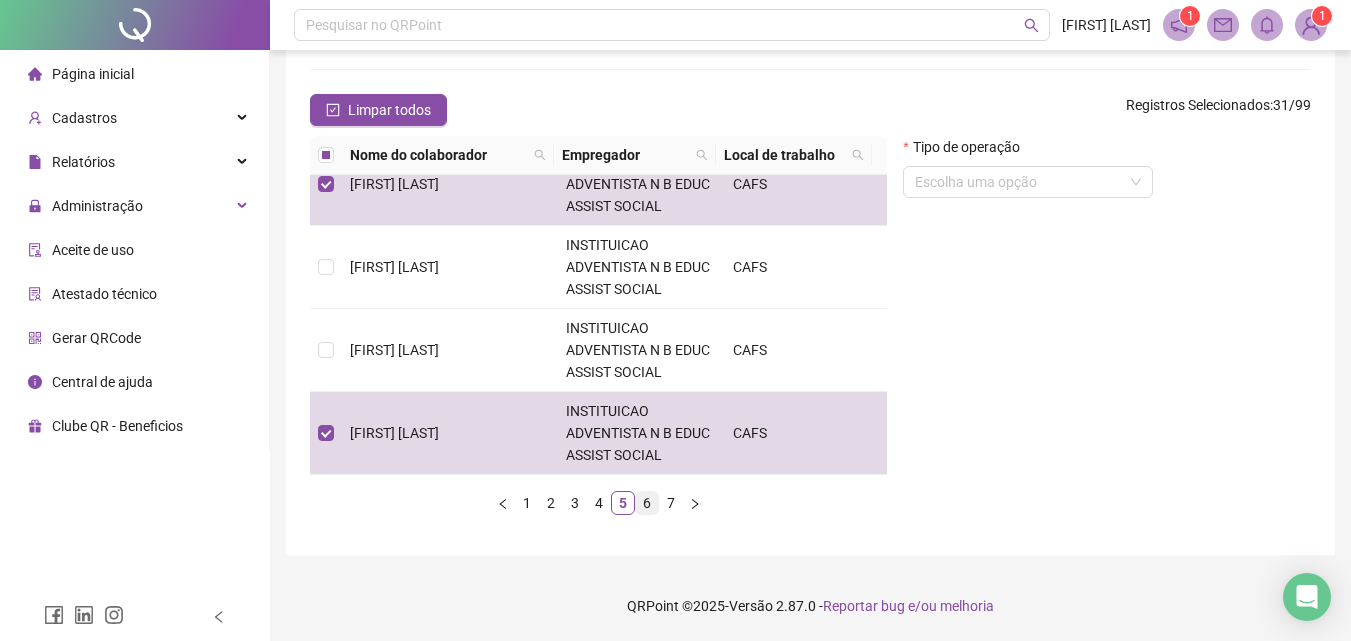 click on "6" at bounding box center (647, 503) 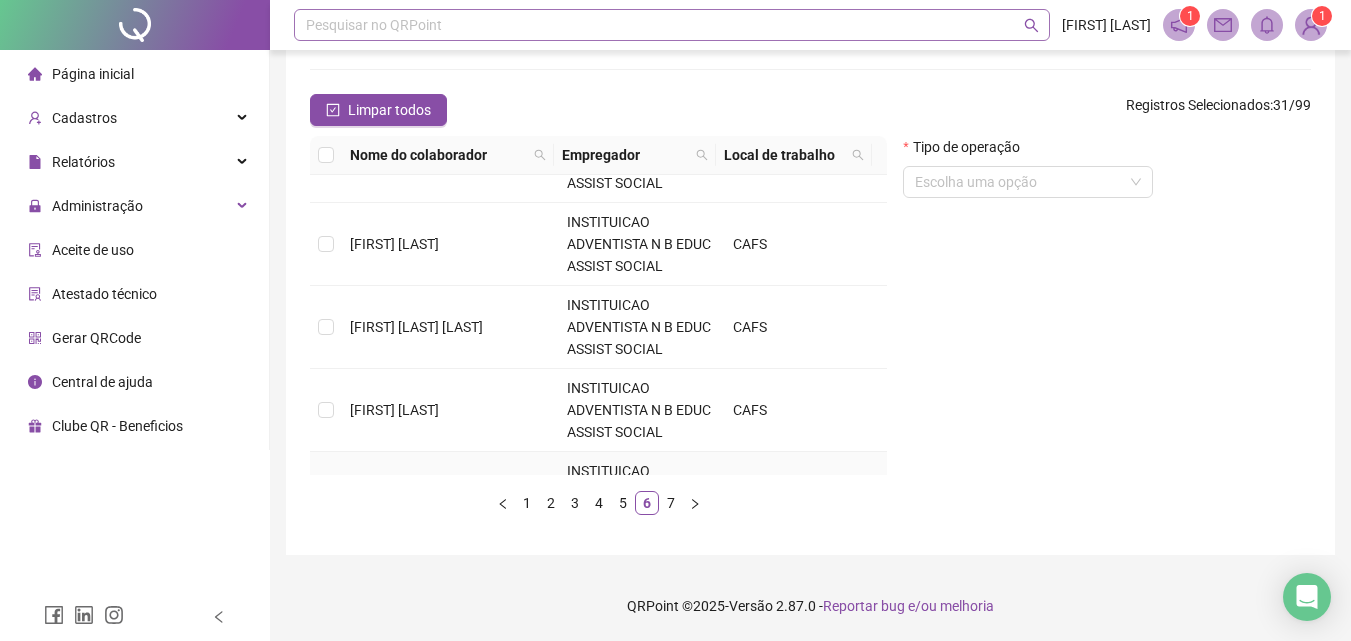 scroll, scrollTop: 0, scrollLeft: 0, axis: both 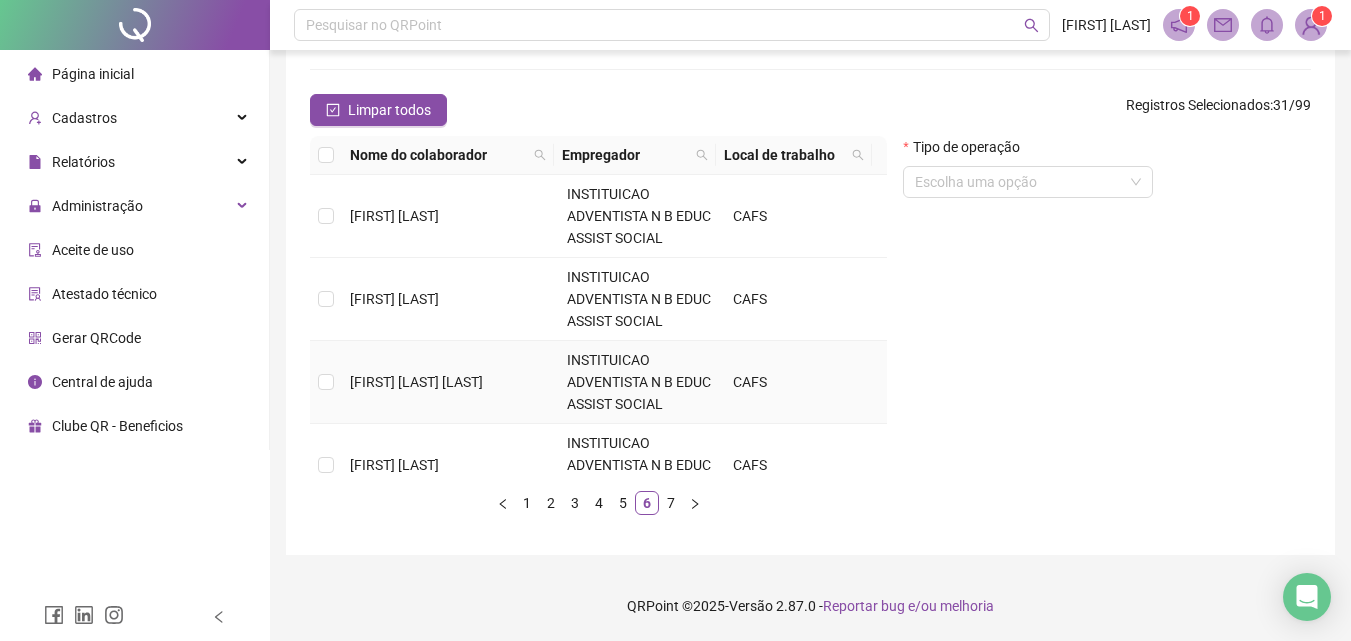 click on "[FIRST] [LAST] [LAST]" at bounding box center [450, 382] 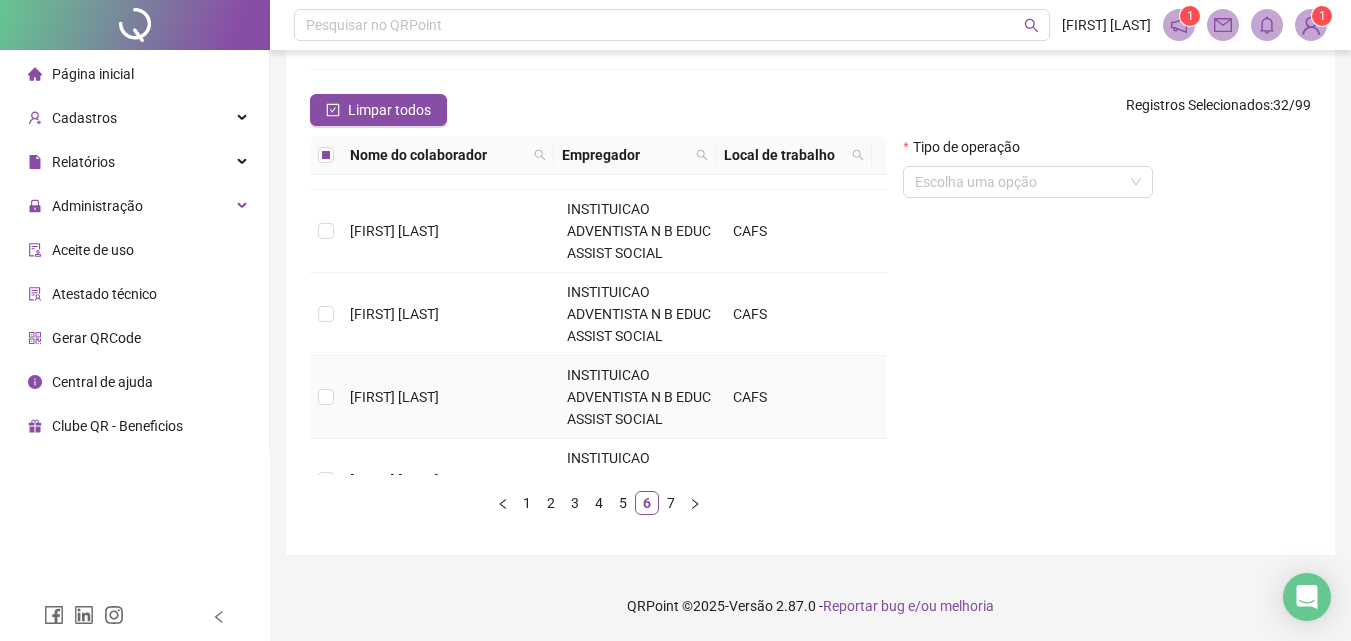 click on "[FIRST] [LAST]" at bounding box center [450, 314] 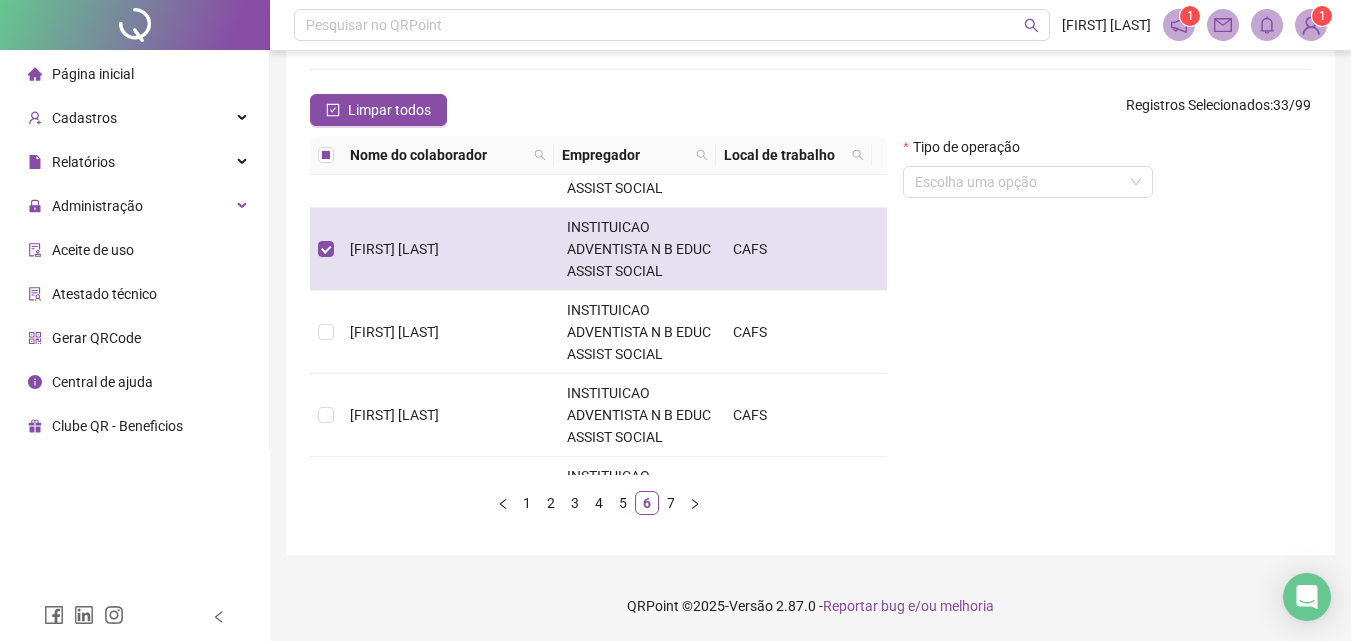 scroll, scrollTop: 600, scrollLeft: 0, axis: vertical 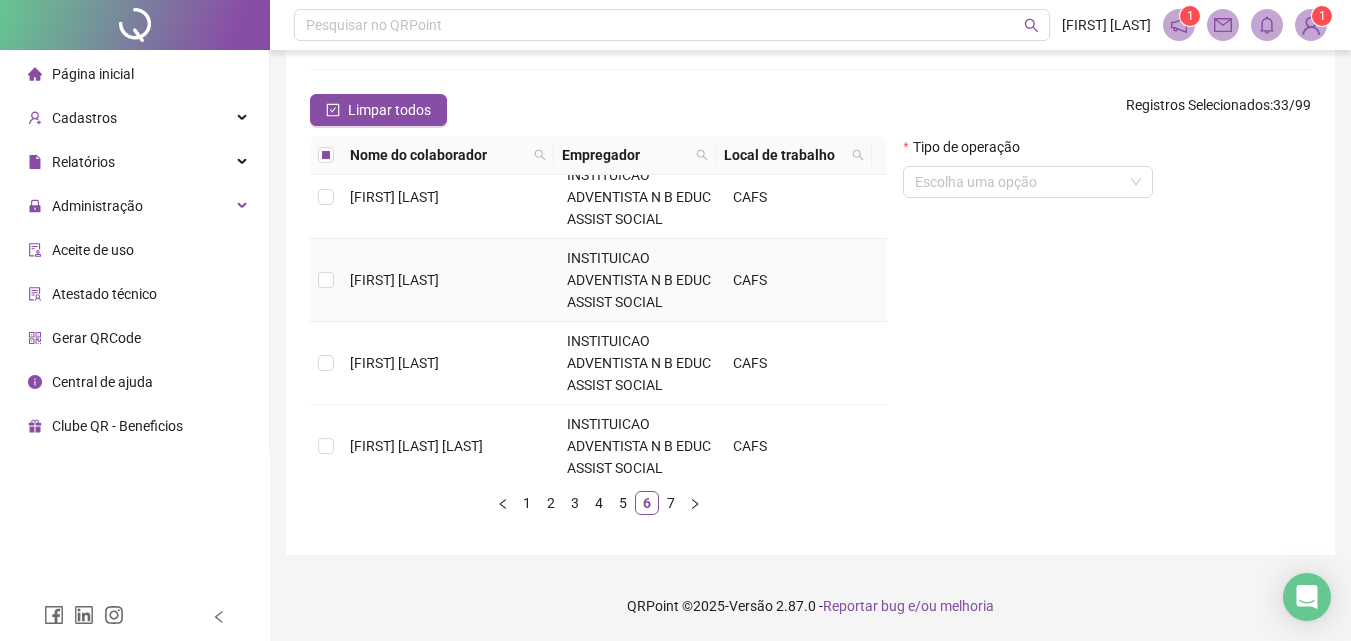 click on "[FIRST] [LAST]" at bounding box center (450, 280) 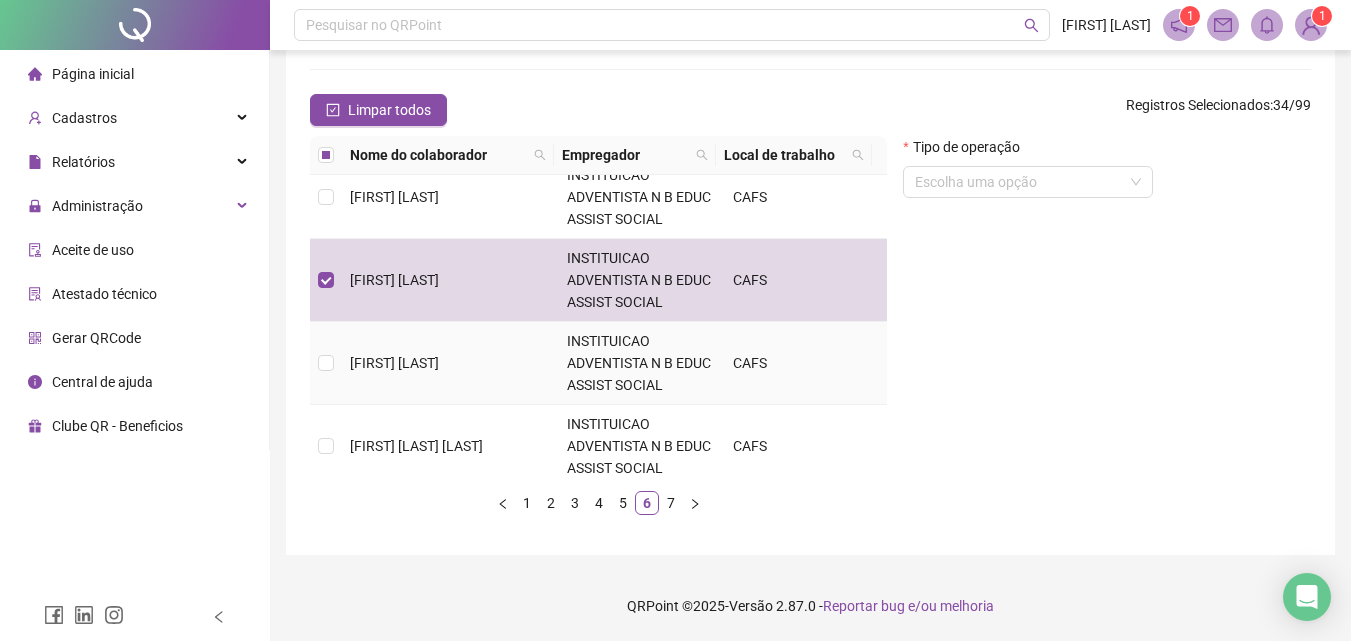 click on "[FIRST] [LAST]" at bounding box center (394, 363) 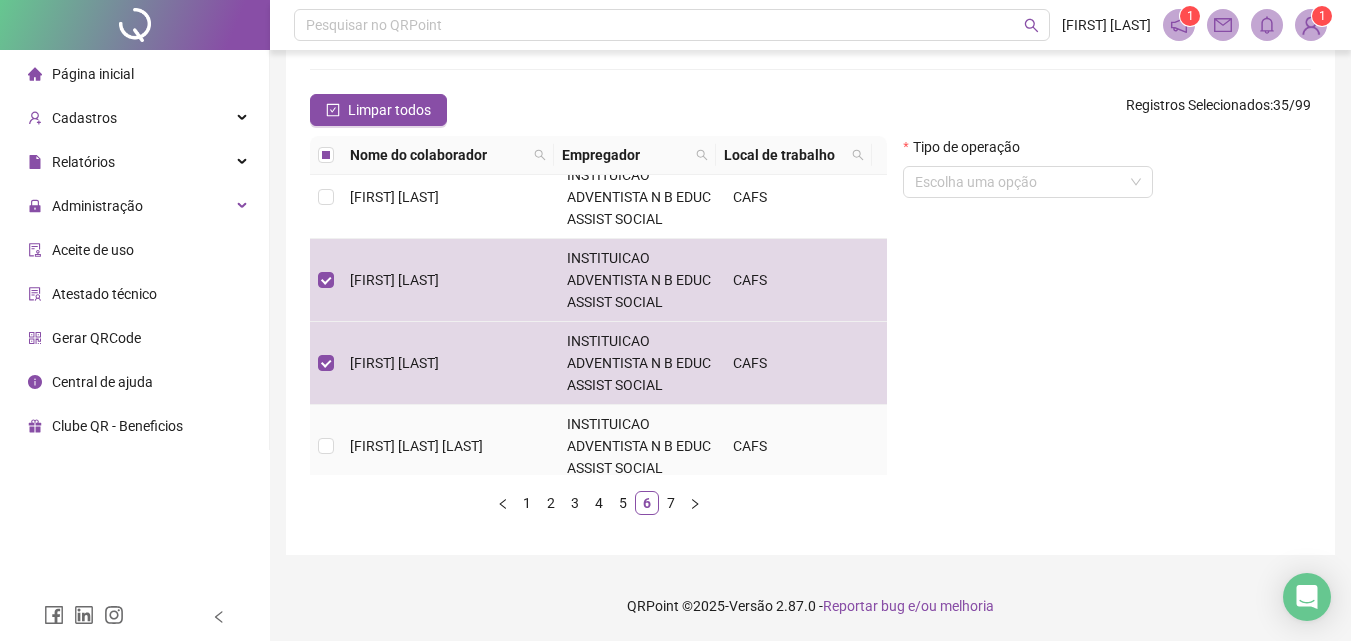 click on "[FIRST] [LAST] [LAST]" at bounding box center [450, 446] 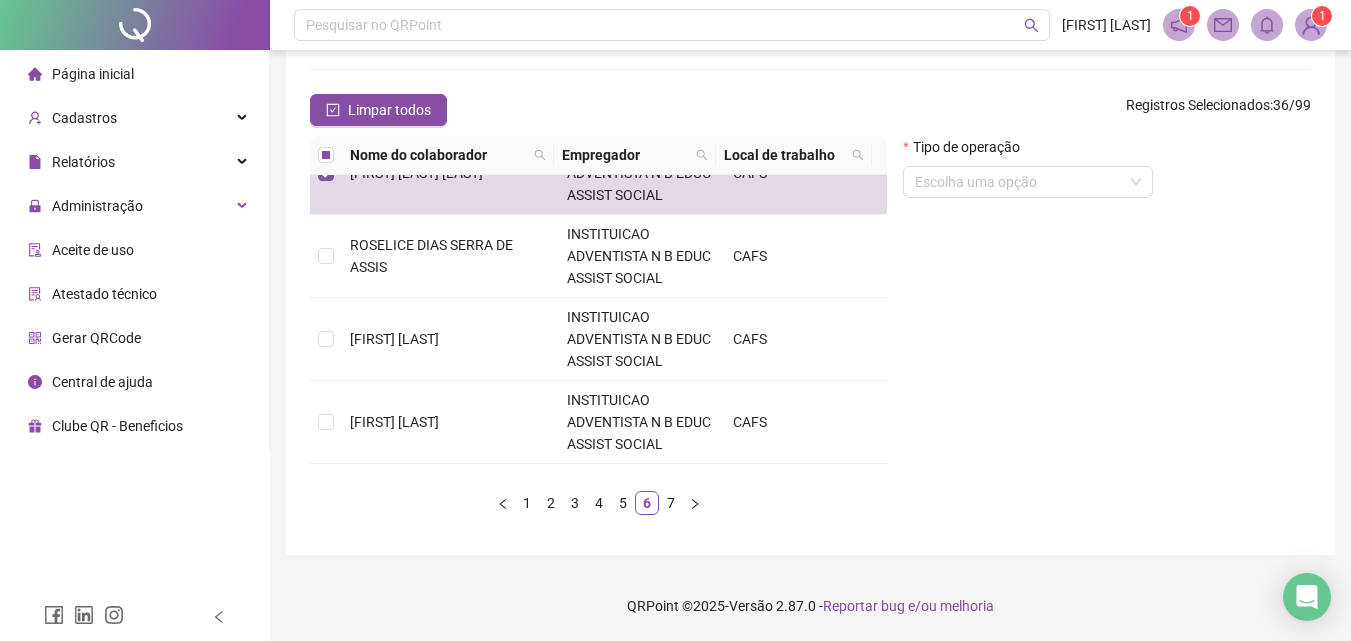 scroll, scrollTop: 900, scrollLeft: 0, axis: vertical 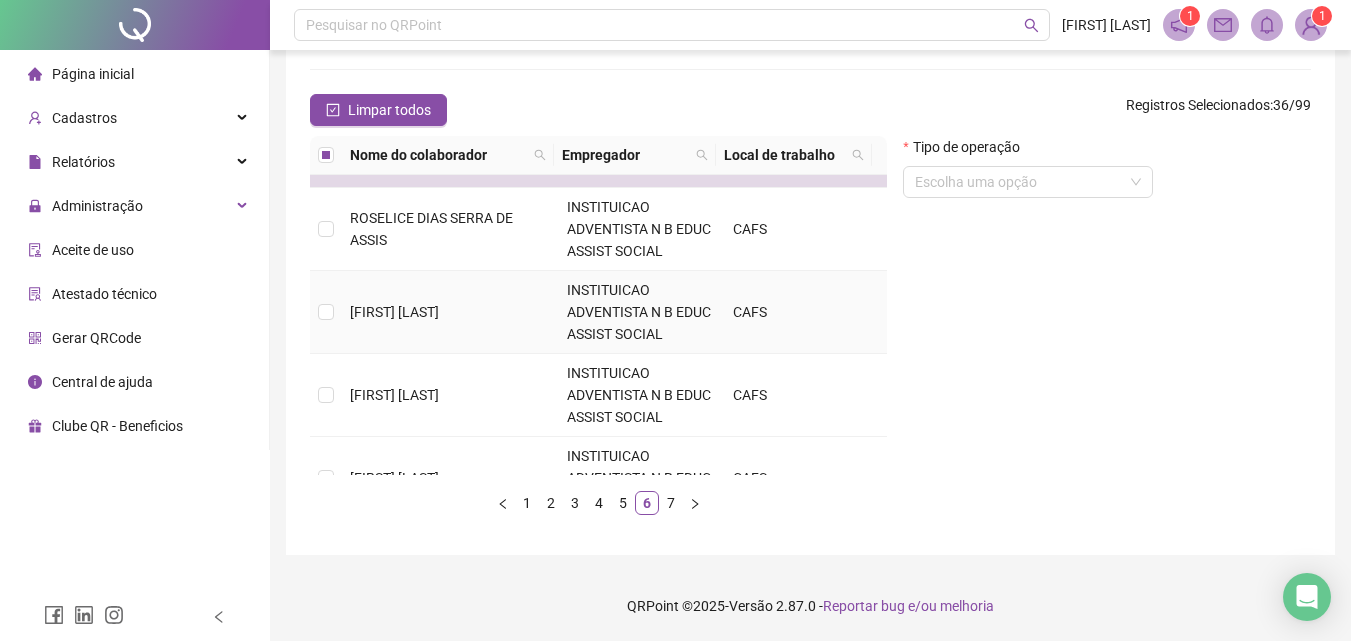 click on "[FIRST] [LAST]" at bounding box center [450, 312] 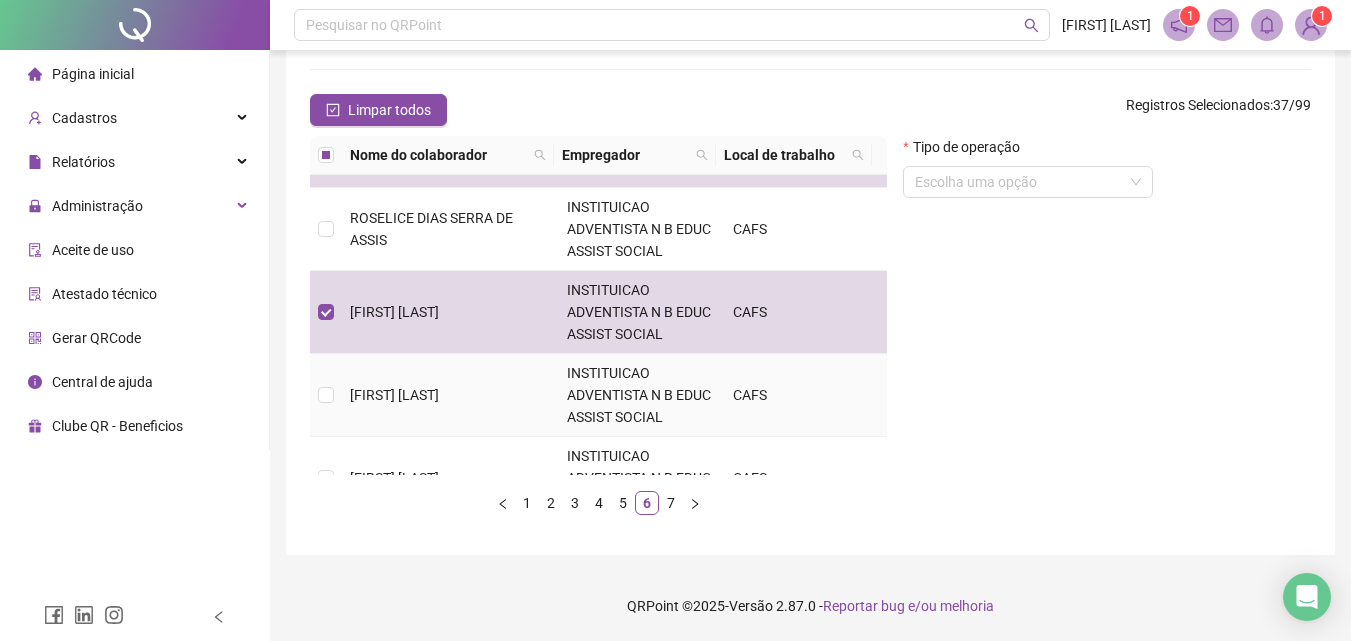 scroll, scrollTop: 945, scrollLeft: 0, axis: vertical 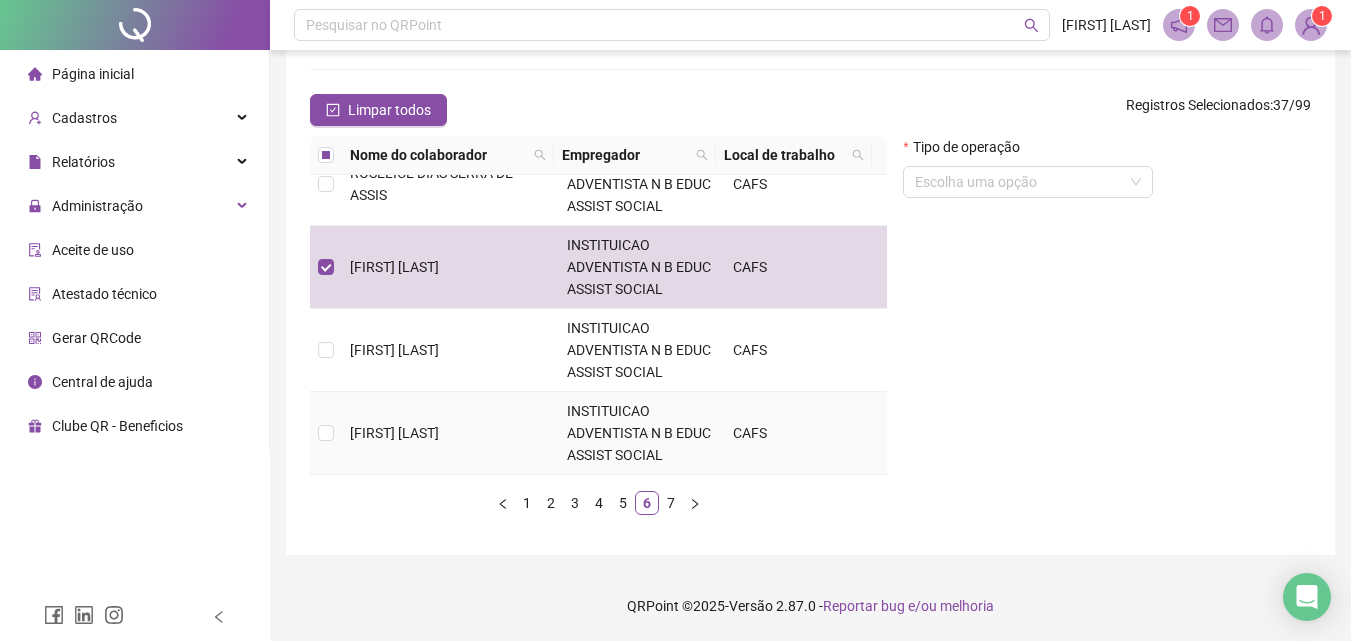 click on "[FIRST] [LAST]" at bounding box center (394, 433) 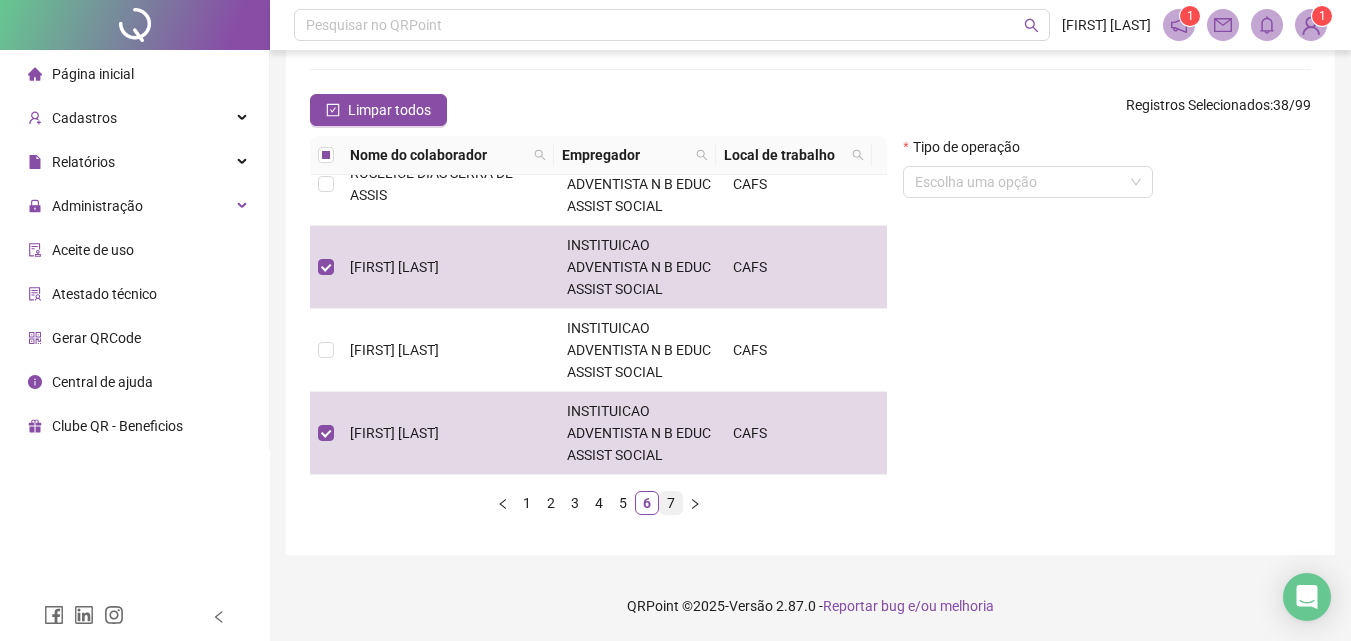 click on "7" at bounding box center [671, 503] 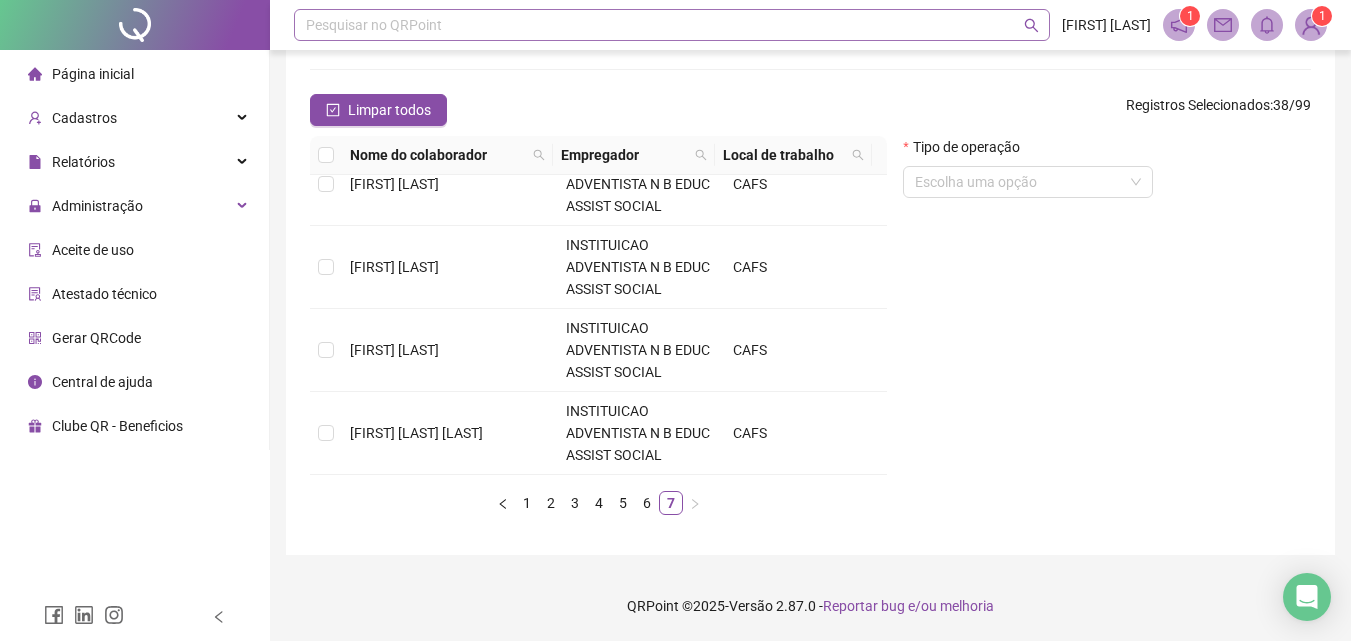 scroll, scrollTop: 0, scrollLeft: 0, axis: both 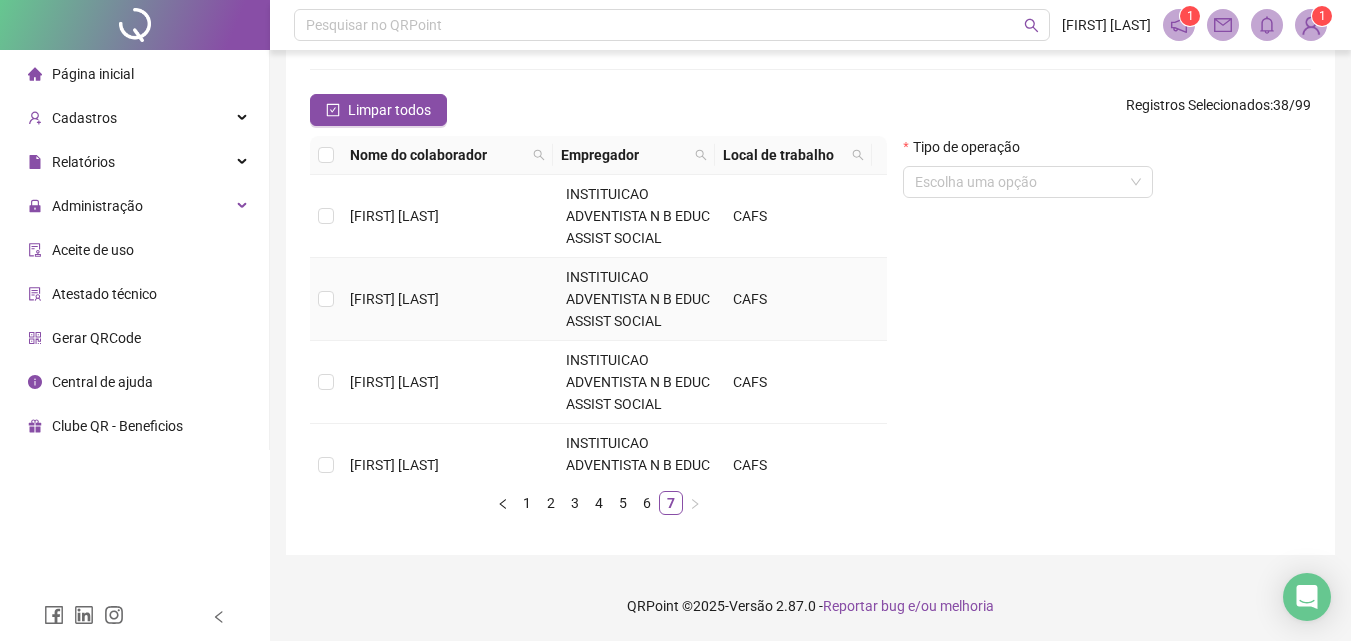 click on "[FIRST] [LAST]" at bounding box center [450, 299] 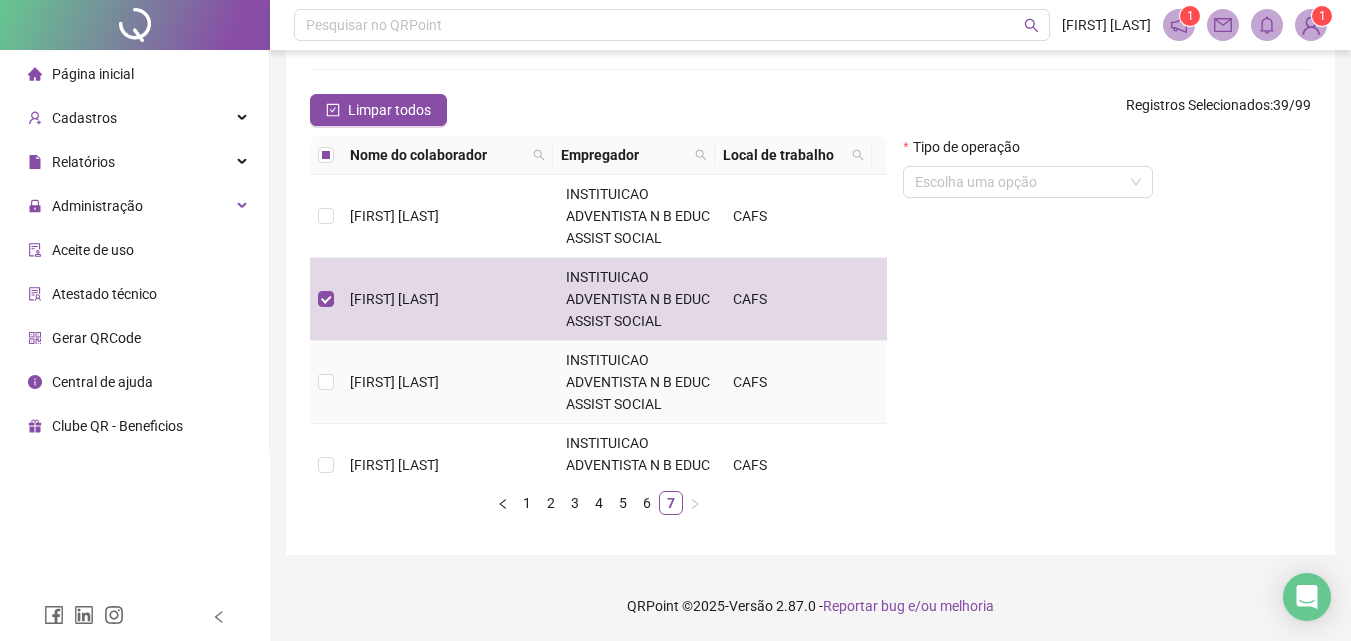 click on "[FIRST] [LAST]" at bounding box center [450, 382] 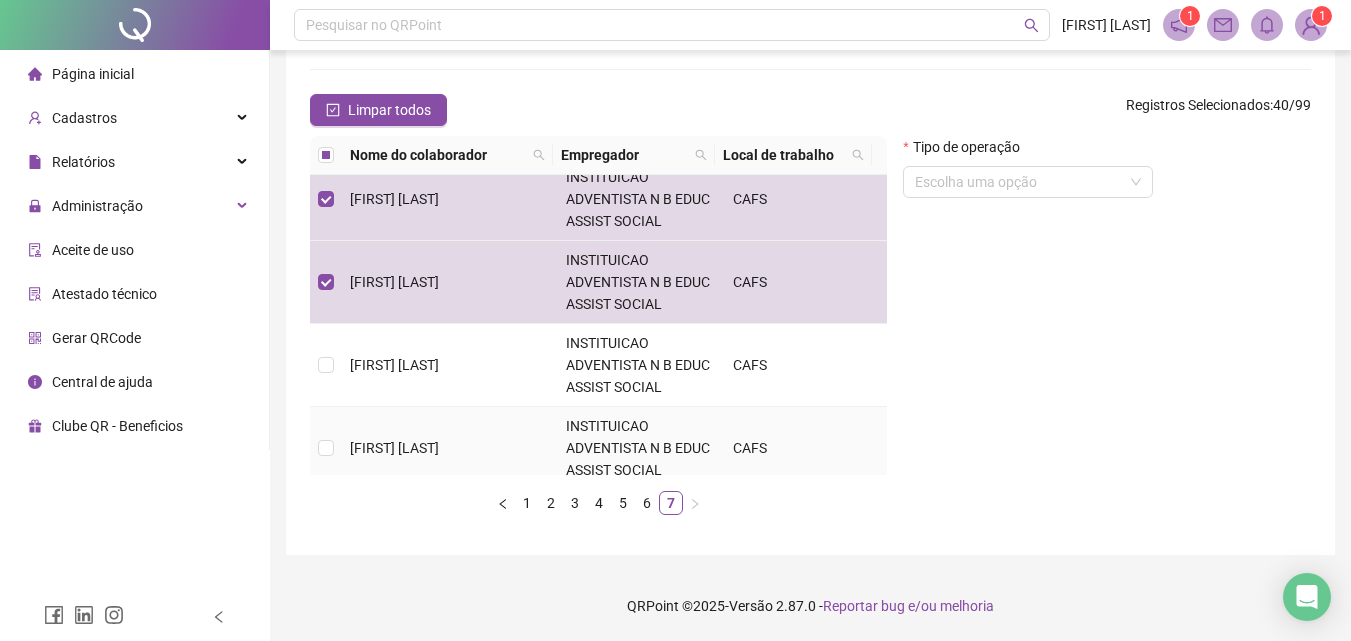 click on "[FIRST] [LAST]" at bounding box center (450, 448) 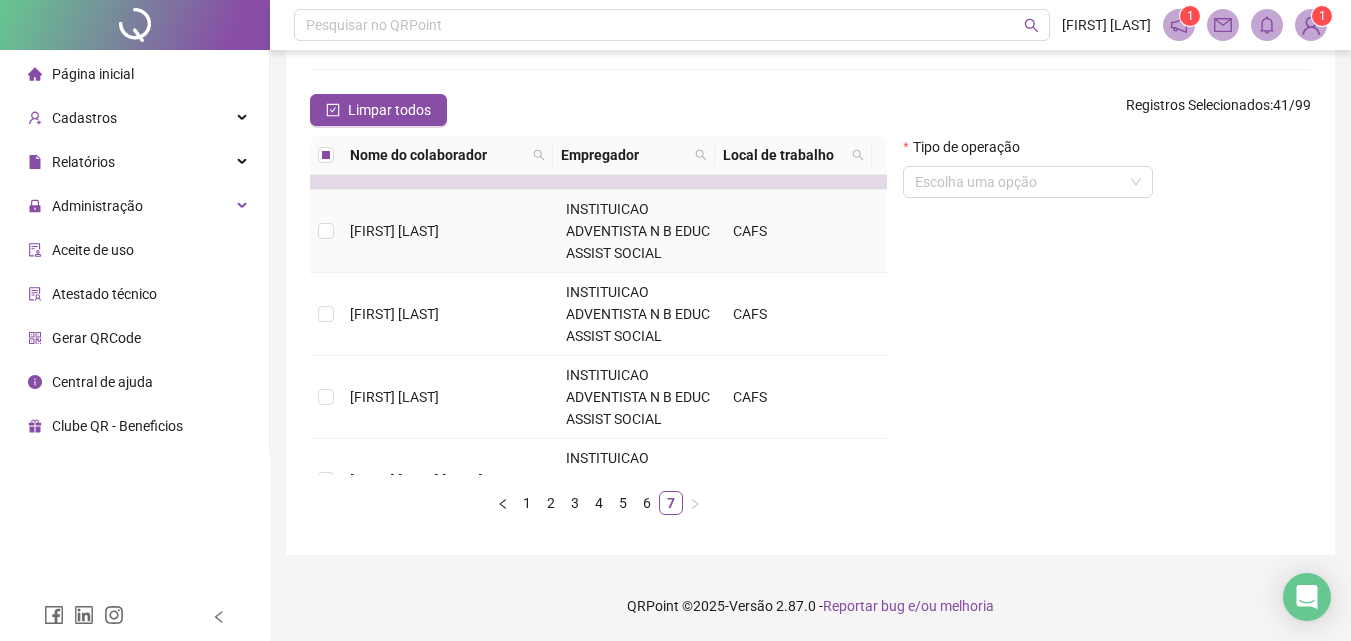 click on "[FIRST] [LAST]" at bounding box center [450, 231] 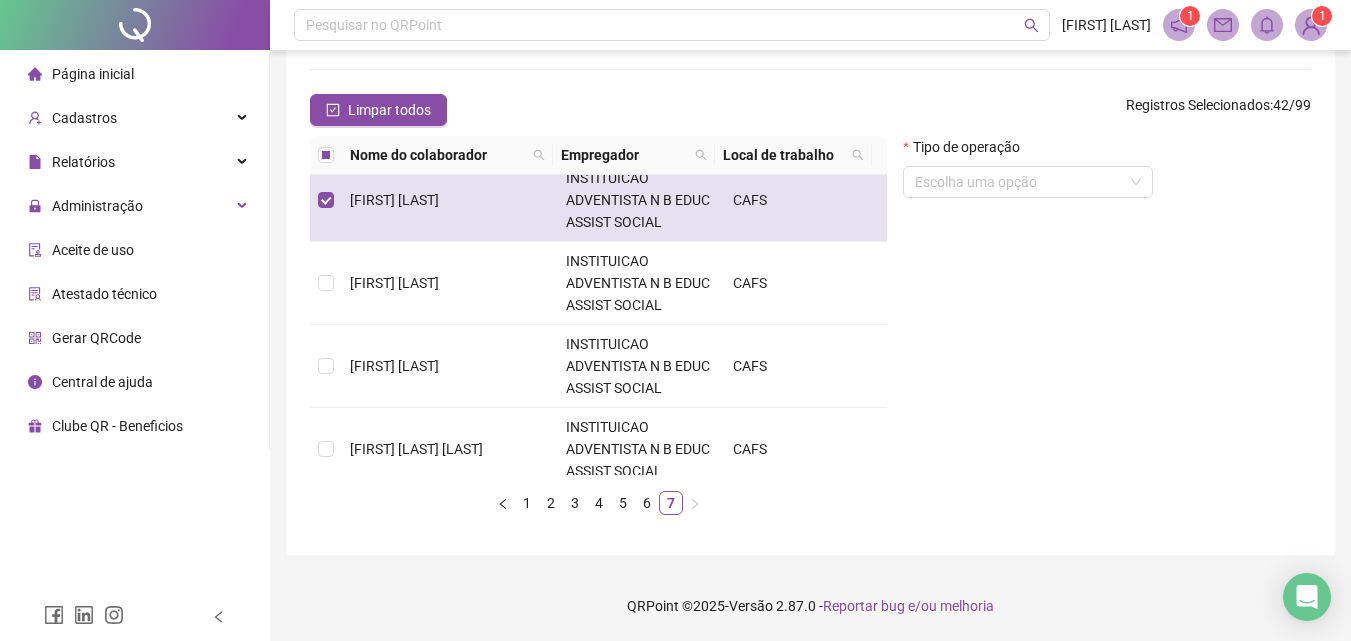 scroll, scrollTop: 447, scrollLeft: 0, axis: vertical 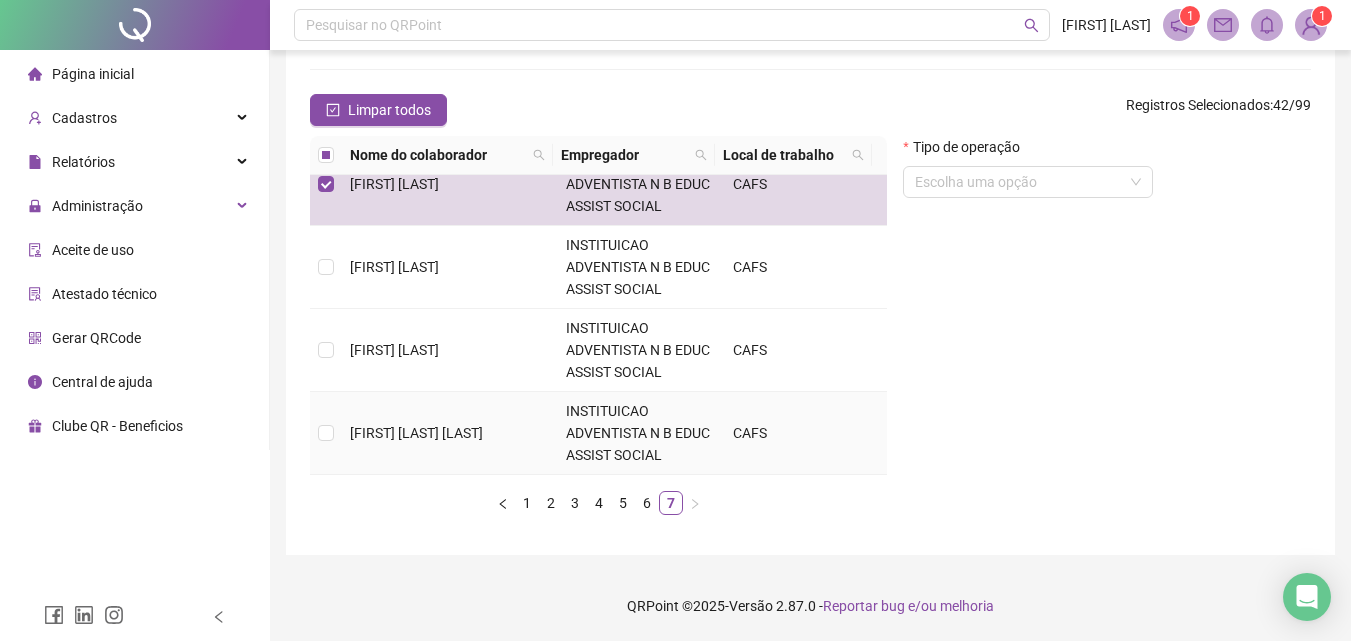 click on "[FIRST] [LAST] [LAST]" at bounding box center (450, 433) 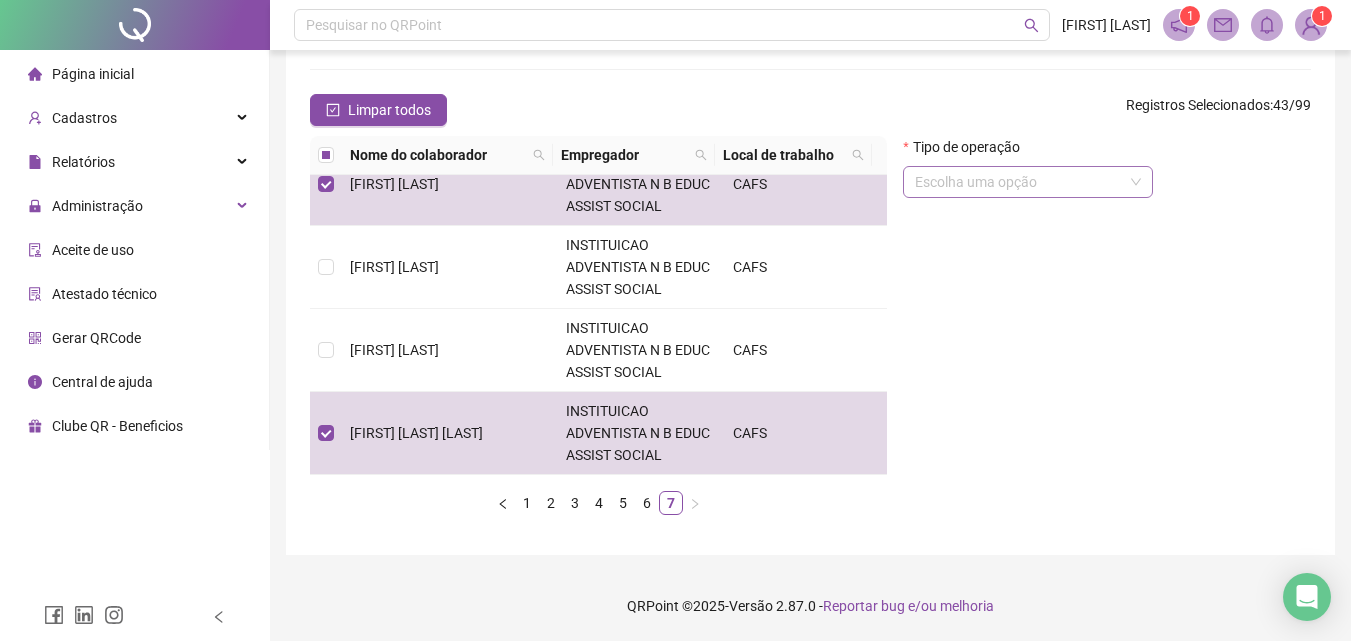 click at bounding box center [1022, 182] 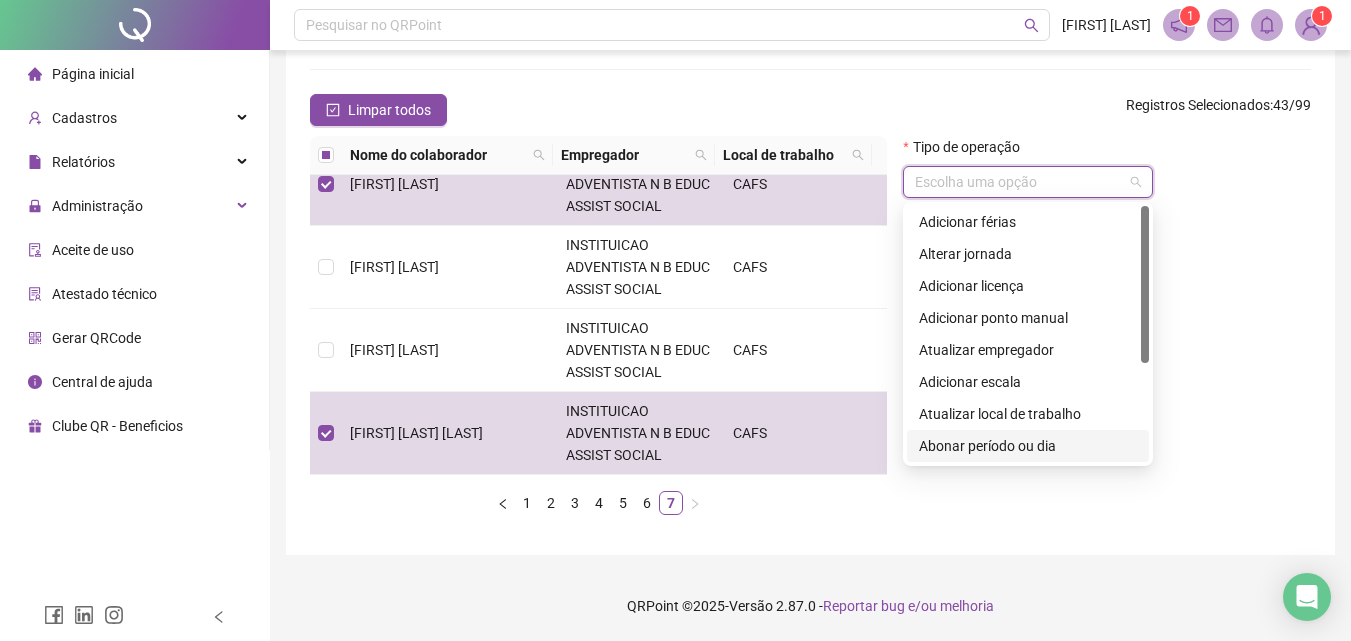 click on "Abonar período ou dia" at bounding box center [1028, 446] 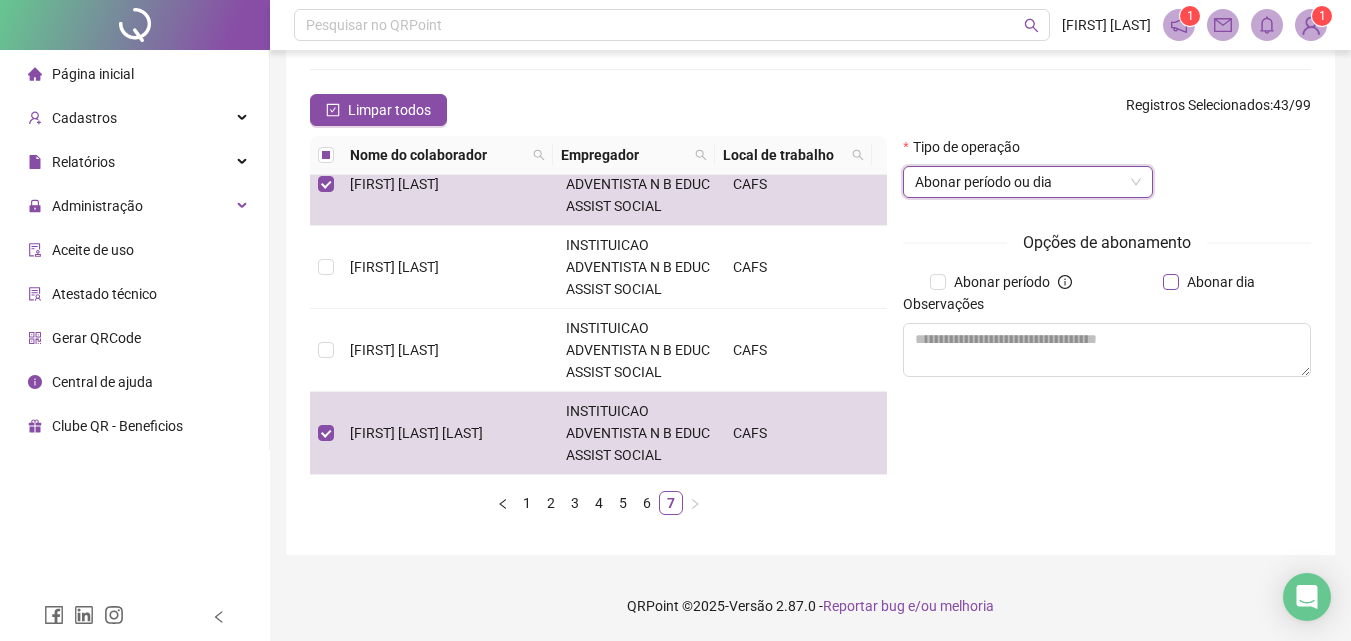 click on "Abonar dia" at bounding box center [1221, 282] 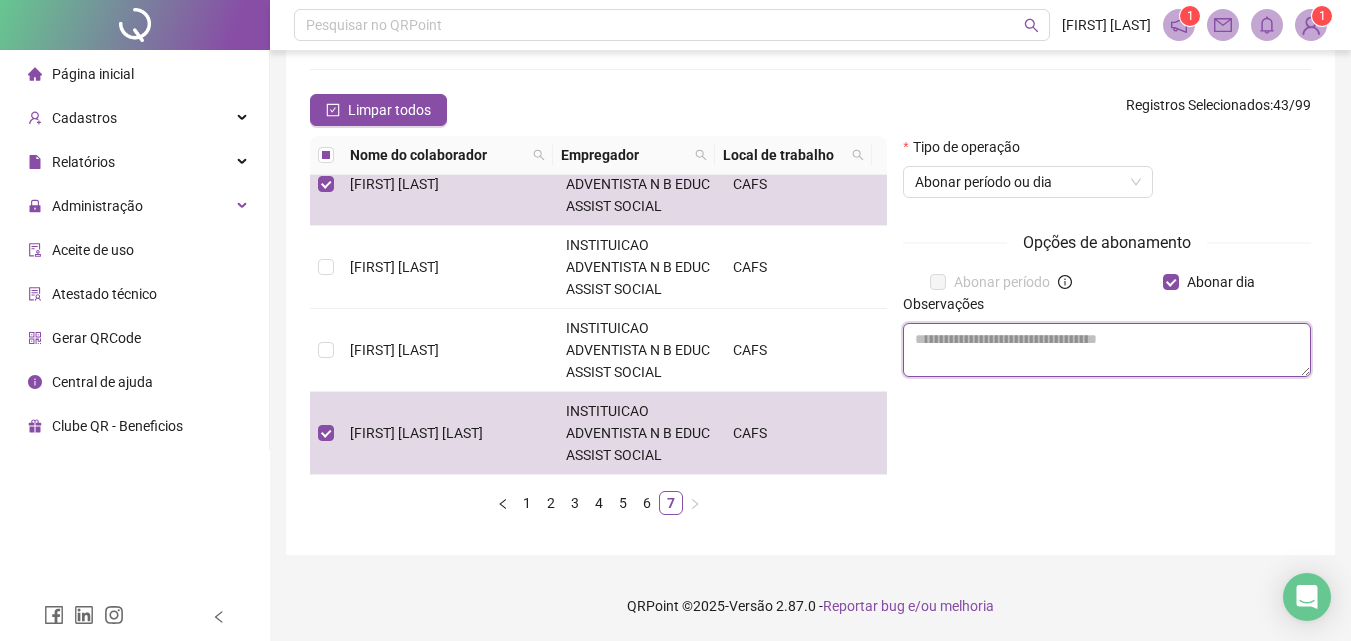 click at bounding box center [1107, 350] 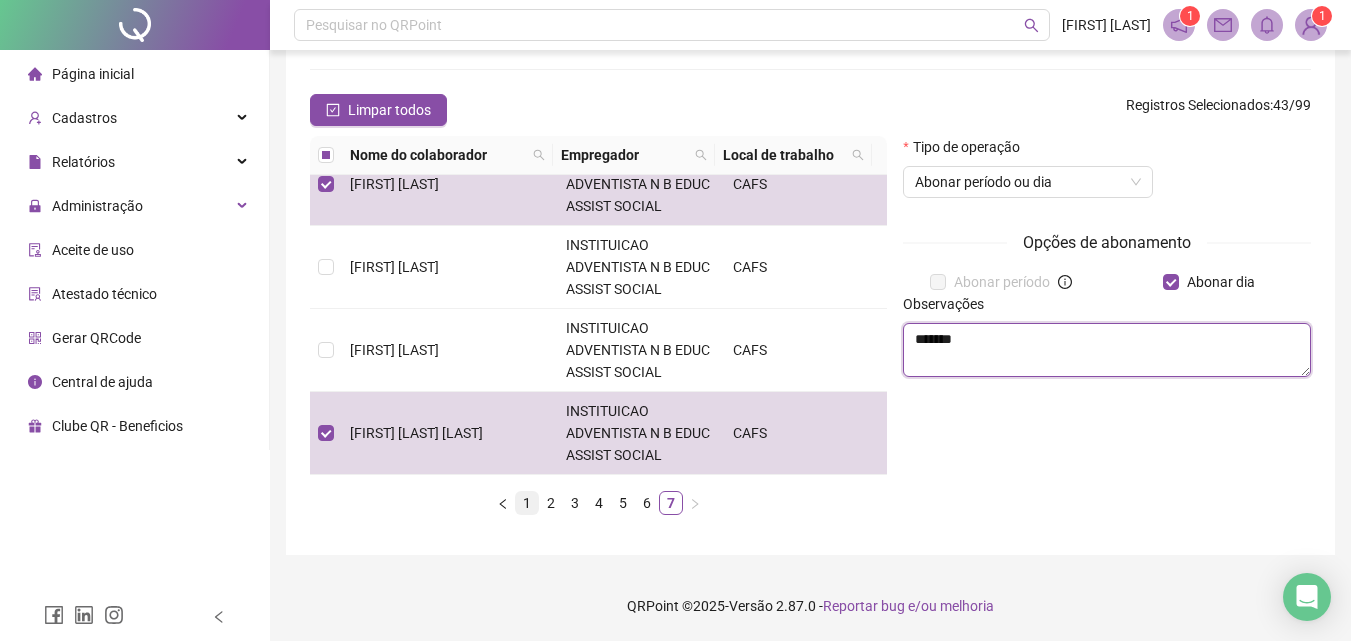 type on "*******" 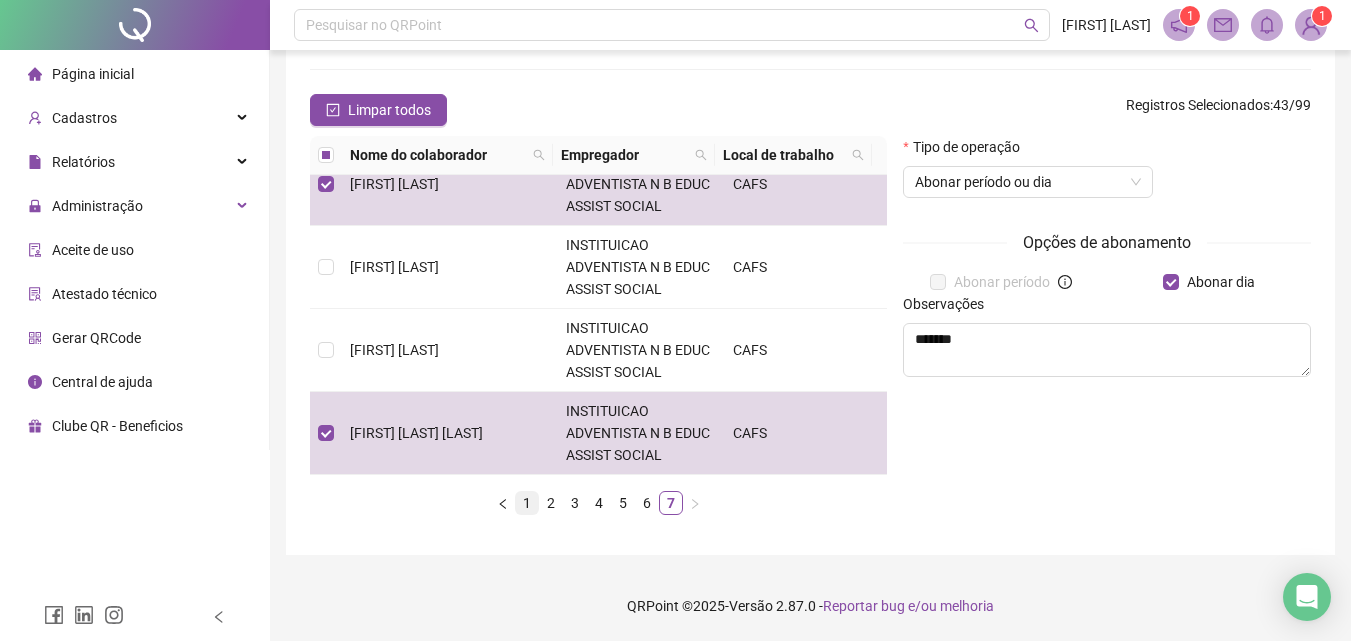 click on "1" at bounding box center (527, 503) 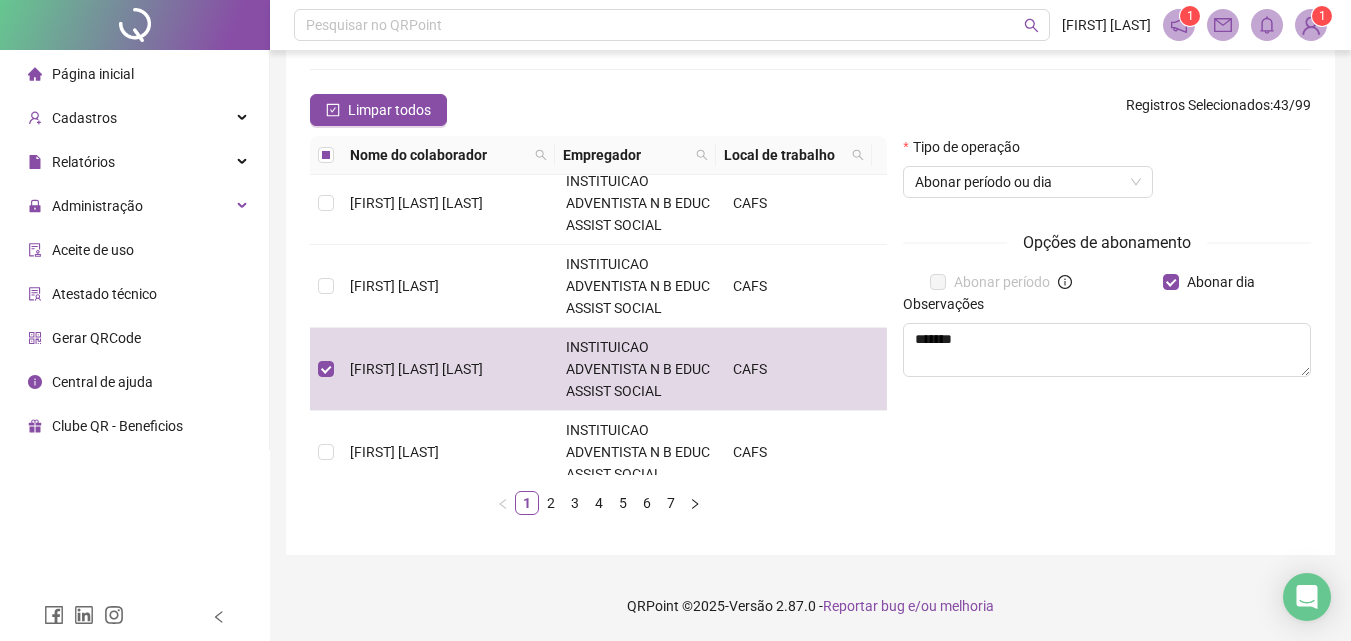 scroll, scrollTop: 0, scrollLeft: 0, axis: both 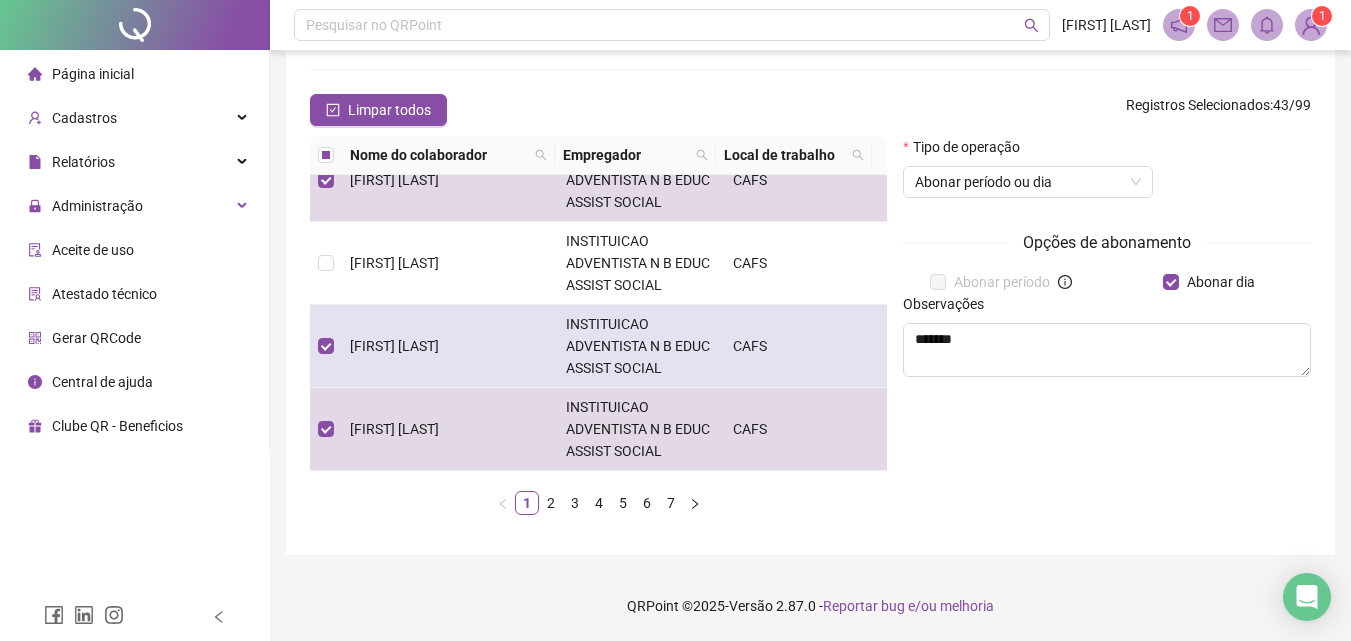 click on "[FIRST] [LAST]" at bounding box center (394, 346) 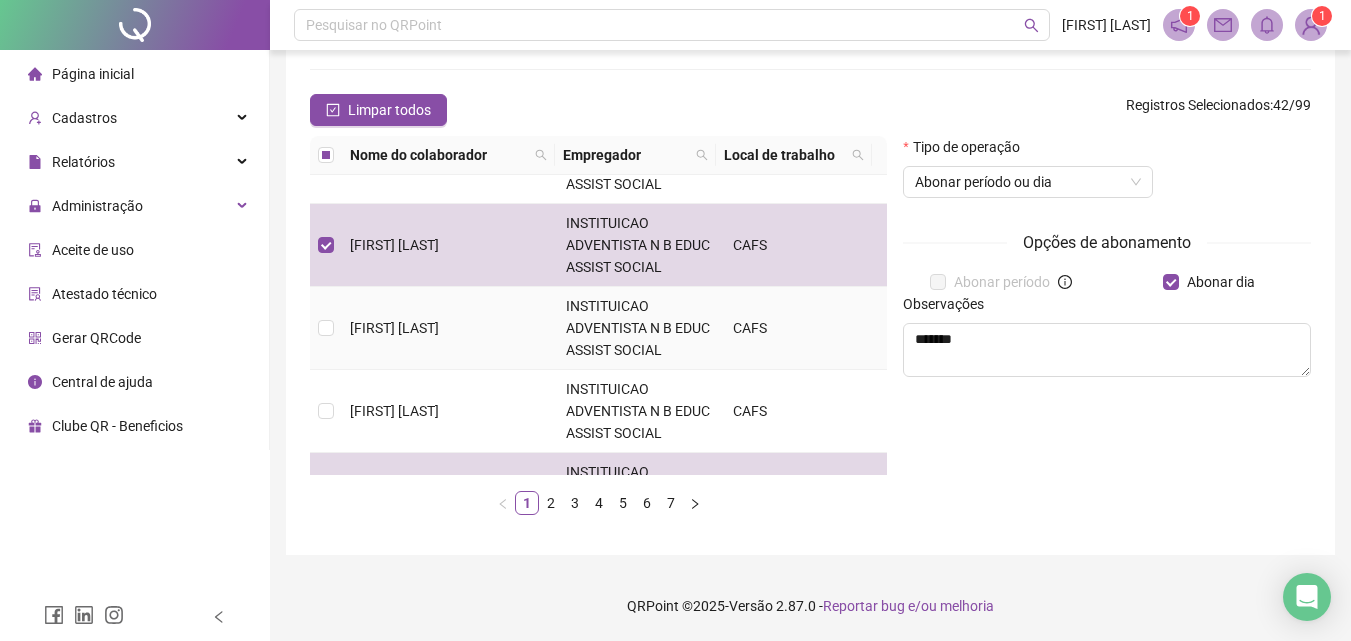 scroll, scrollTop: 600, scrollLeft: 0, axis: vertical 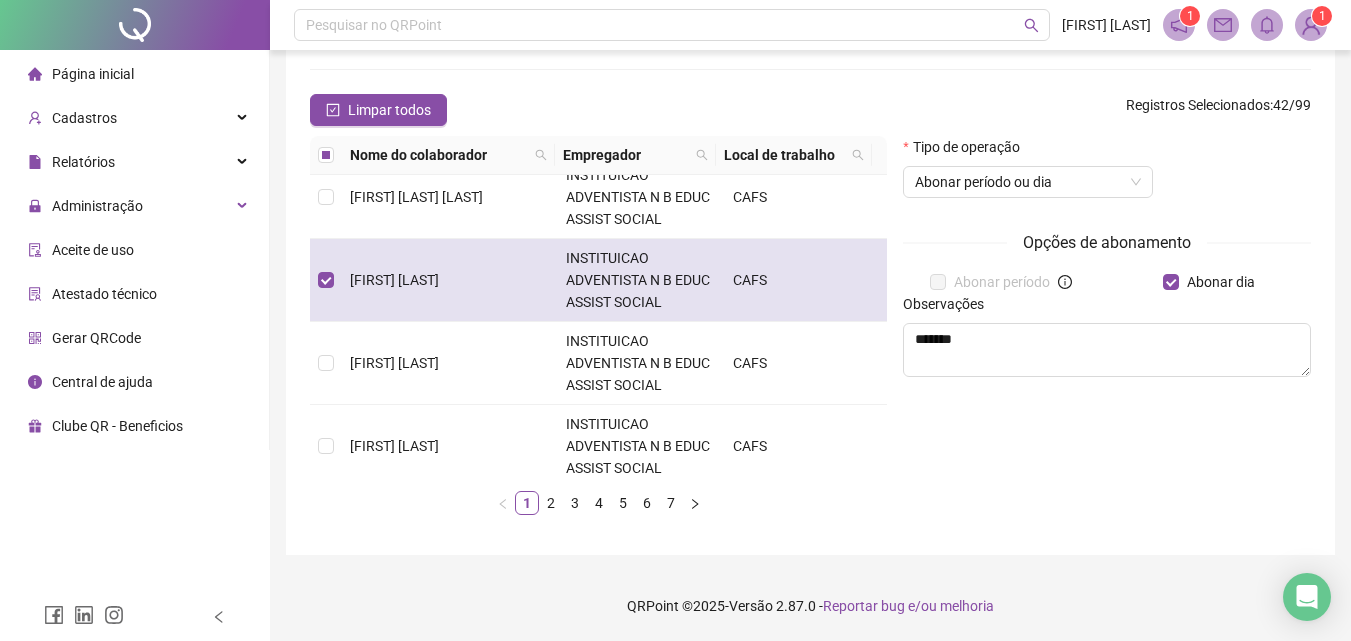 click on "[FIRST] [LAST]" at bounding box center (450, 280) 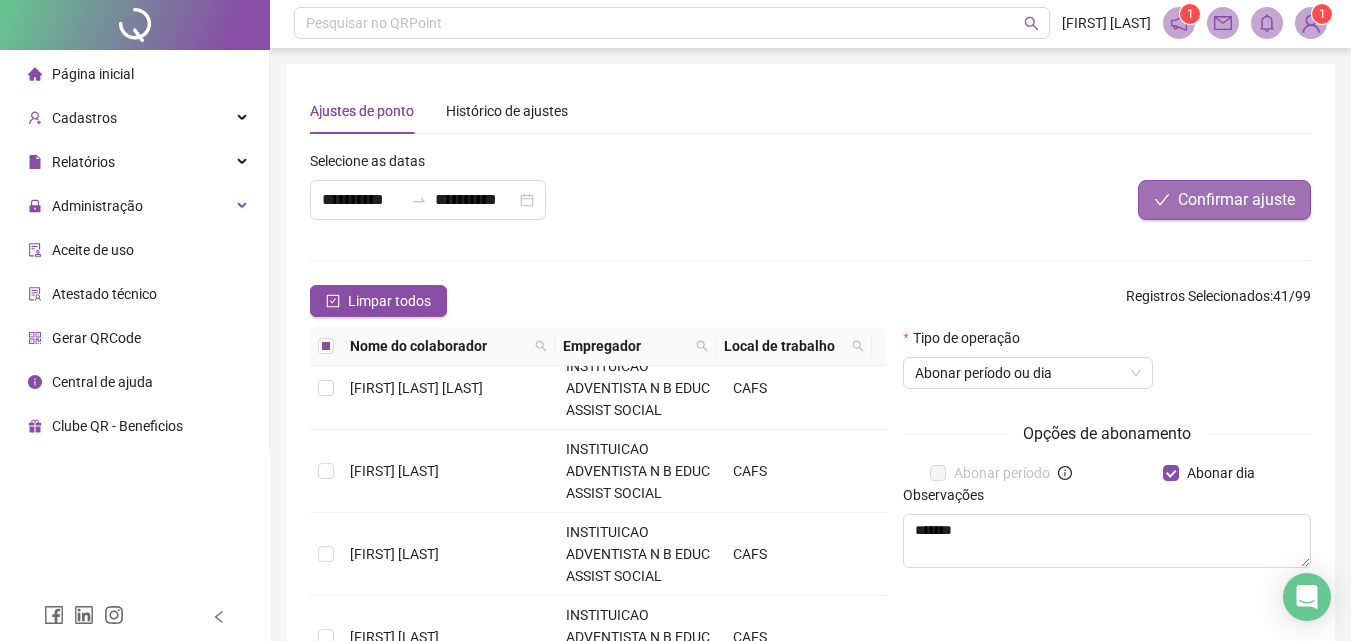 scroll, scrollTop: 0, scrollLeft: 0, axis: both 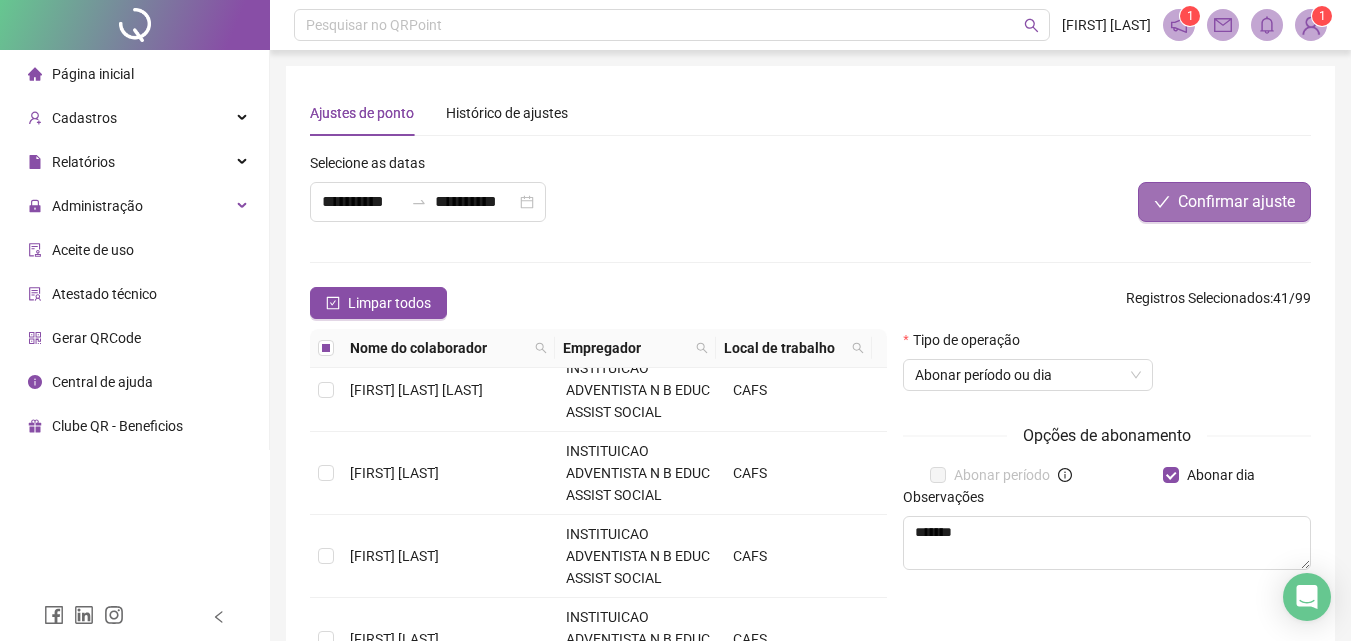 click on "Confirmar ajuste" at bounding box center (1236, 202) 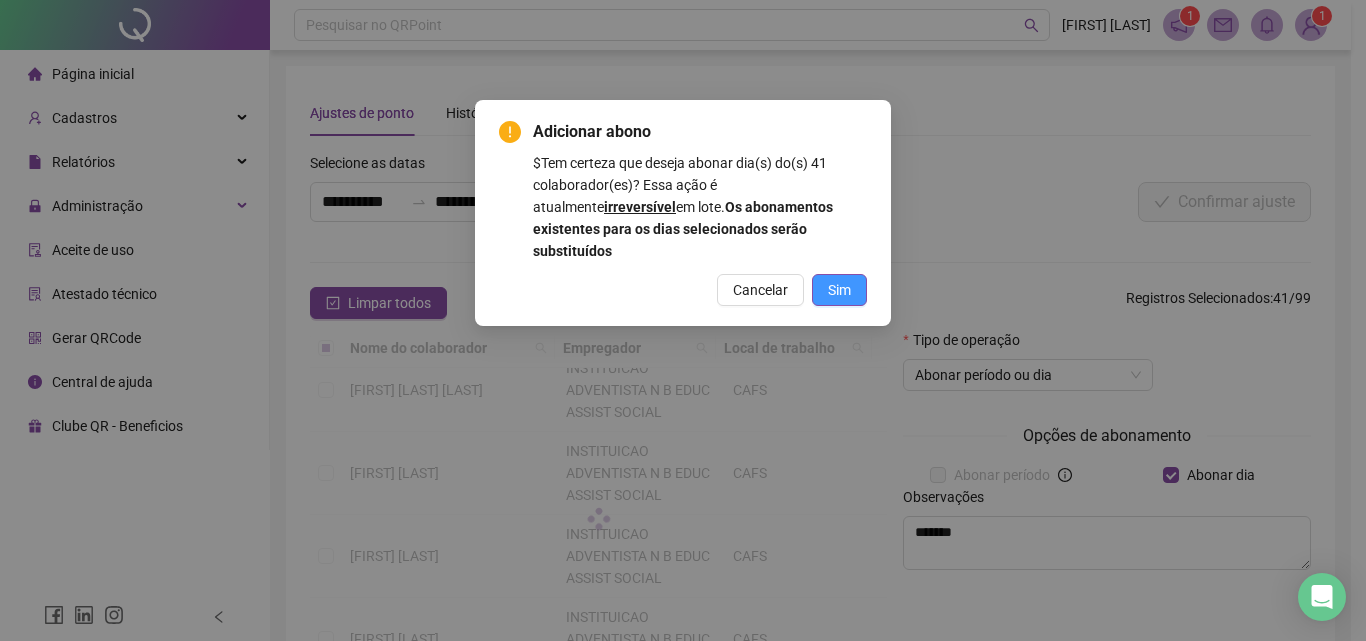 click on "Sim" at bounding box center (839, 290) 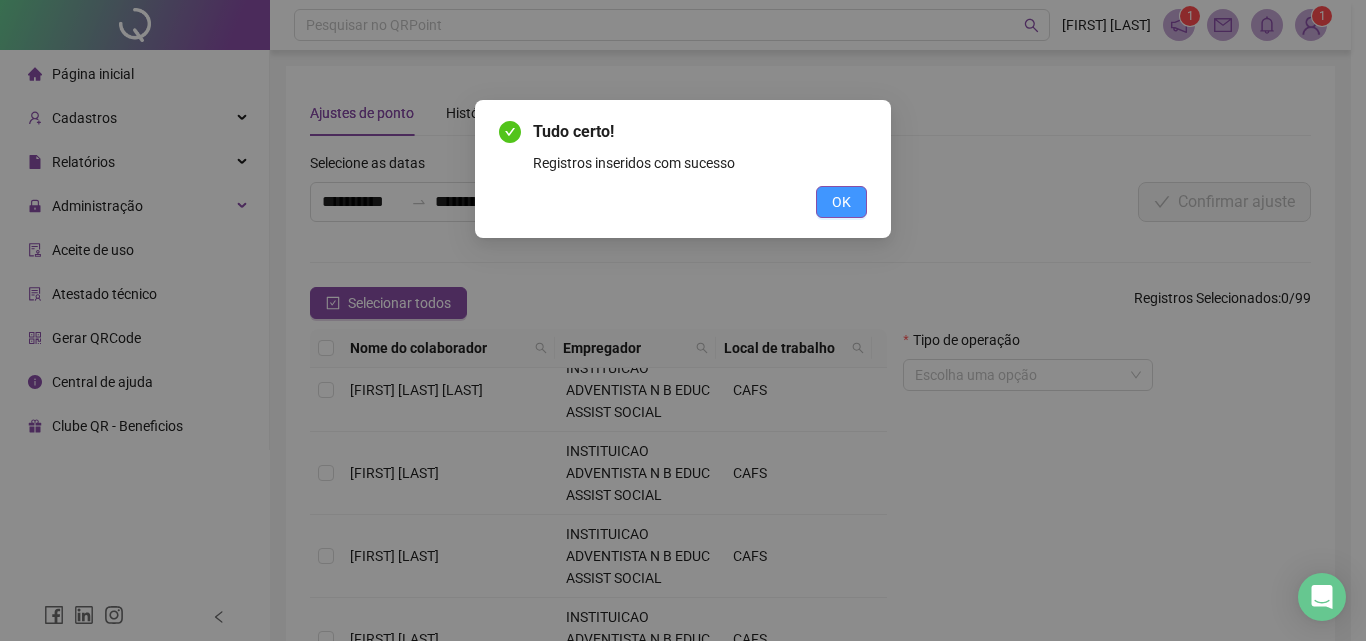 click on "OK" at bounding box center (841, 202) 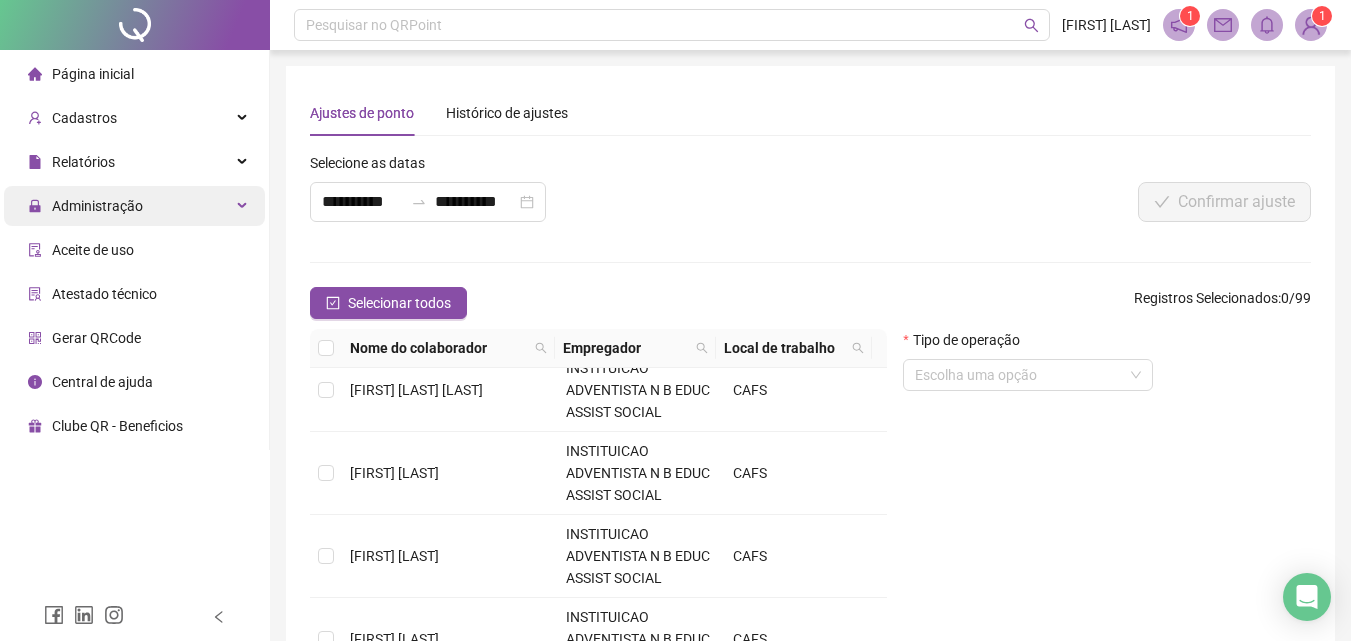 click on "Administração" at bounding box center [97, 206] 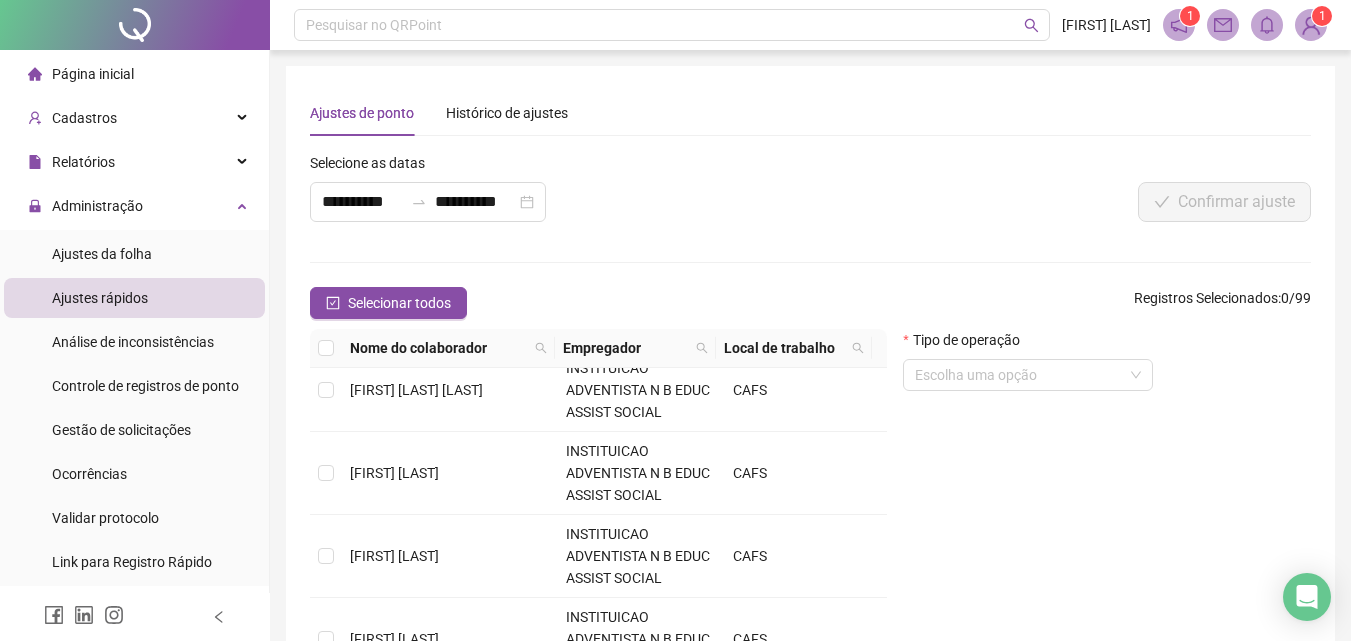 click on "Gestão de solicitações" at bounding box center (121, 430) 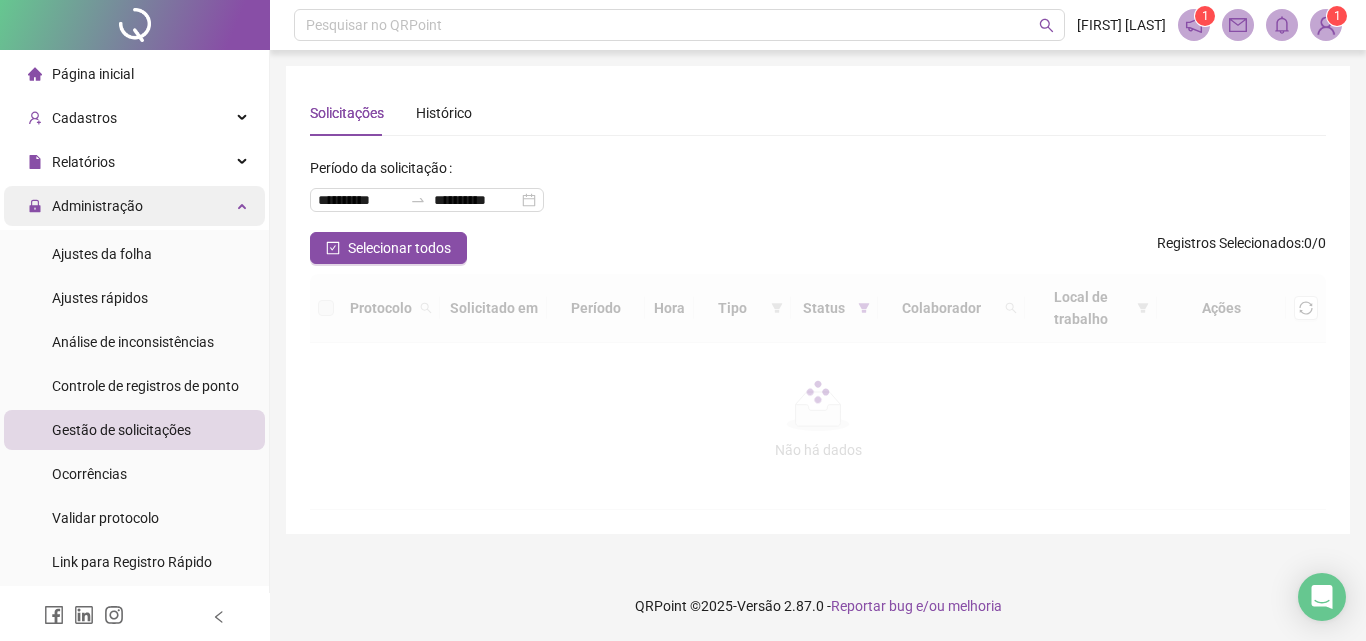 click on "Administração" at bounding box center [97, 206] 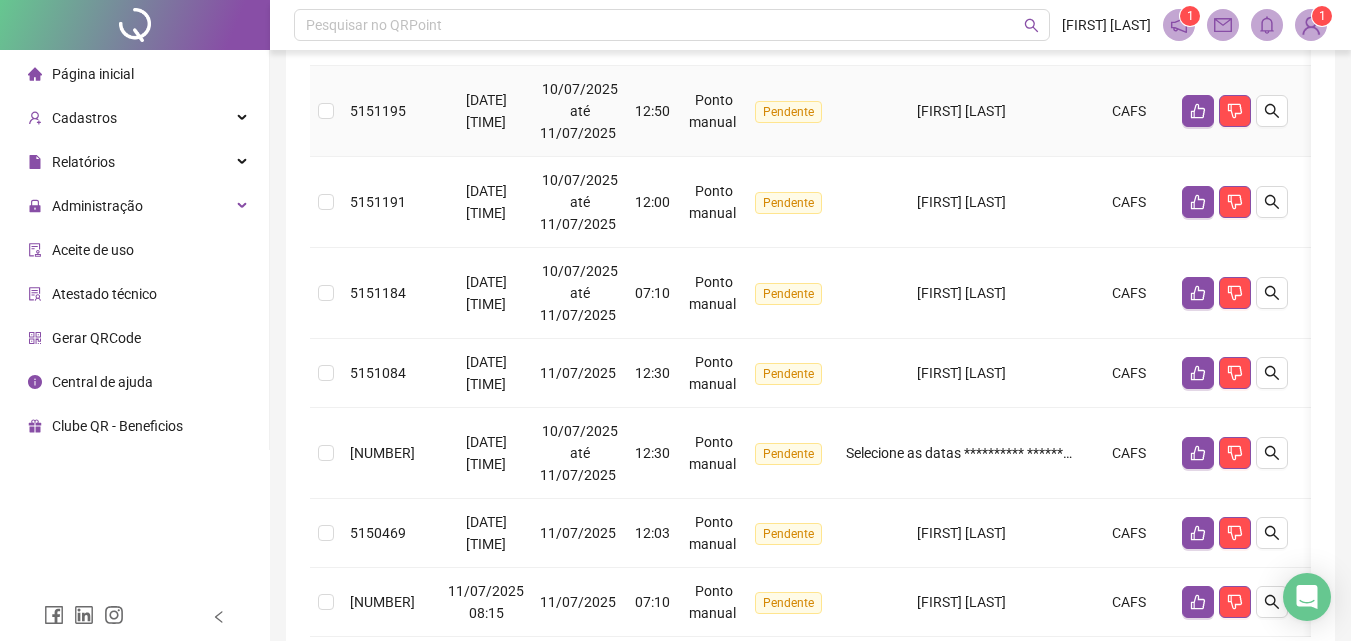 scroll, scrollTop: 806, scrollLeft: 0, axis: vertical 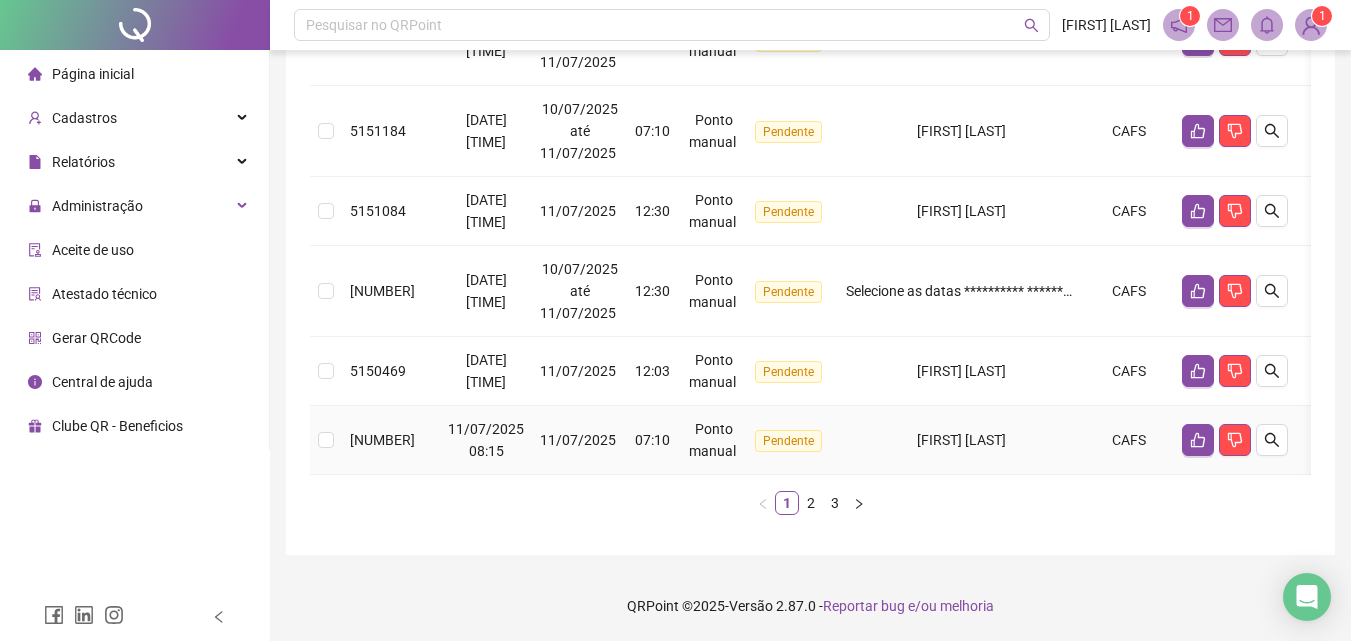 click on "07:10" at bounding box center (652, 440) 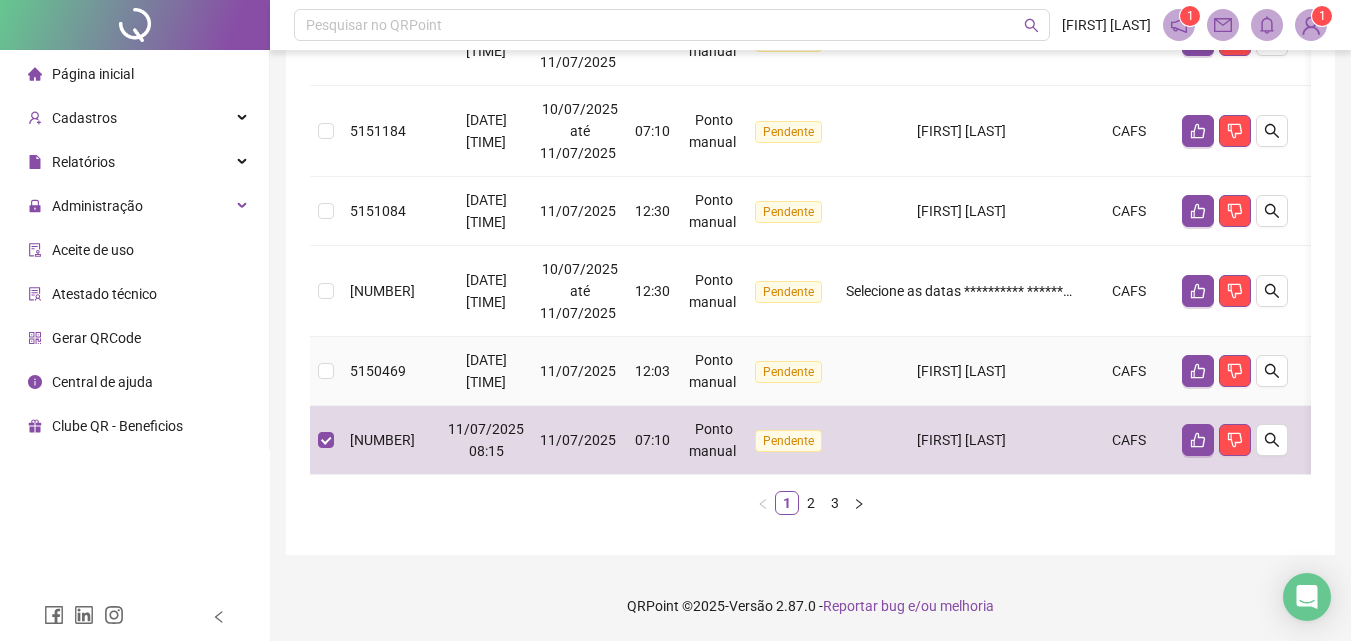 drag, startPoint x: 623, startPoint y: 388, endPoint x: 541, endPoint y: 253, distance: 157.95253 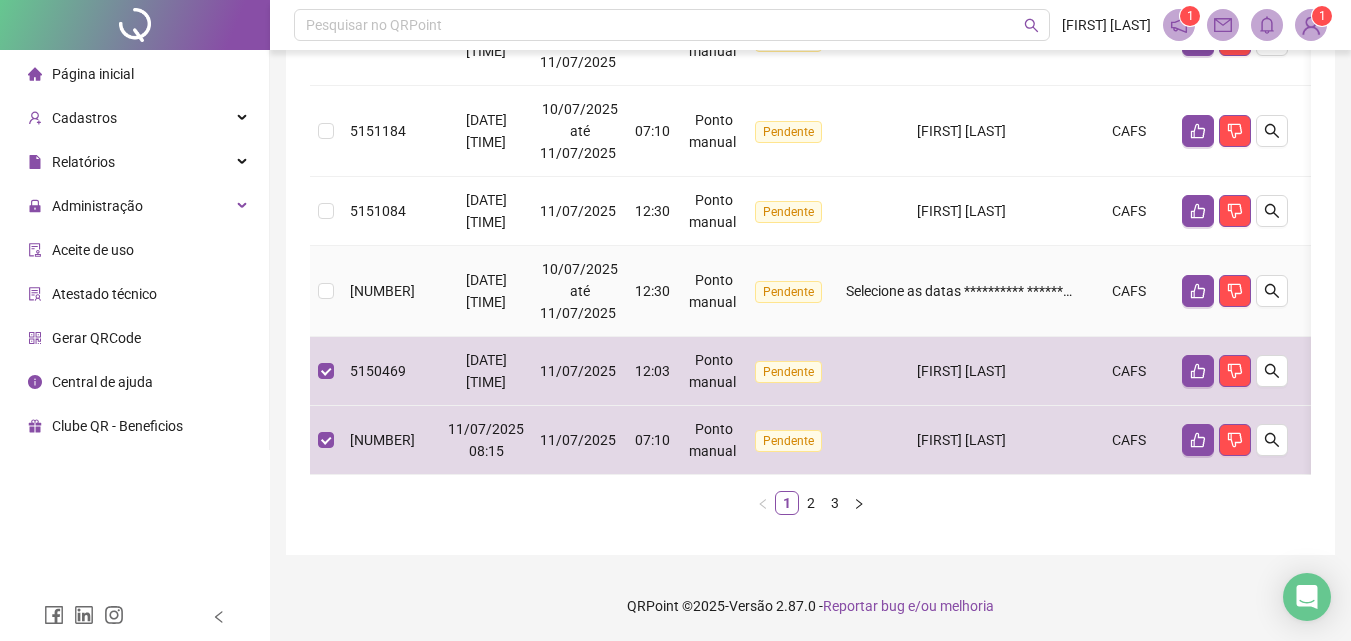 drag, startPoint x: 541, startPoint y: 253, endPoint x: 539, endPoint y: 236, distance: 17.117243 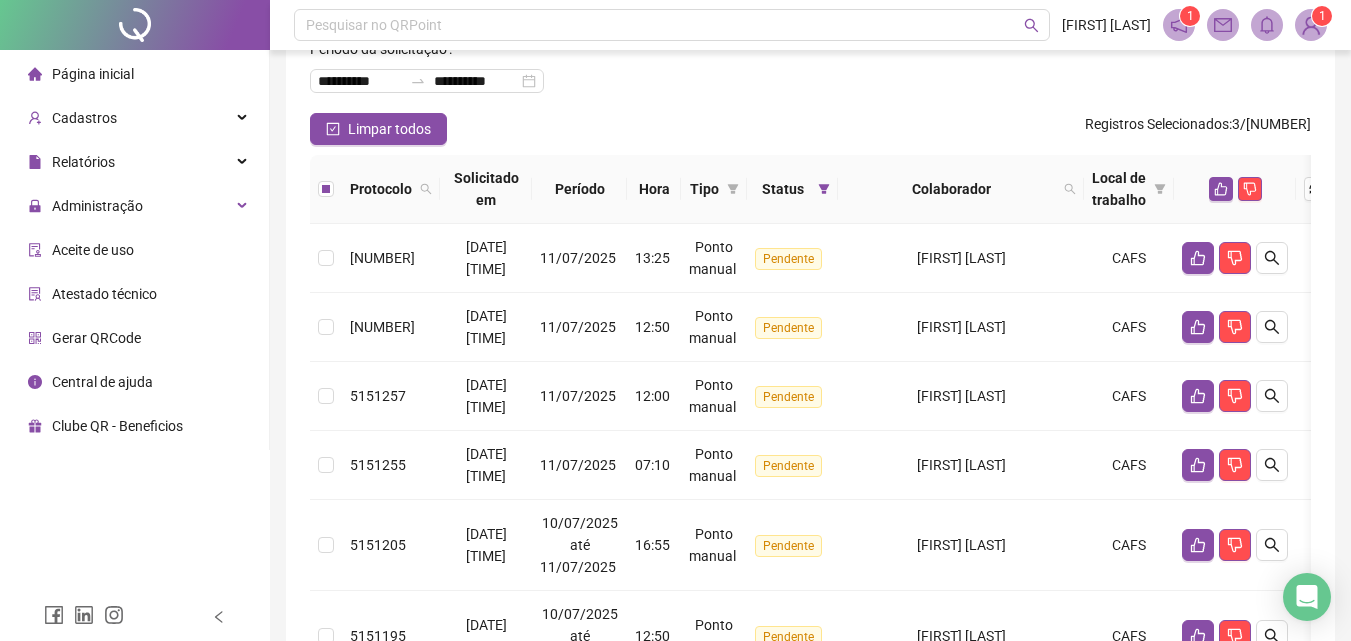 scroll, scrollTop: 106, scrollLeft: 0, axis: vertical 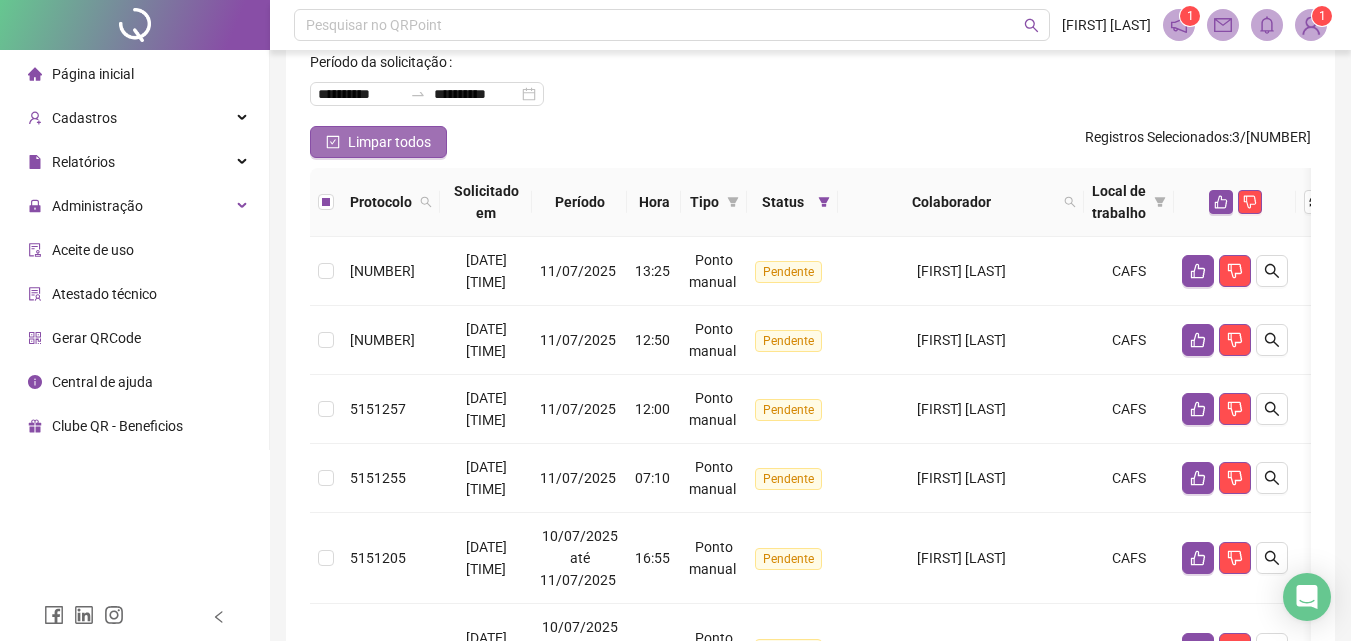 click on "Limpar todos" at bounding box center (389, 142) 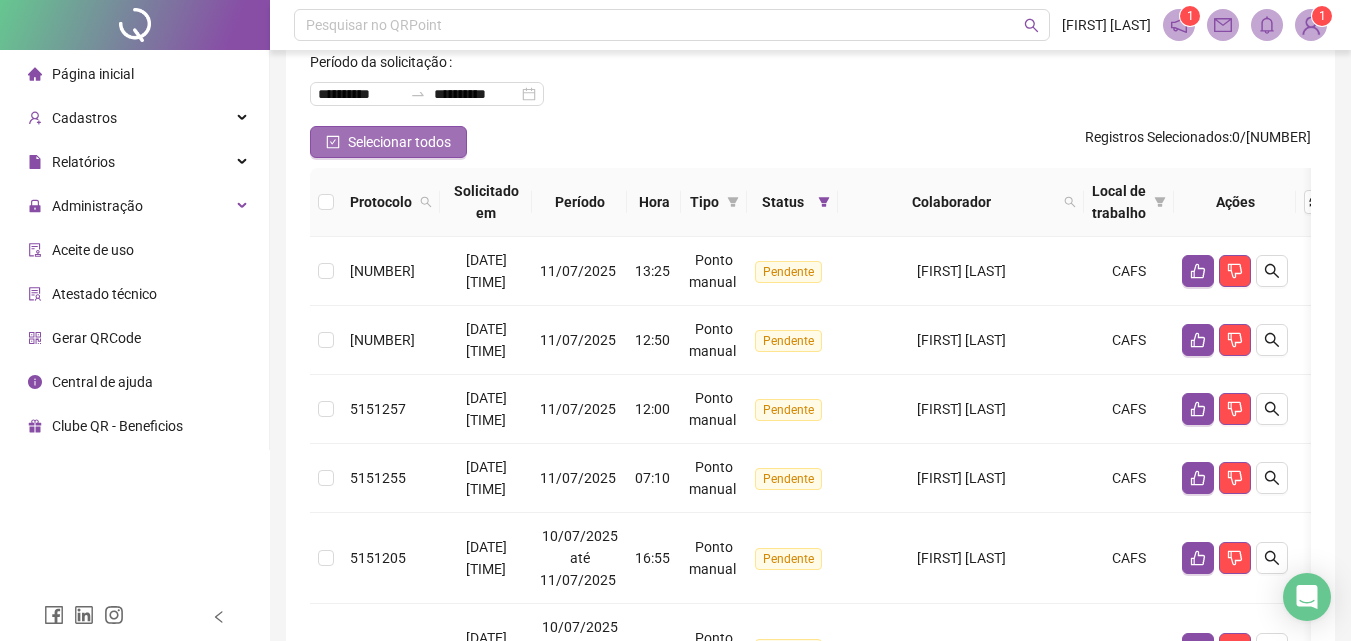 click on "Selecionar todos" at bounding box center (399, 142) 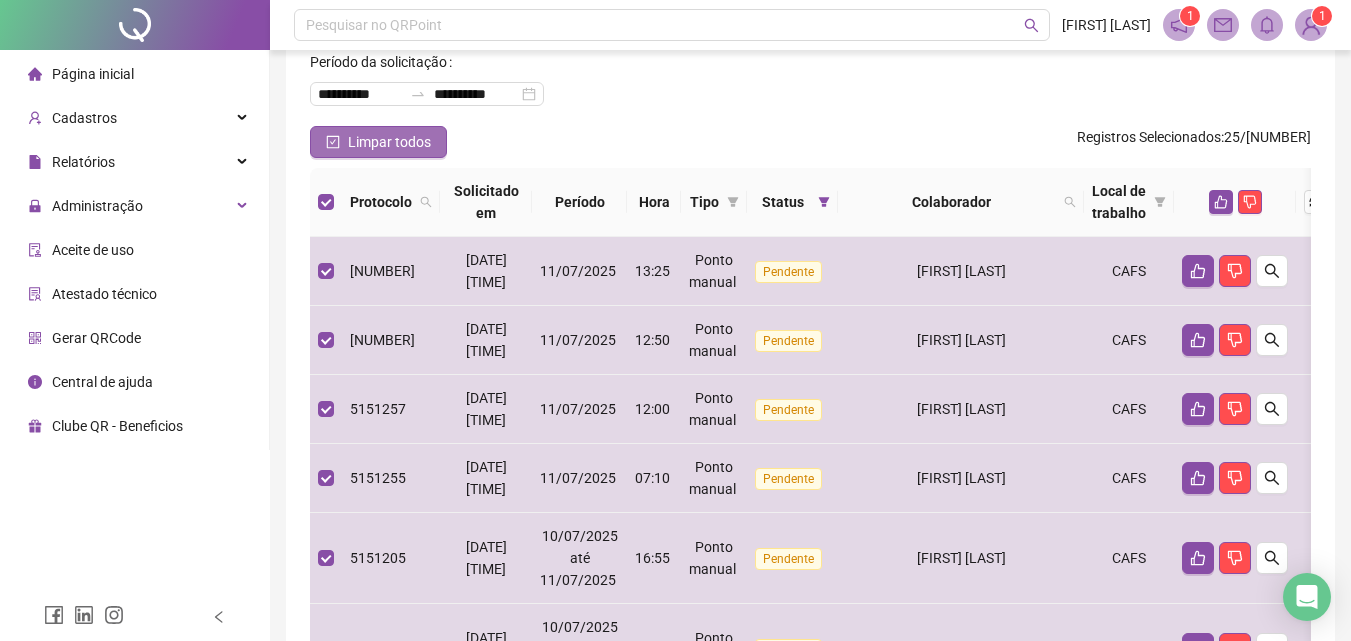 click on "Limpar todos" at bounding box center [389, 142] 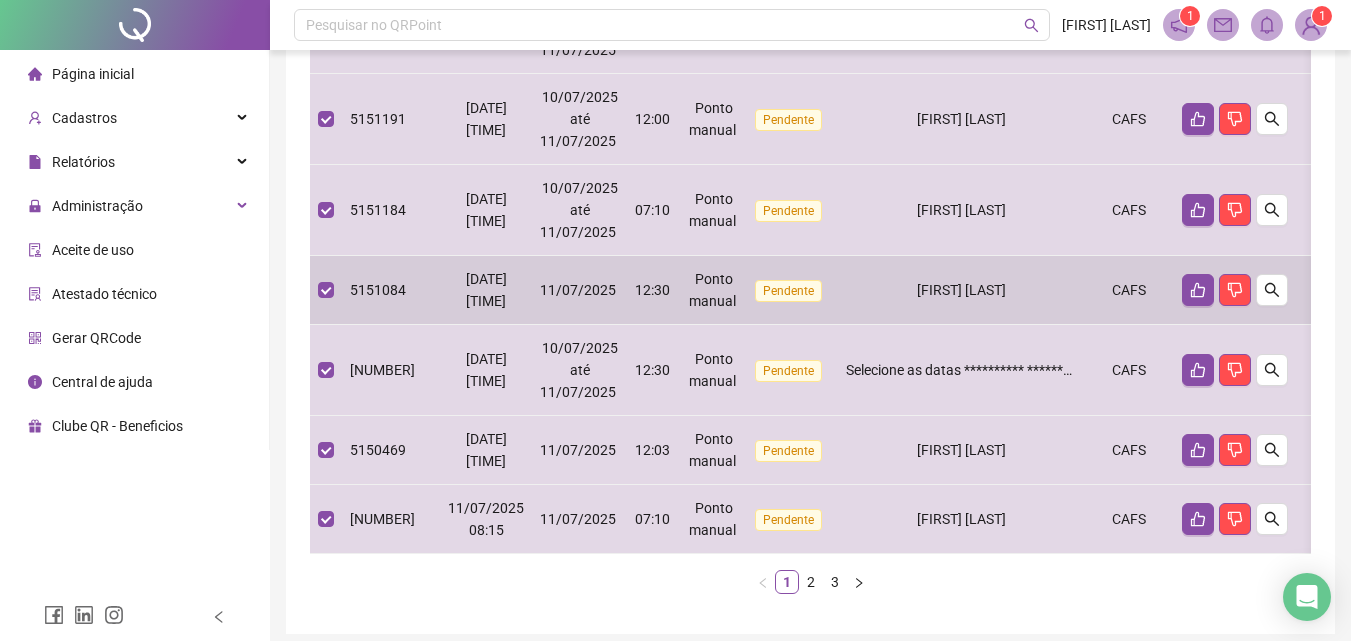 scroll, scrollTop: 821, scrollLeft: 0, axis: vertical 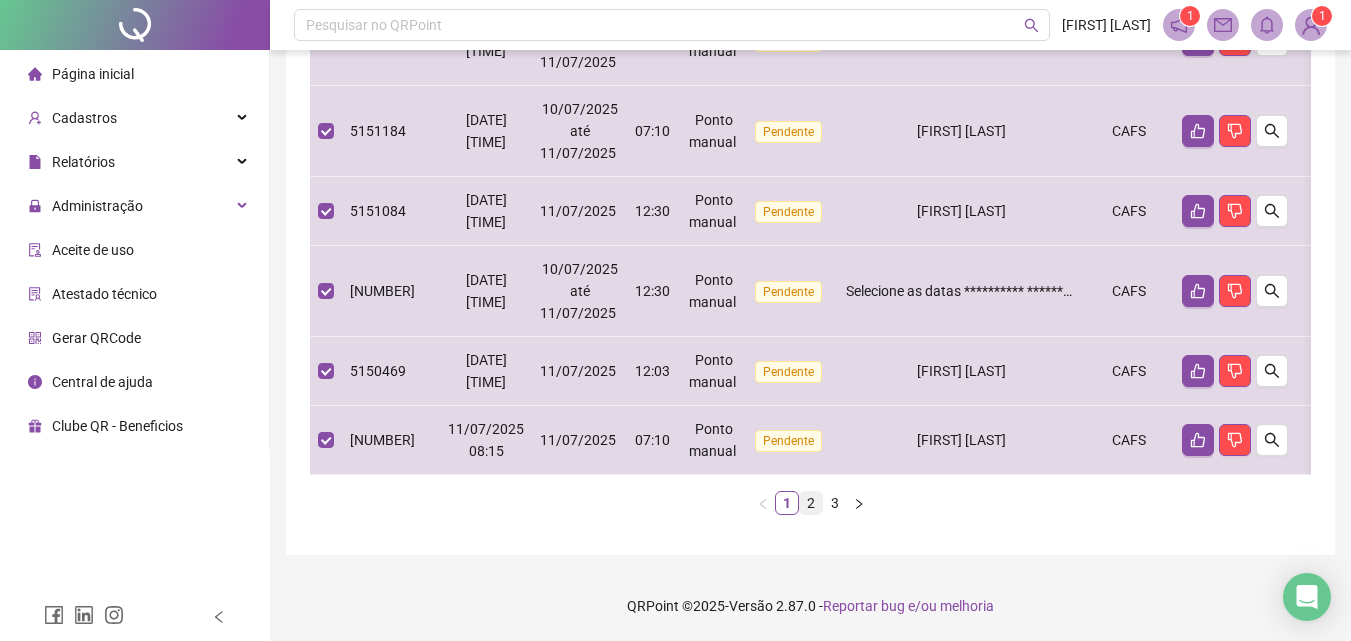 click on "2" at bounding box center (811, 503) 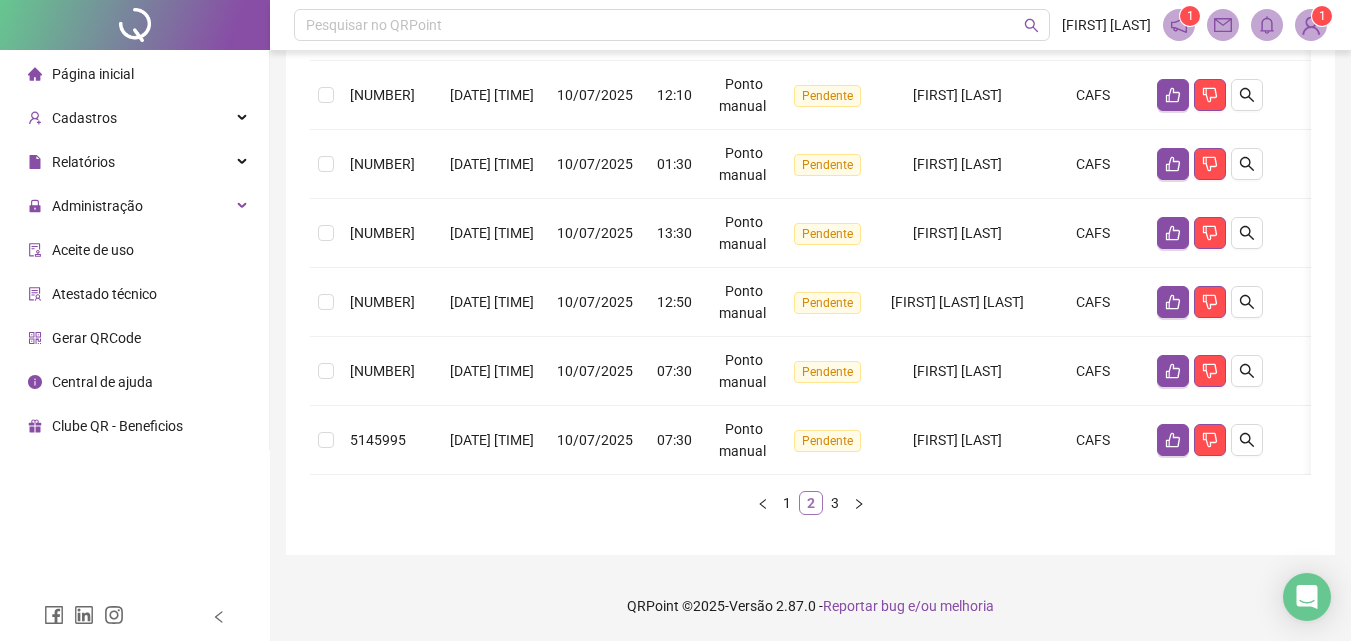 scroll, scrollTop: 755, scrollLeft: 0, axis: vertical 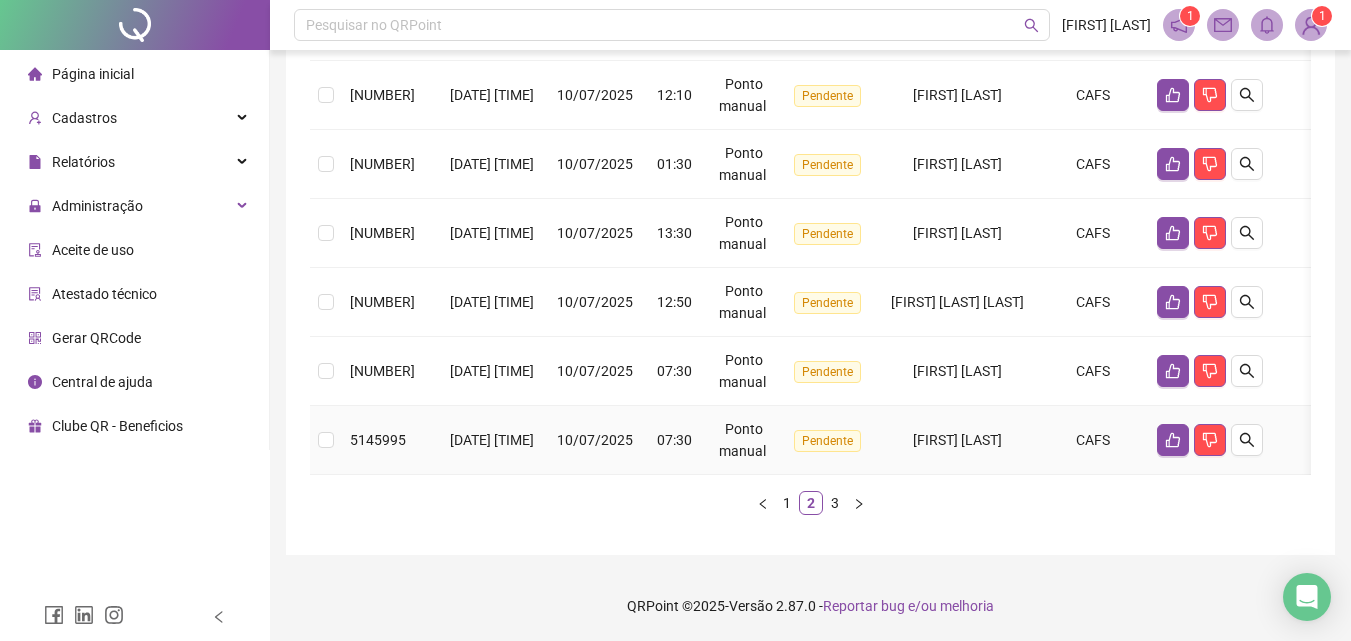 click on "10/07/2025" at bounding box center (596, 440) 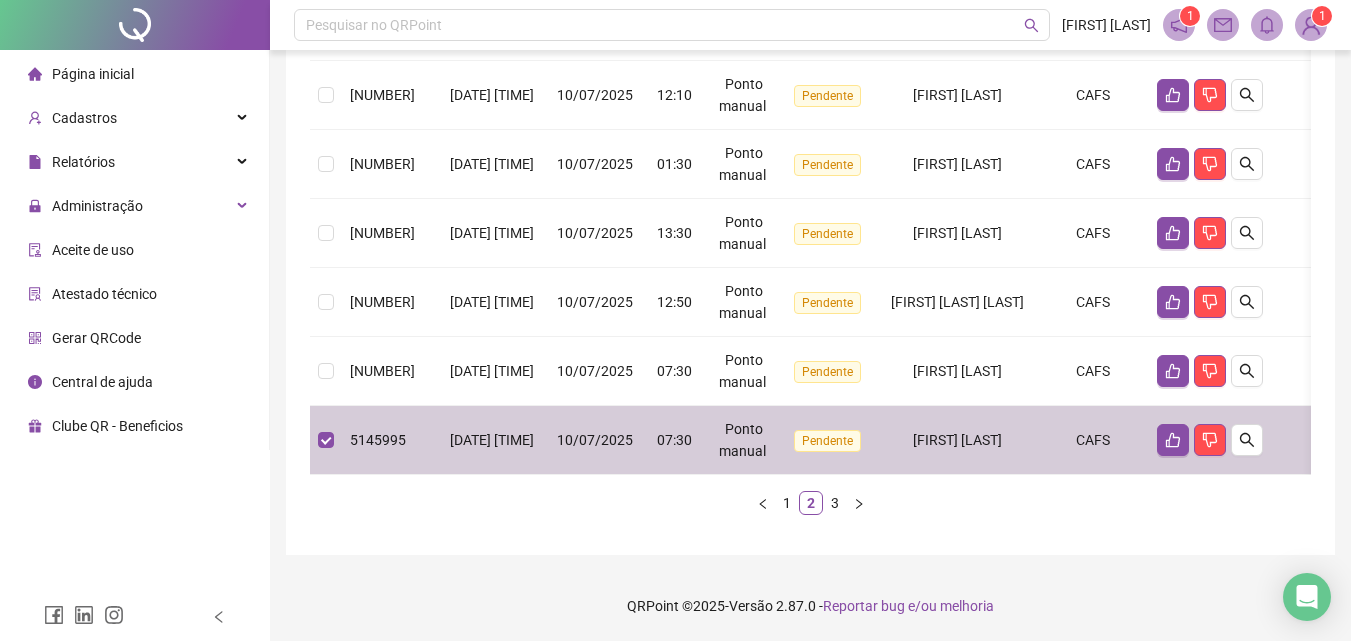 click on "10/07/2025" at bounding box center [596, 371] 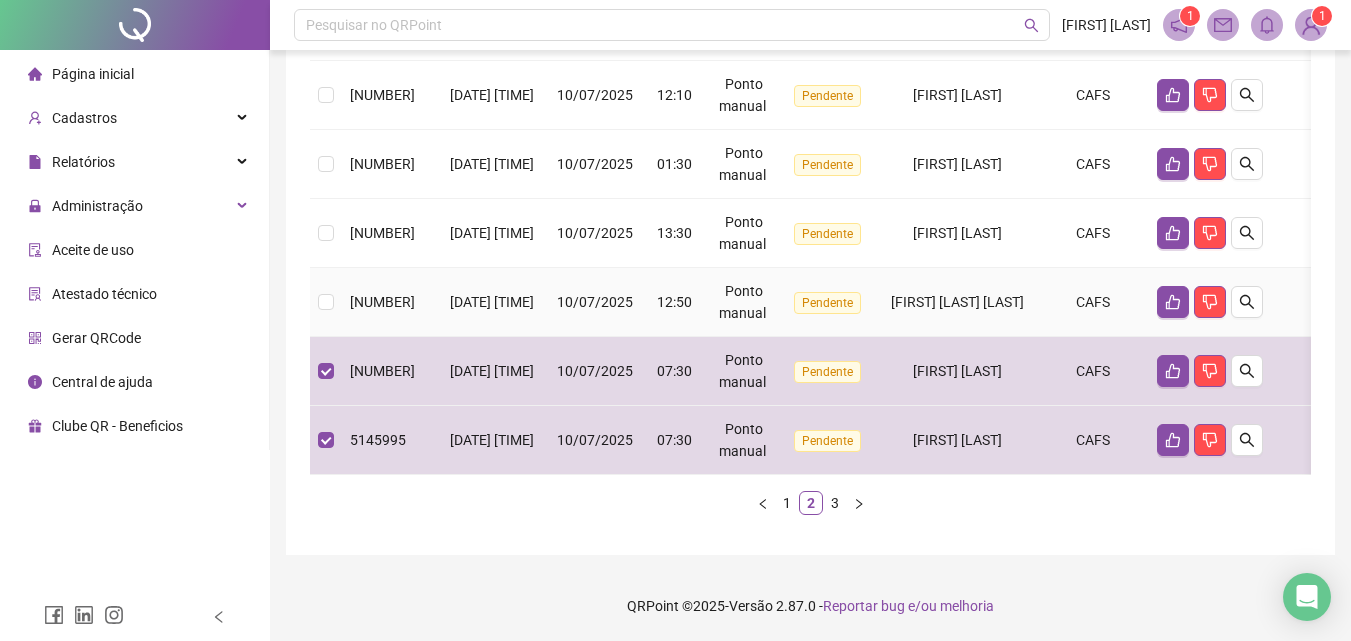 click on "[DATE] [TIME]" at bounding box center (491, 302) 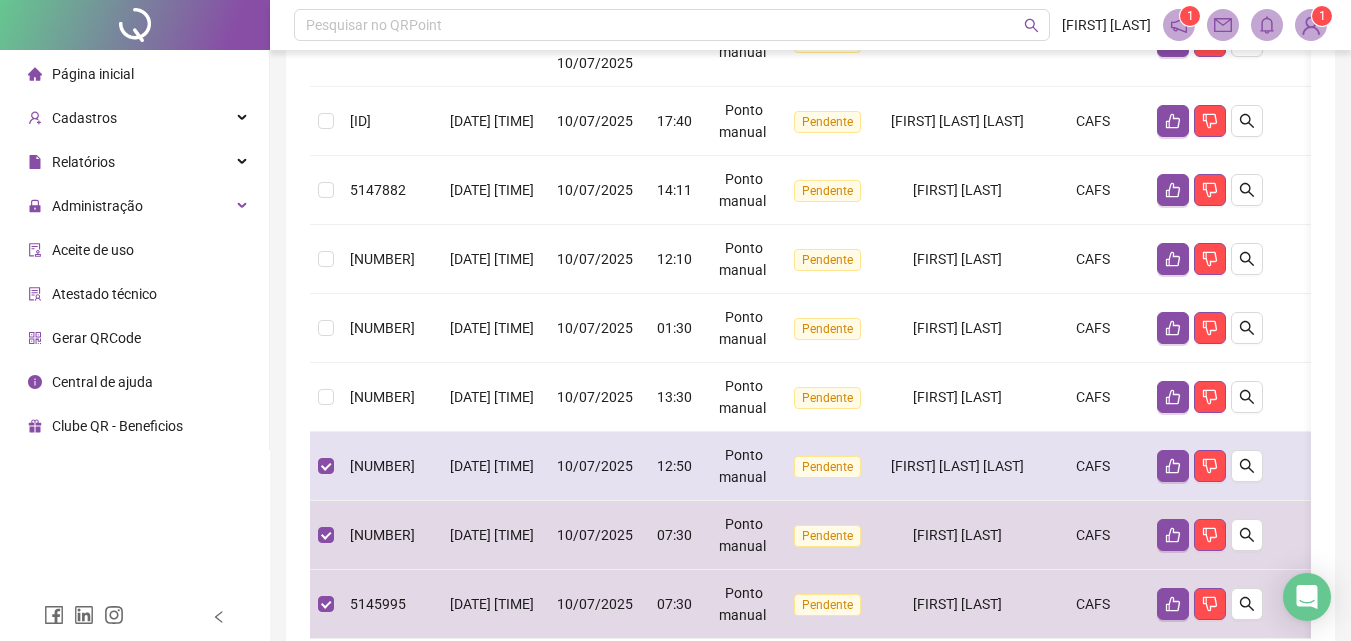 scroll, scrollTop: 555, scrollLeft: 0, axis: vertical 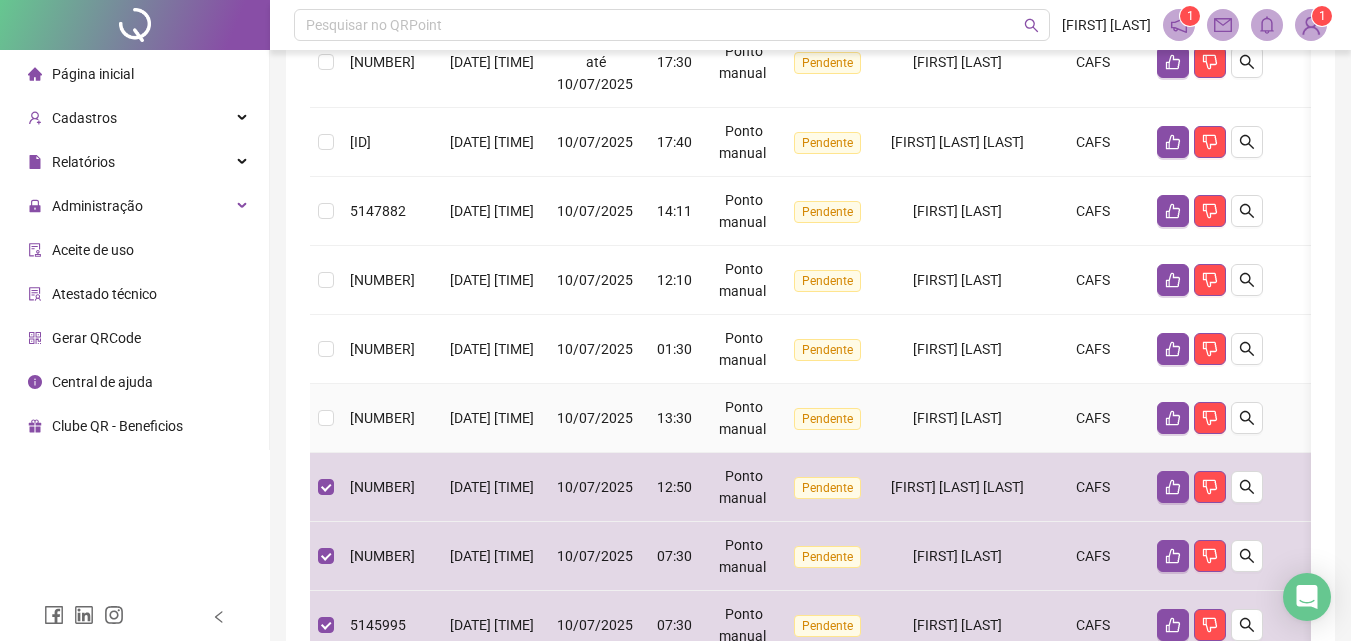 click on "[DATE] [TIME]" at bounding box center (491, 418) 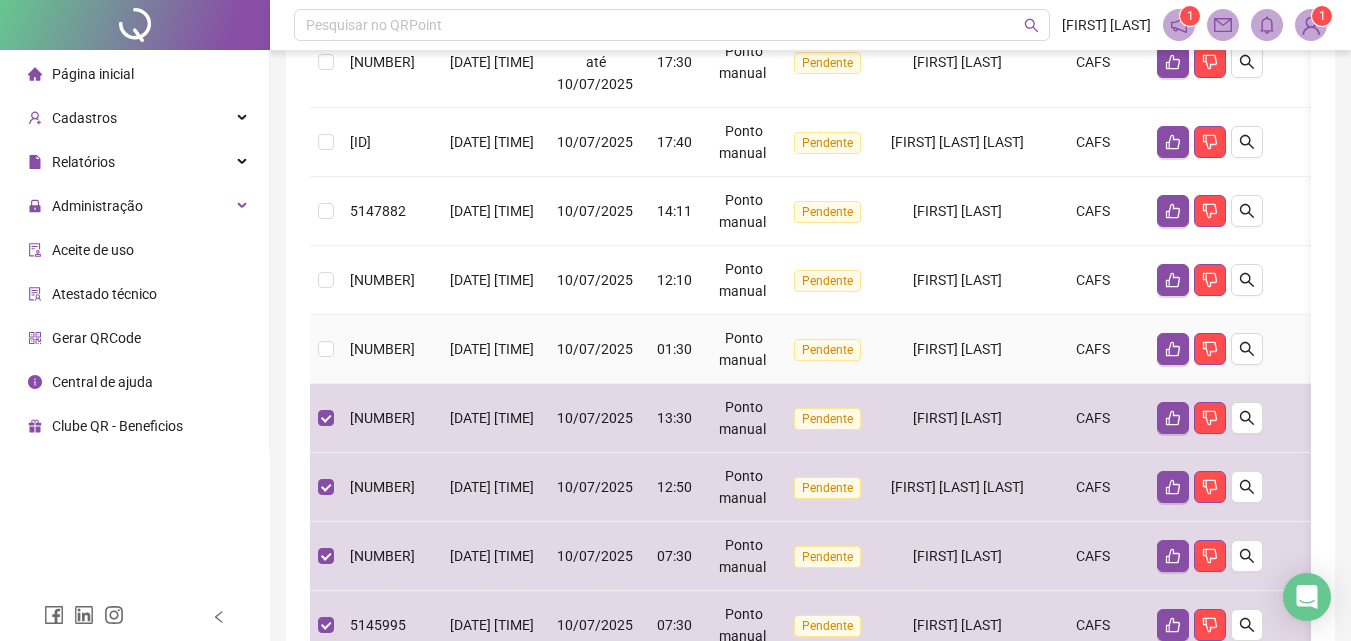 drag, startPoint x: 500, startPoint y: 358, endPoint x: 497, endPoint y: 271, distance: 87.05171 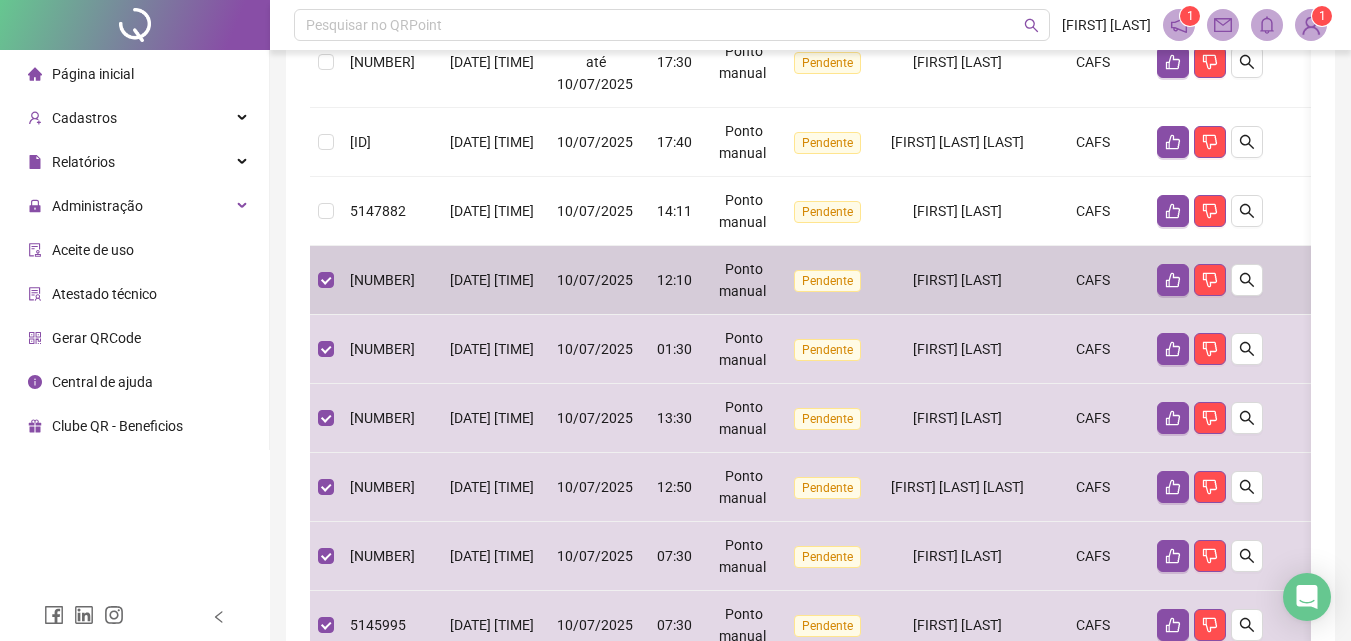 drag, startPoint x: 494, startPoint y: 199, endPoint x: 486, endPoint y: 152, distance: 47.67599 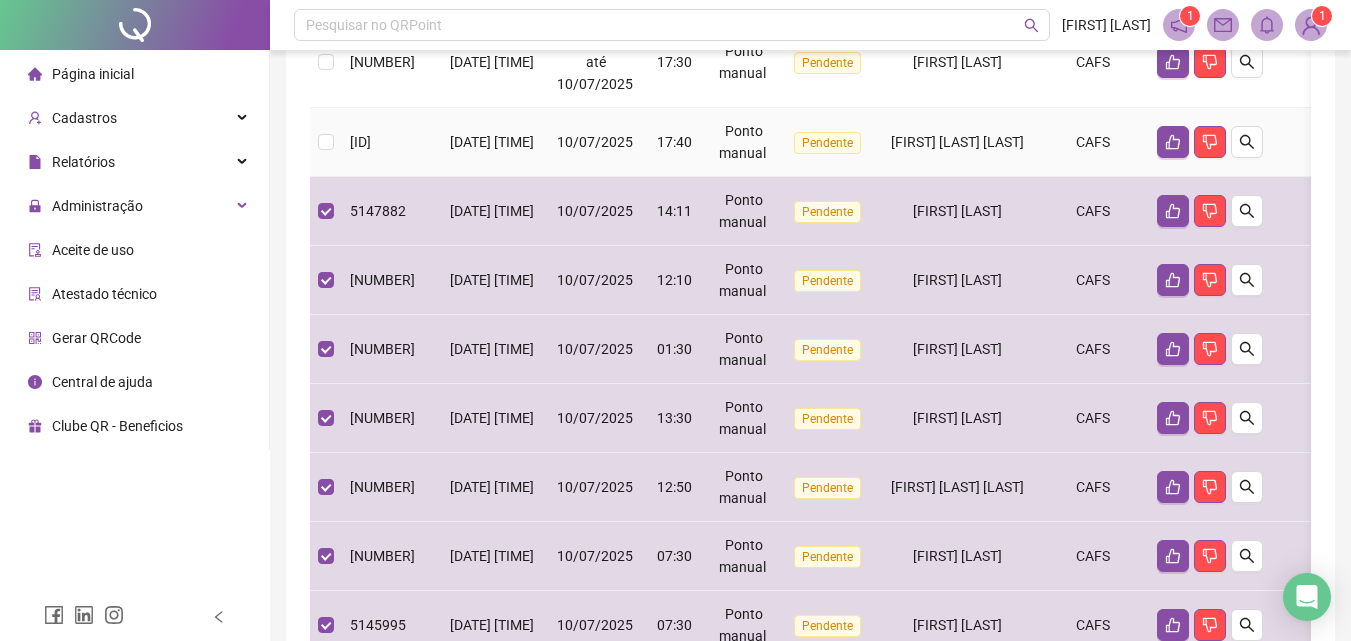 click on "[DATE] [TIME]" at bounding box center (491, 142) 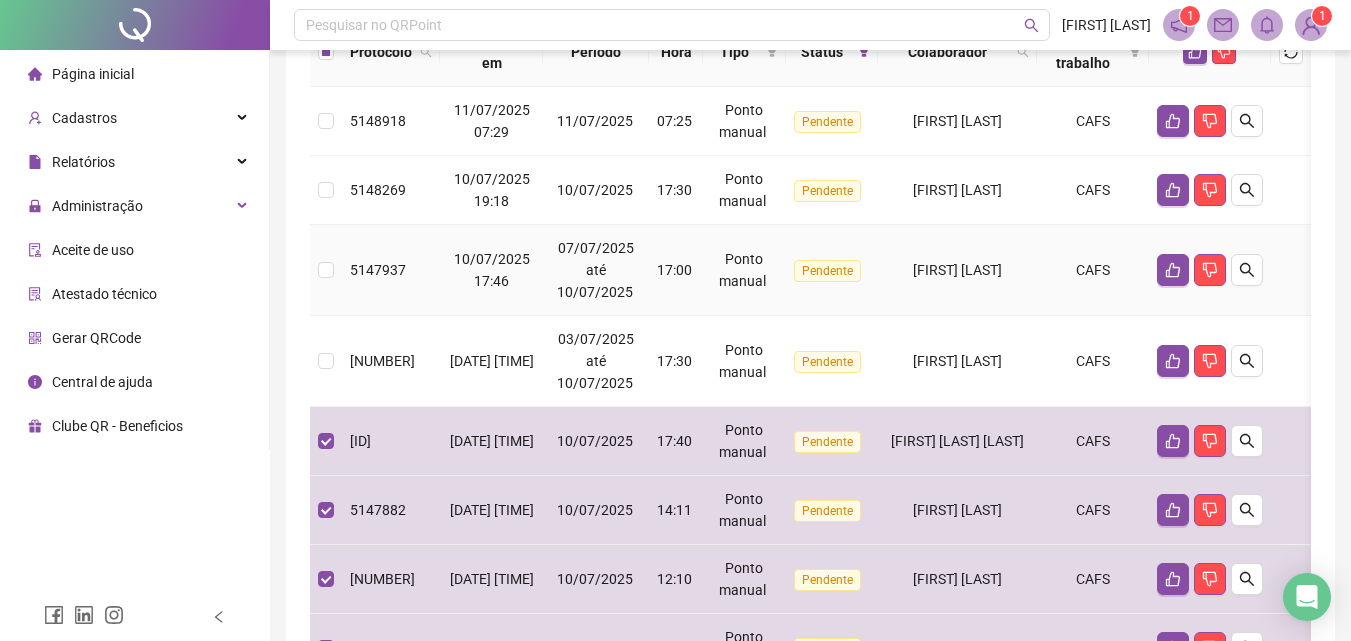 scroll, scrollTop: 255, scrollLeft: 0, axis: vertical 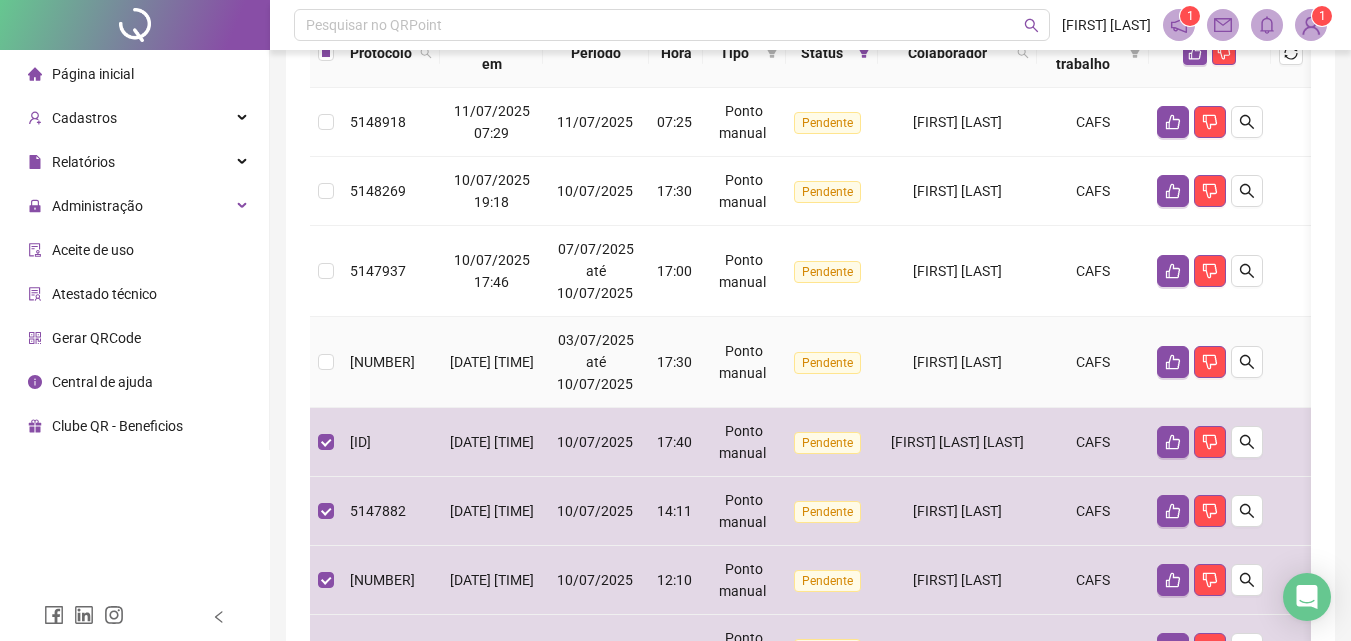 click on "03/07/2025 até 10/07/2025" at bounding box center (596, 362) 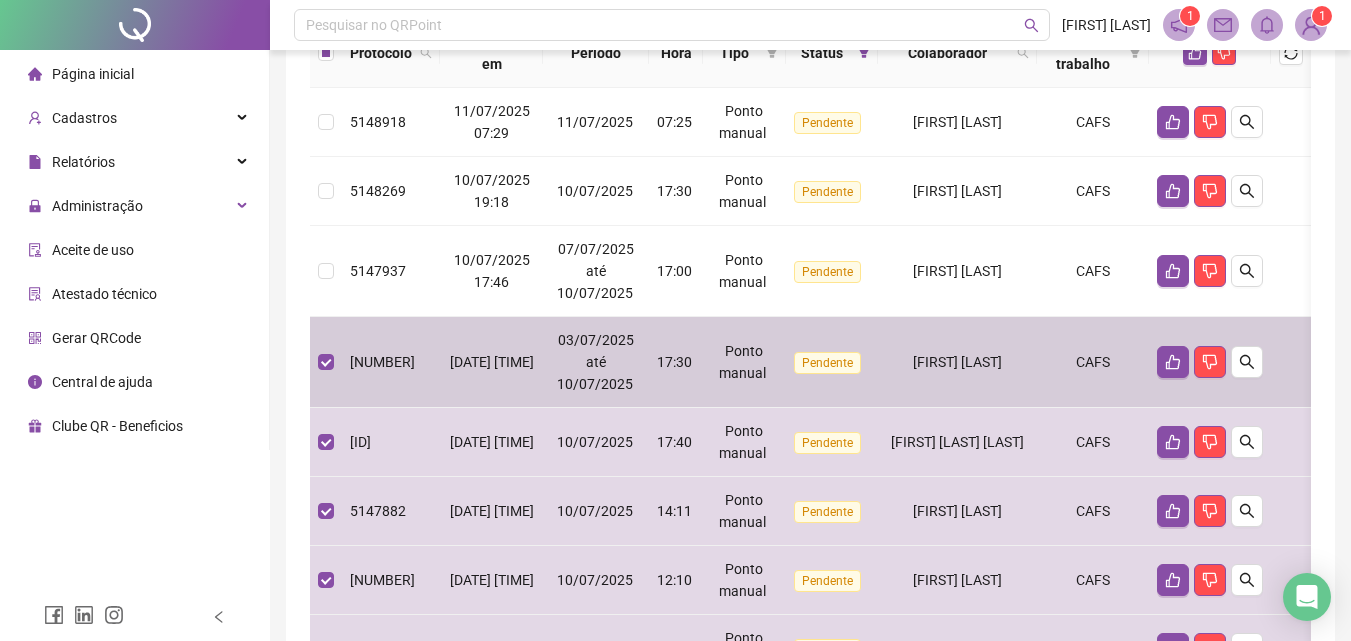 drag, startPoint x: 587, startPoint y: 322, endPoint x: 575, endPoint y: 231, distance: 91.787796 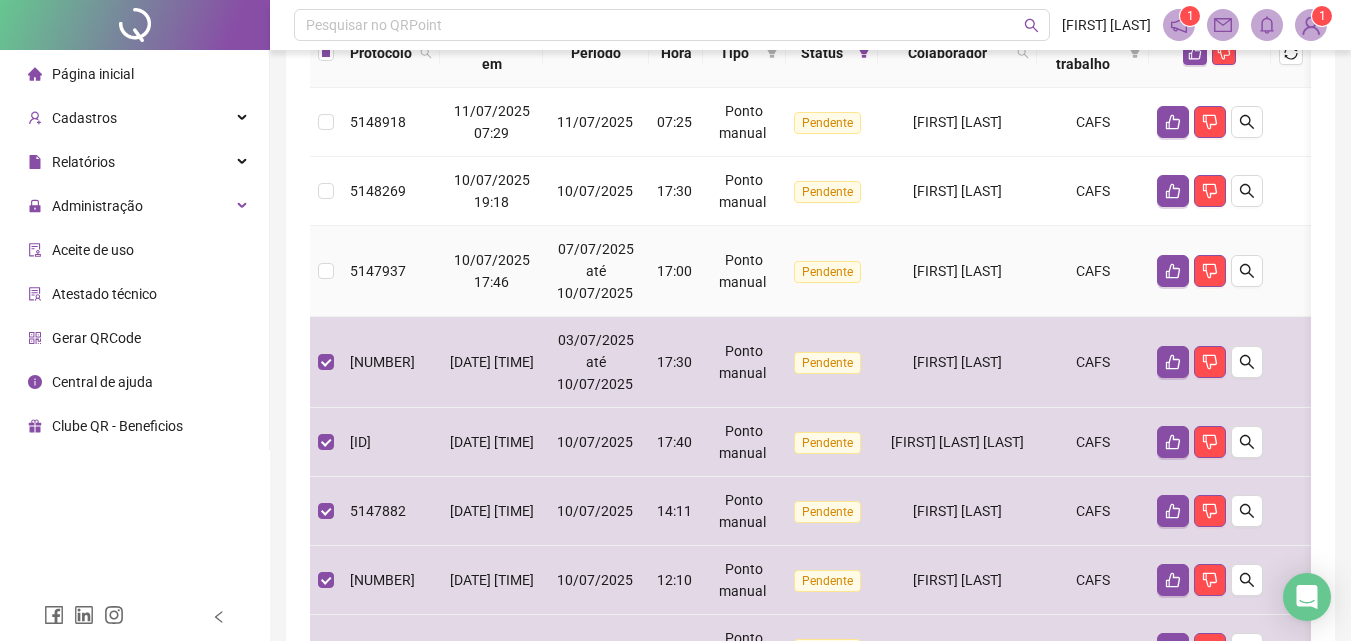 click on "10/07/2025" at bounding box center (596, 191) 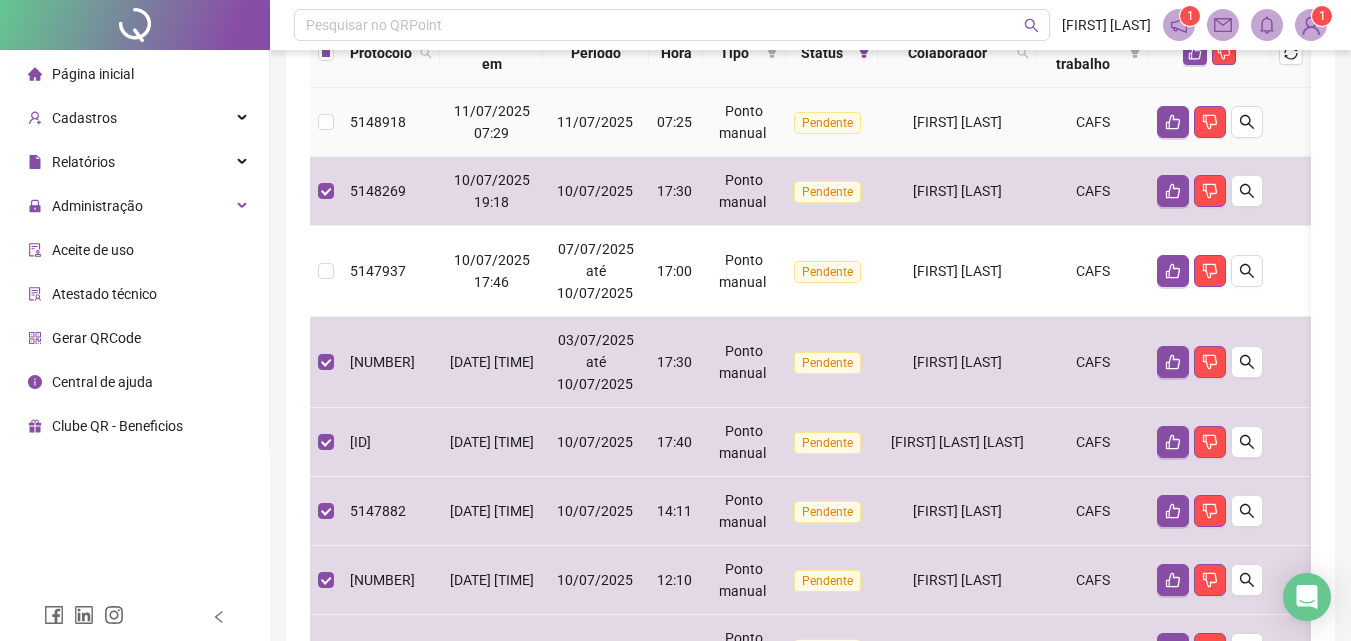 click on "11/07/2025" at bounding box center [595, 122] 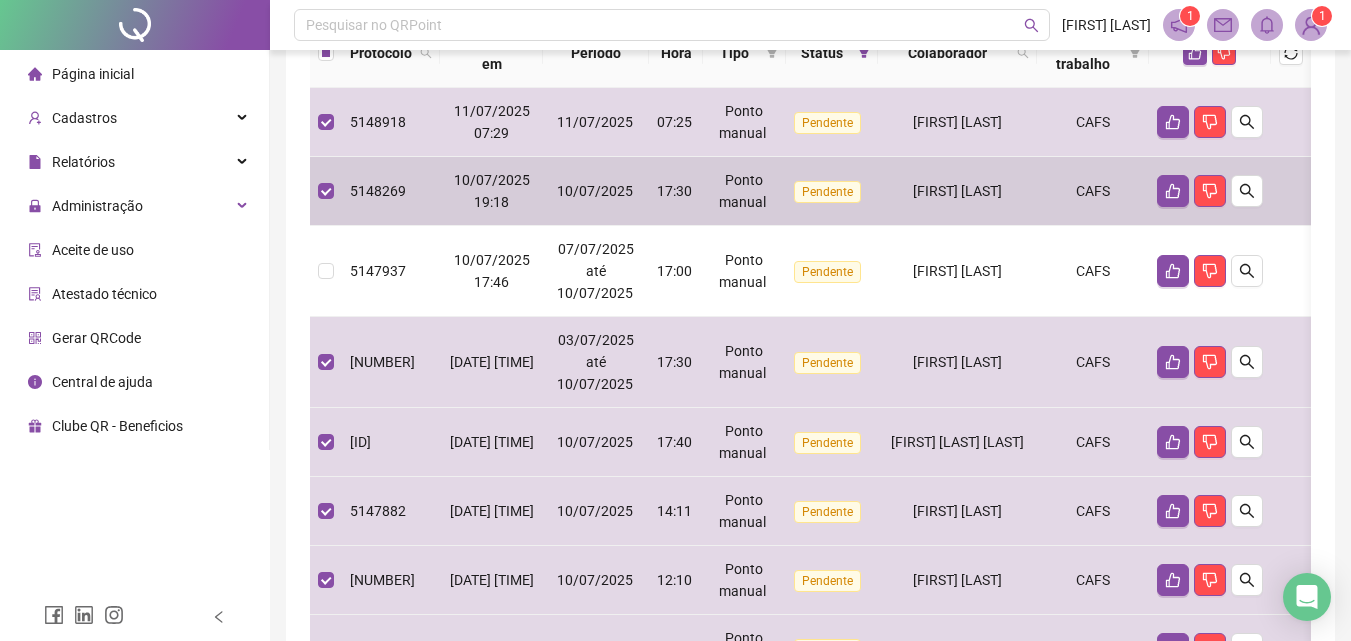 click on "07/07/2025 até 10/07/2025" at bounding box center [596, 271] 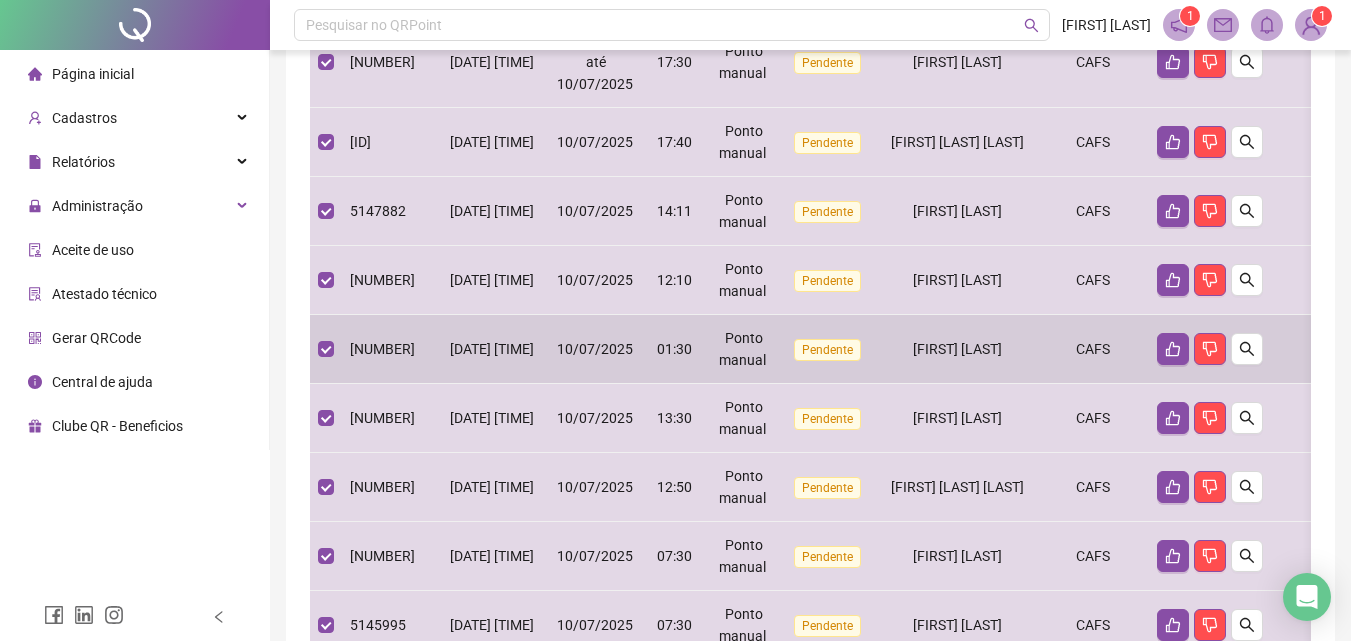 scroll, scrollTop: 755, scrollLeft: 0, axis: vertical 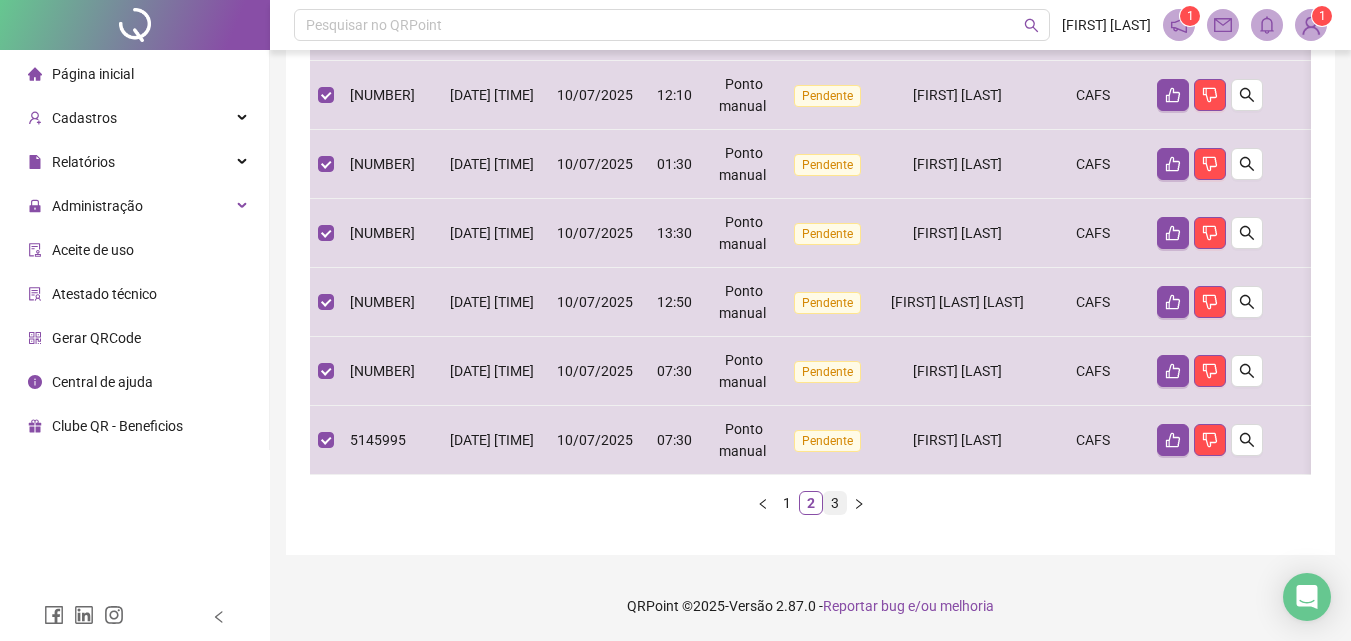 click on "3" at bounding box center [835, 503] 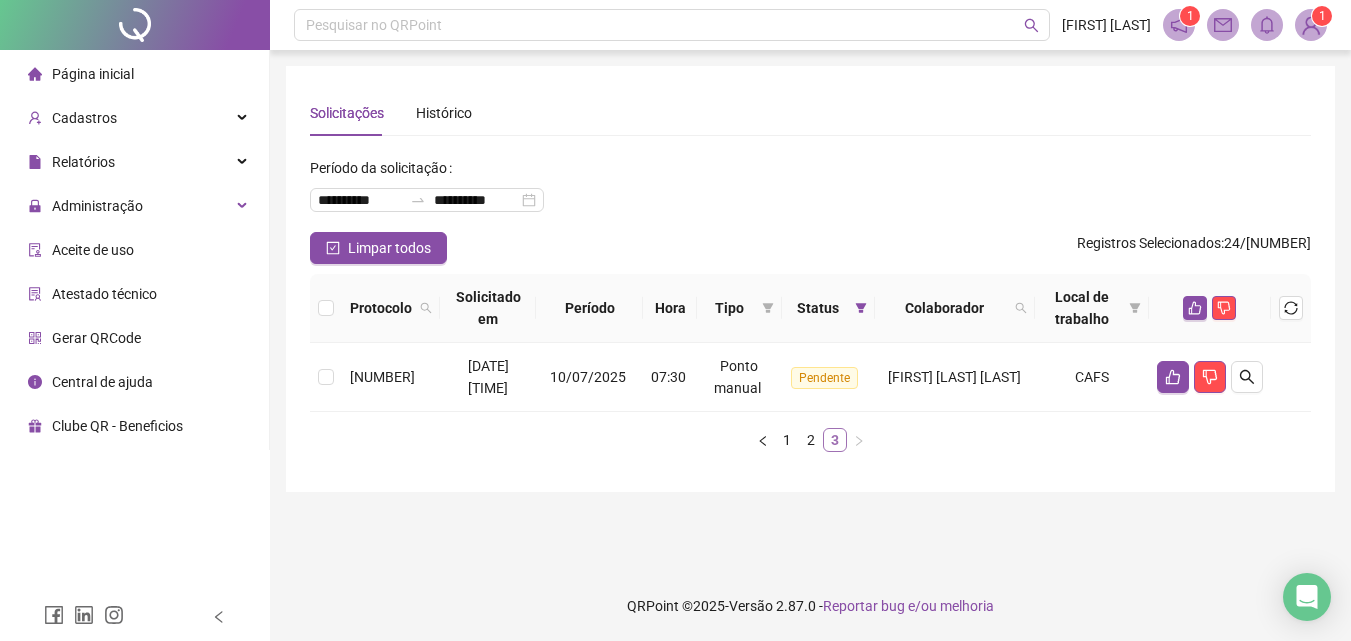 scroll, scrollTop: 0, scrollLeft: 0, axis: both 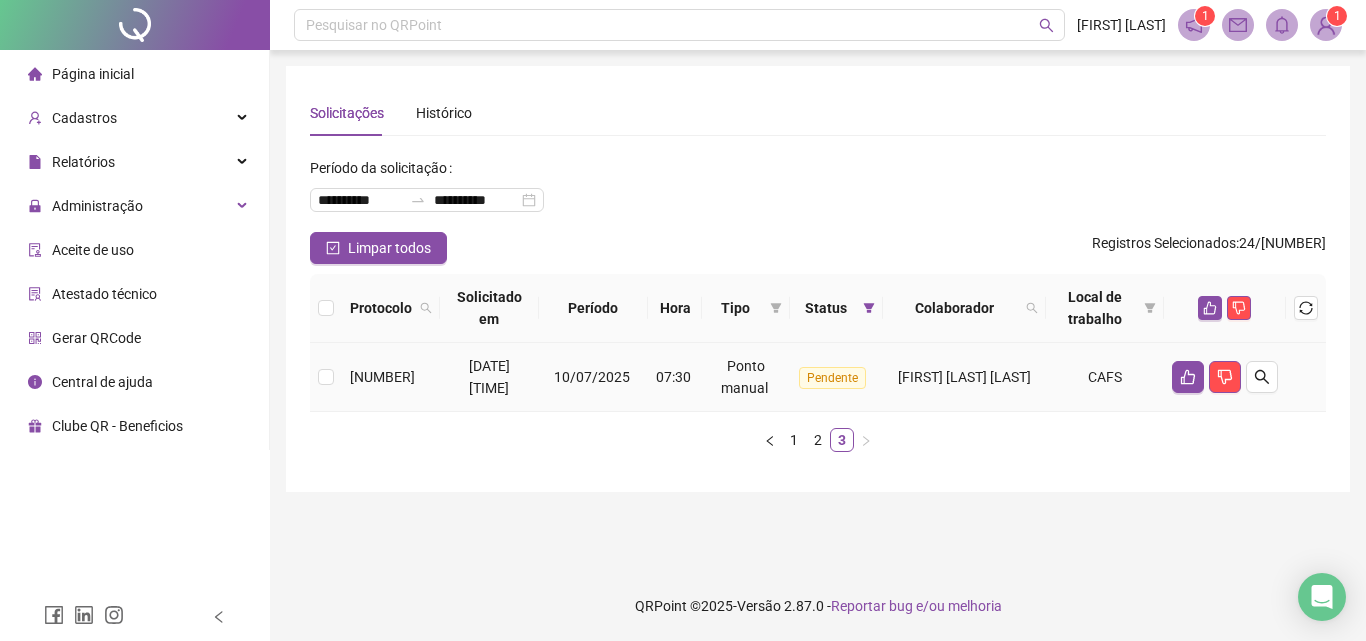 click on "07:30" at bounding box center [673, 377] 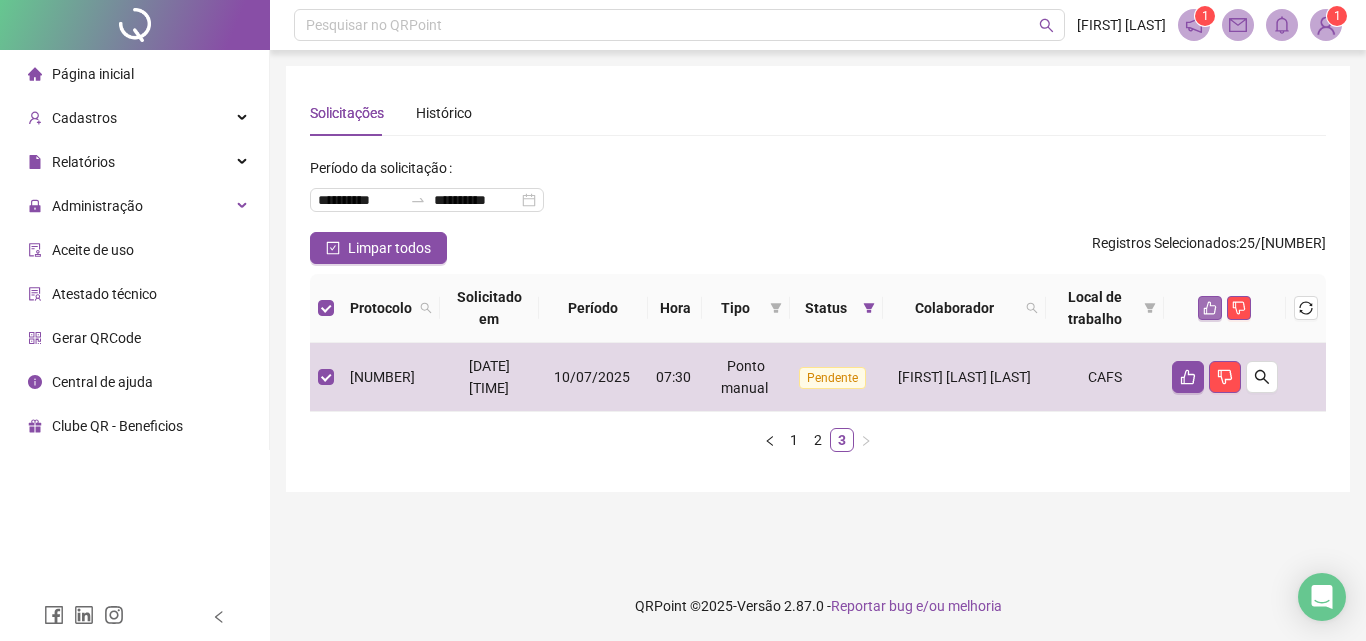 click at bounding box center (1210, 308) 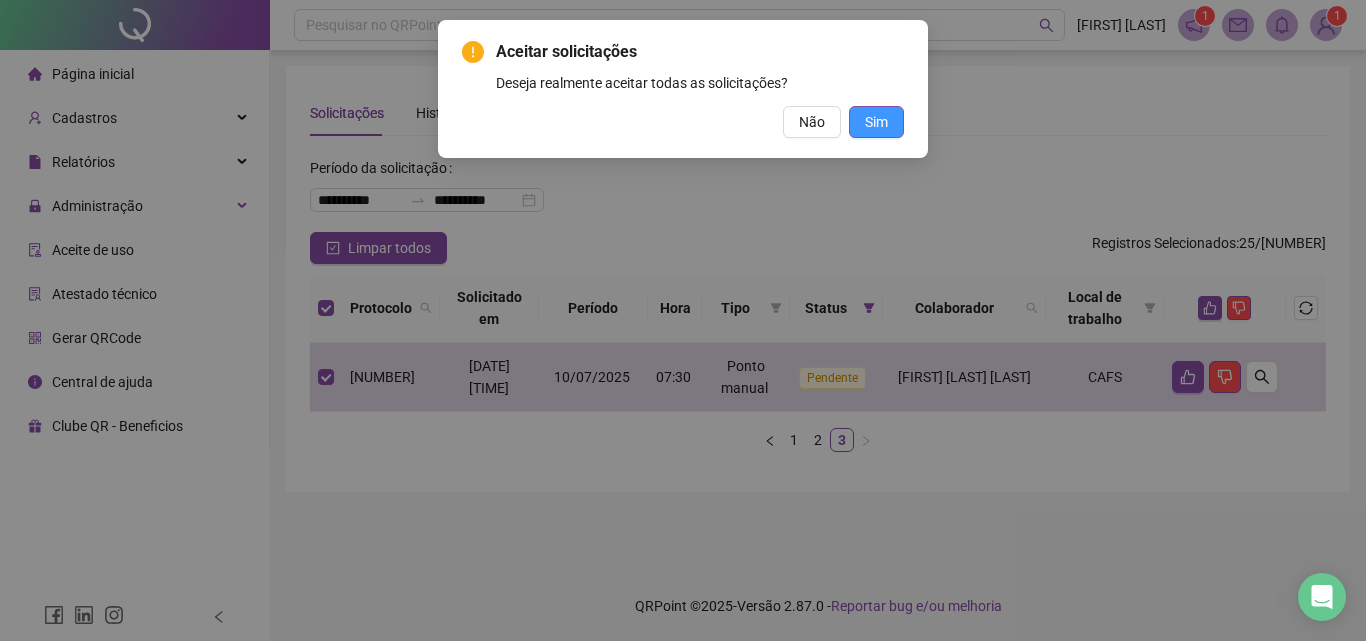 click on "Sim" at bounding box center (876, 122) 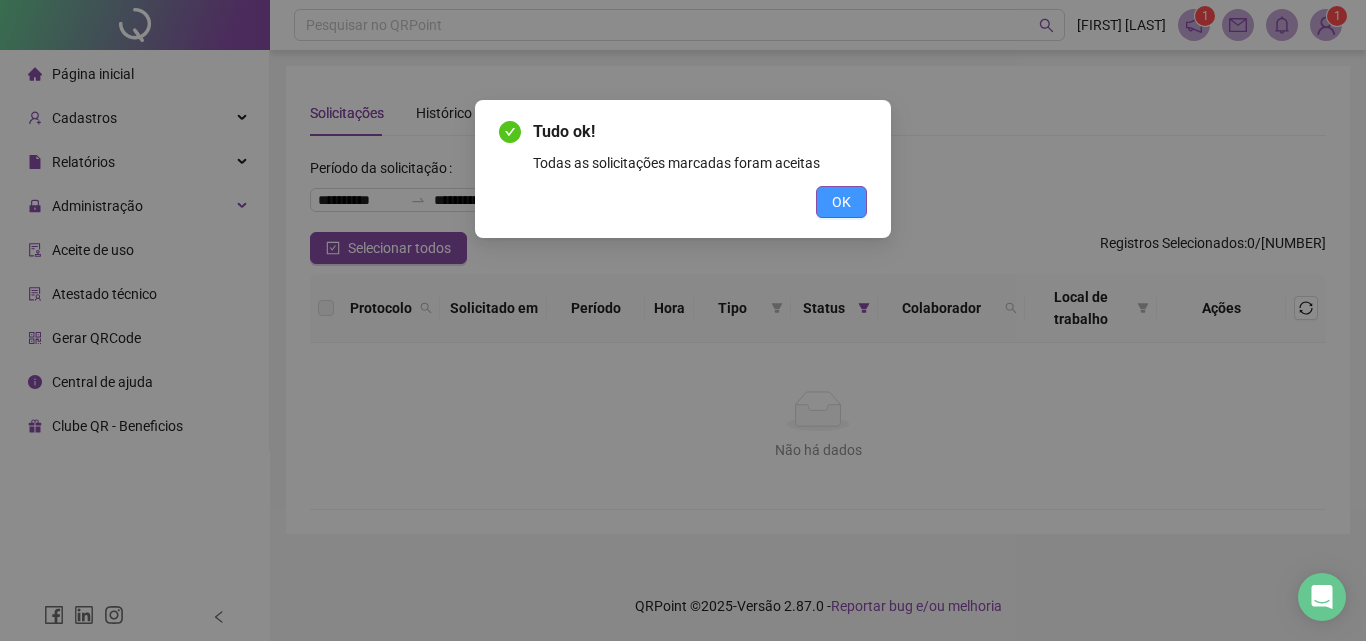 click on "OK" at bounding box center [841, 202] 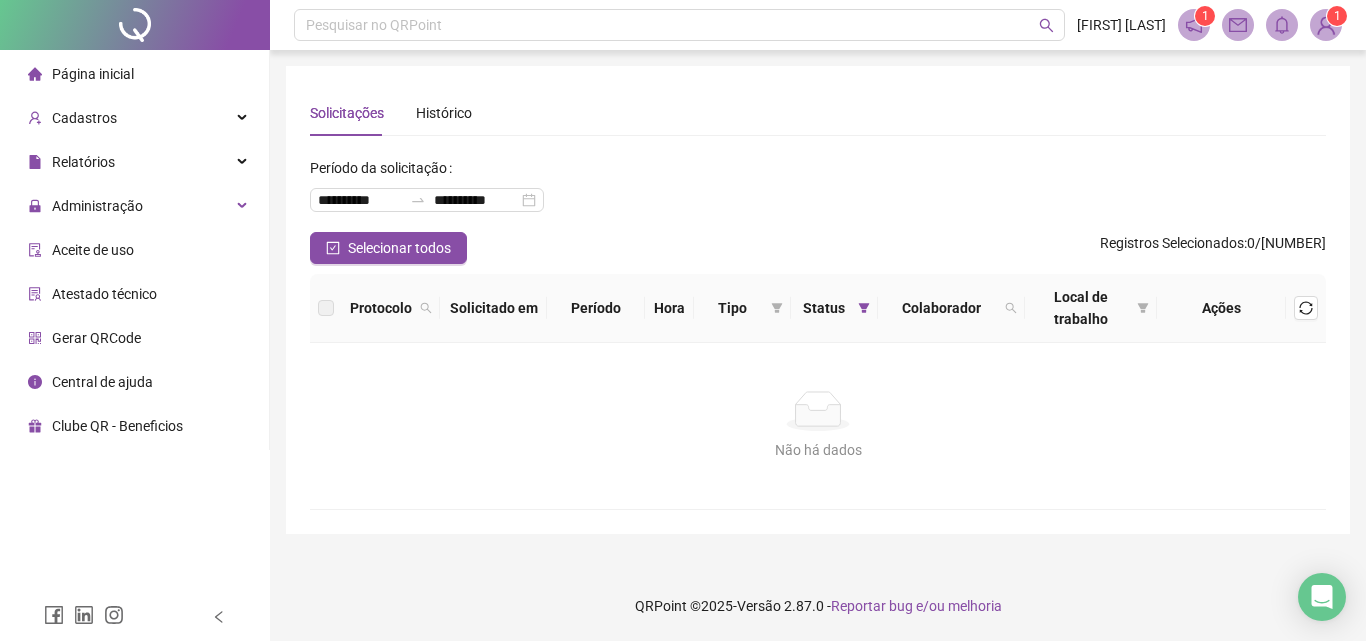 click on "Página inicial" at bounding box center [134, 74] 